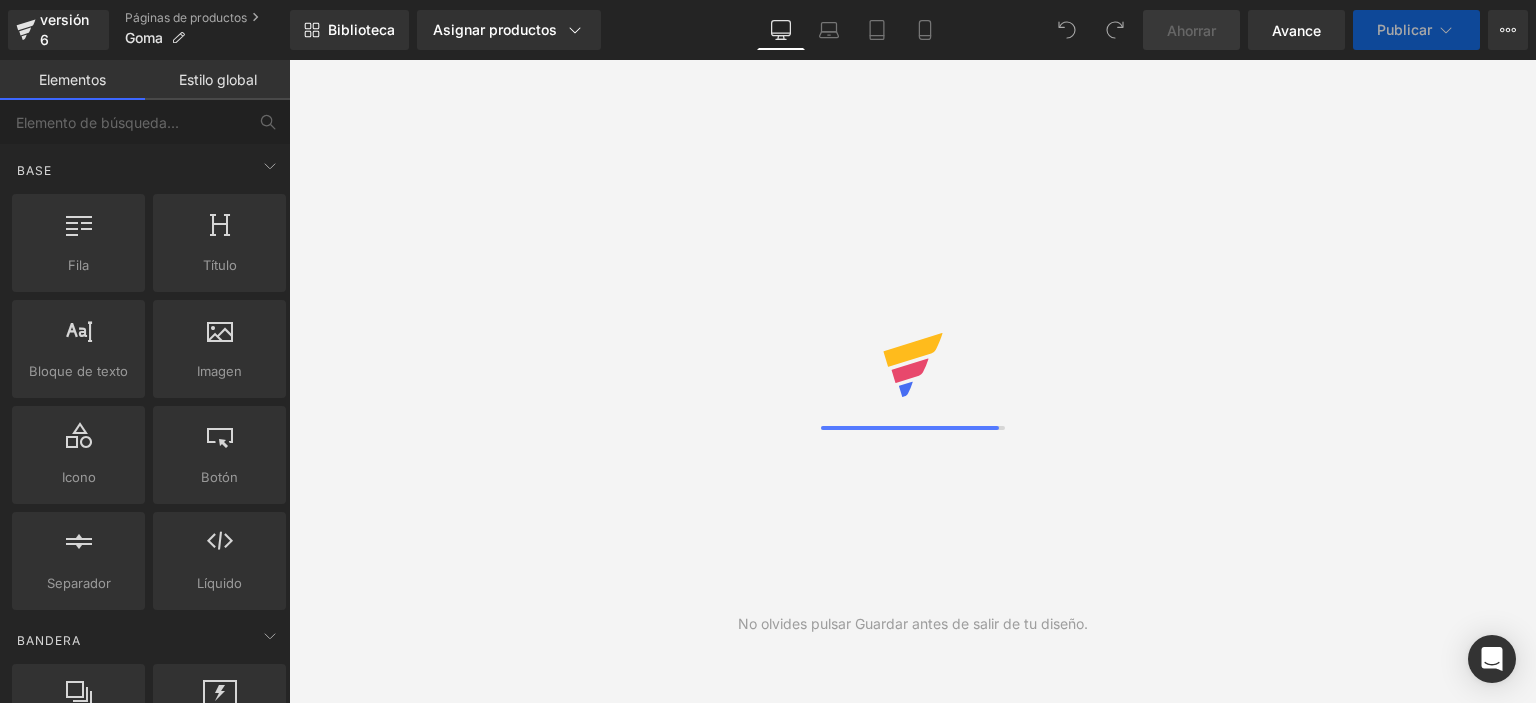 scroll, scrollTop: 0, scrollLeft: 0, axis: both 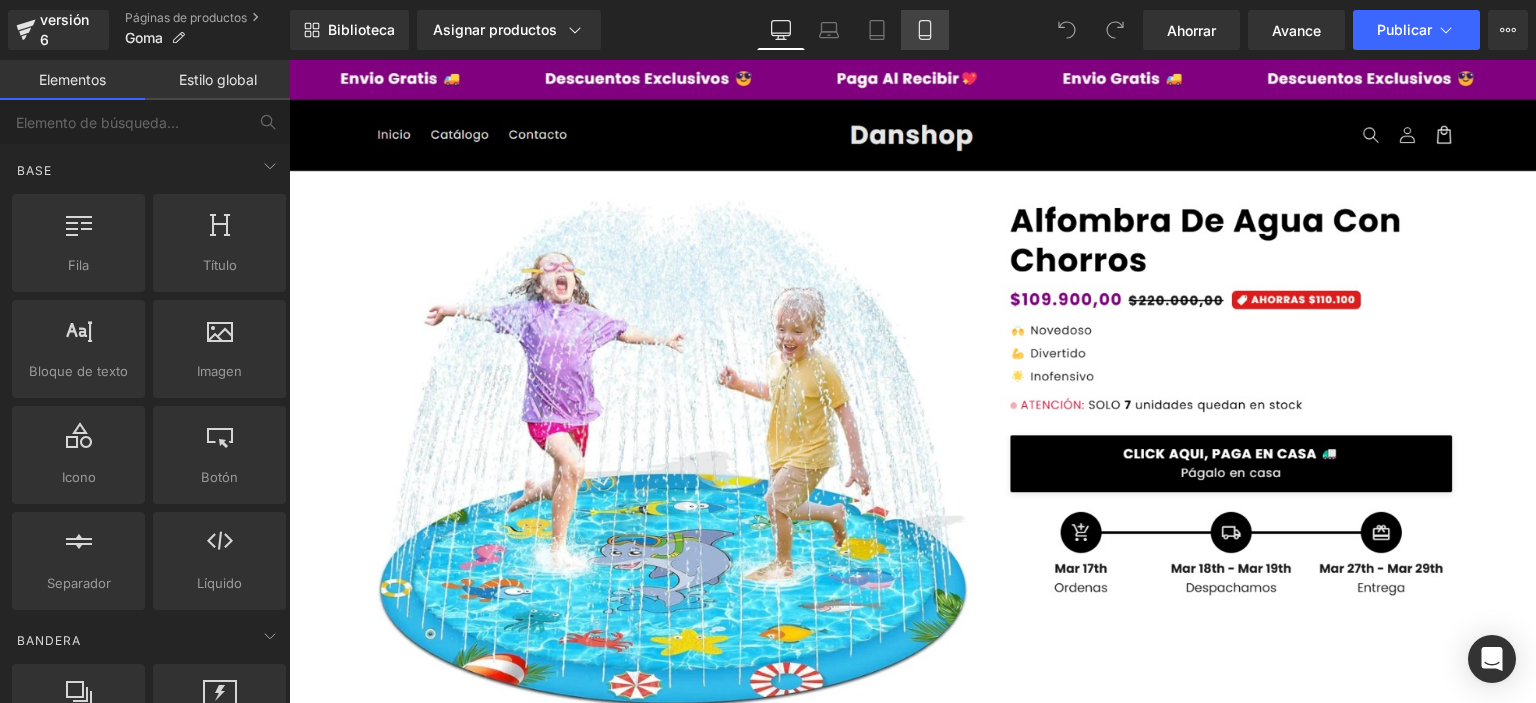 click 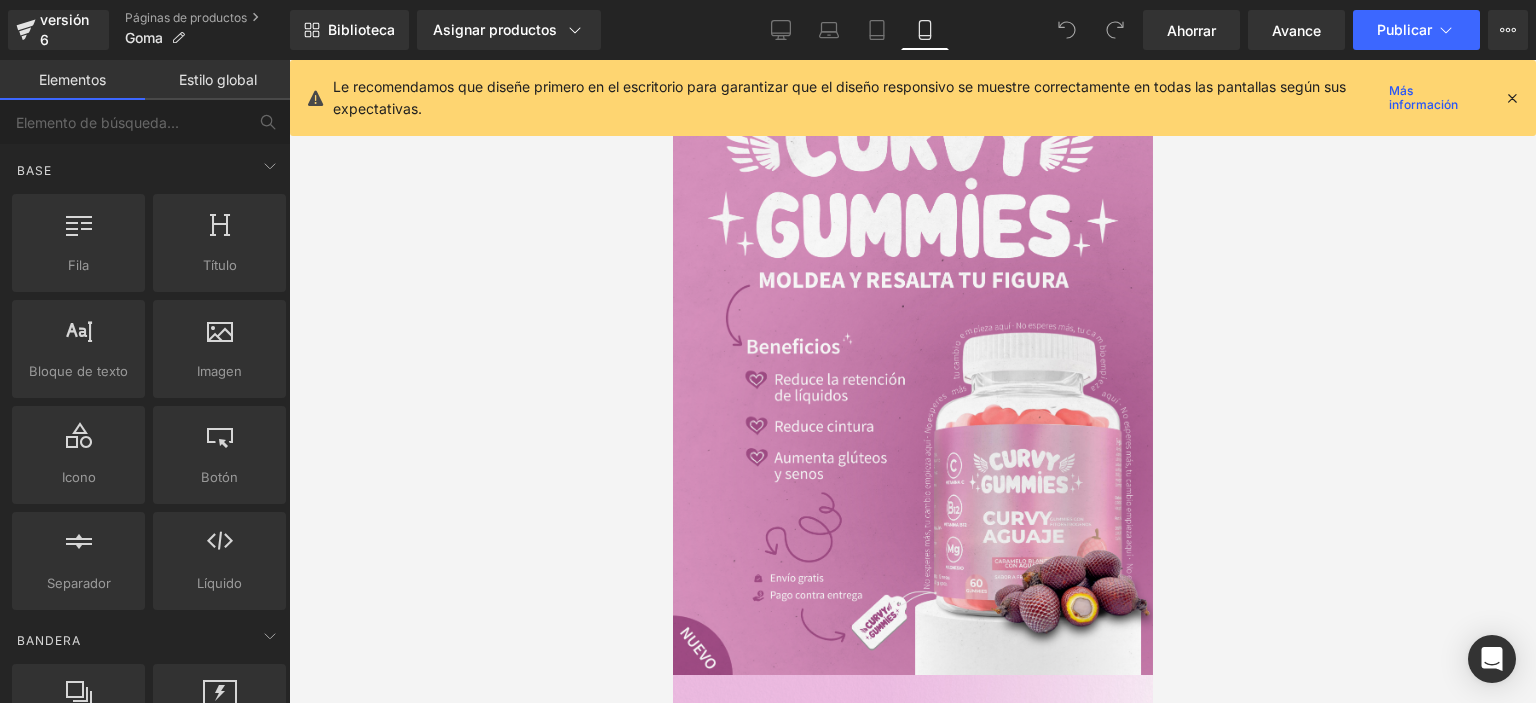 click at bounding box center (1512, 98) 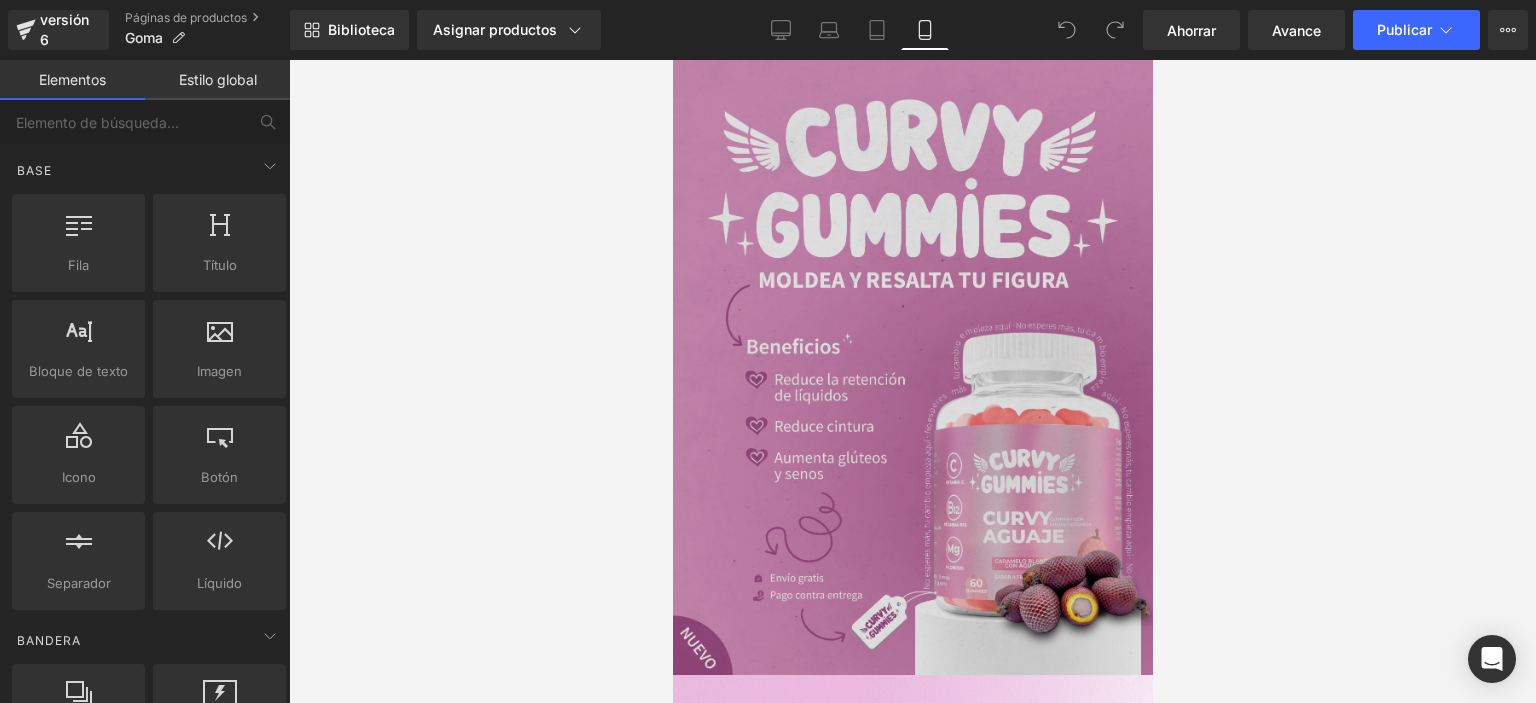 click at bounding box center (912, 367) 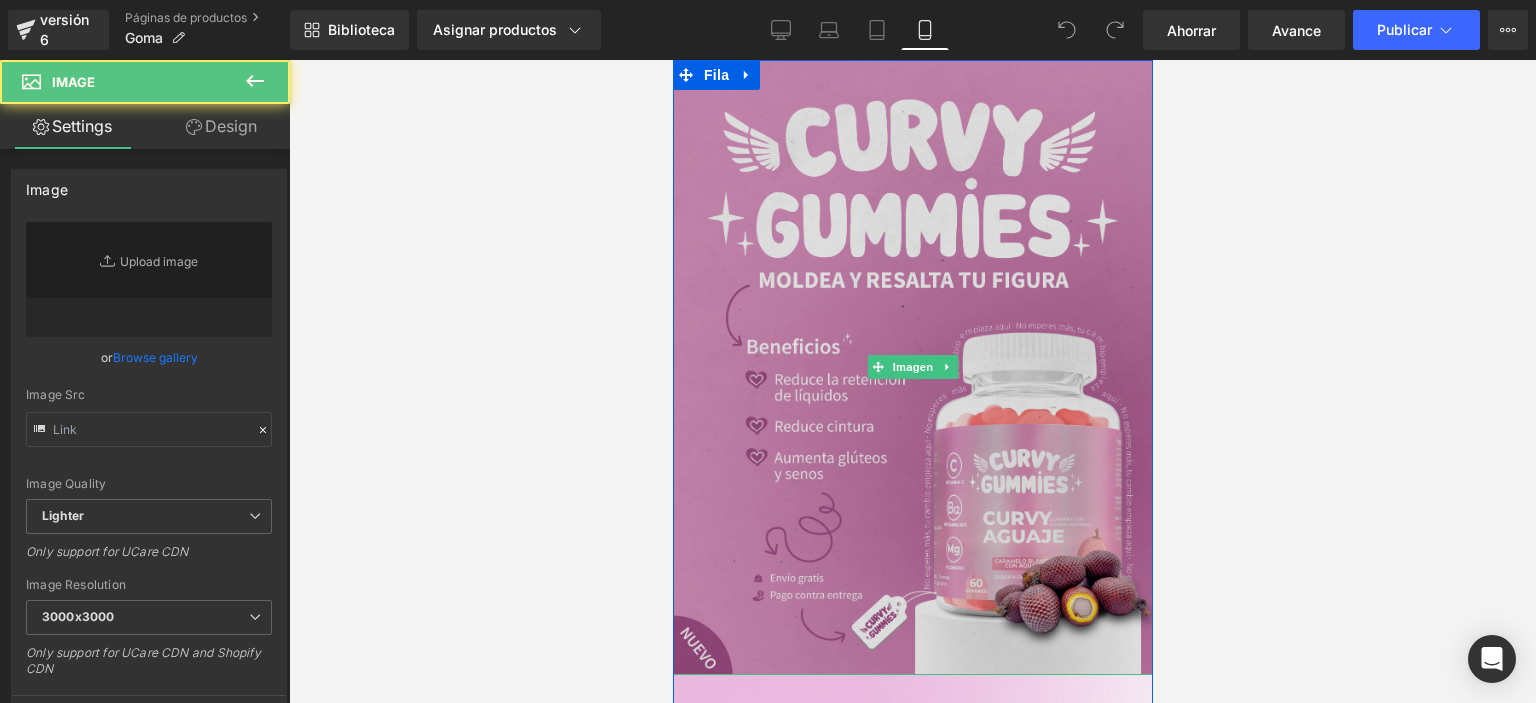 type on "[URL][DOMAIN_NAME]" 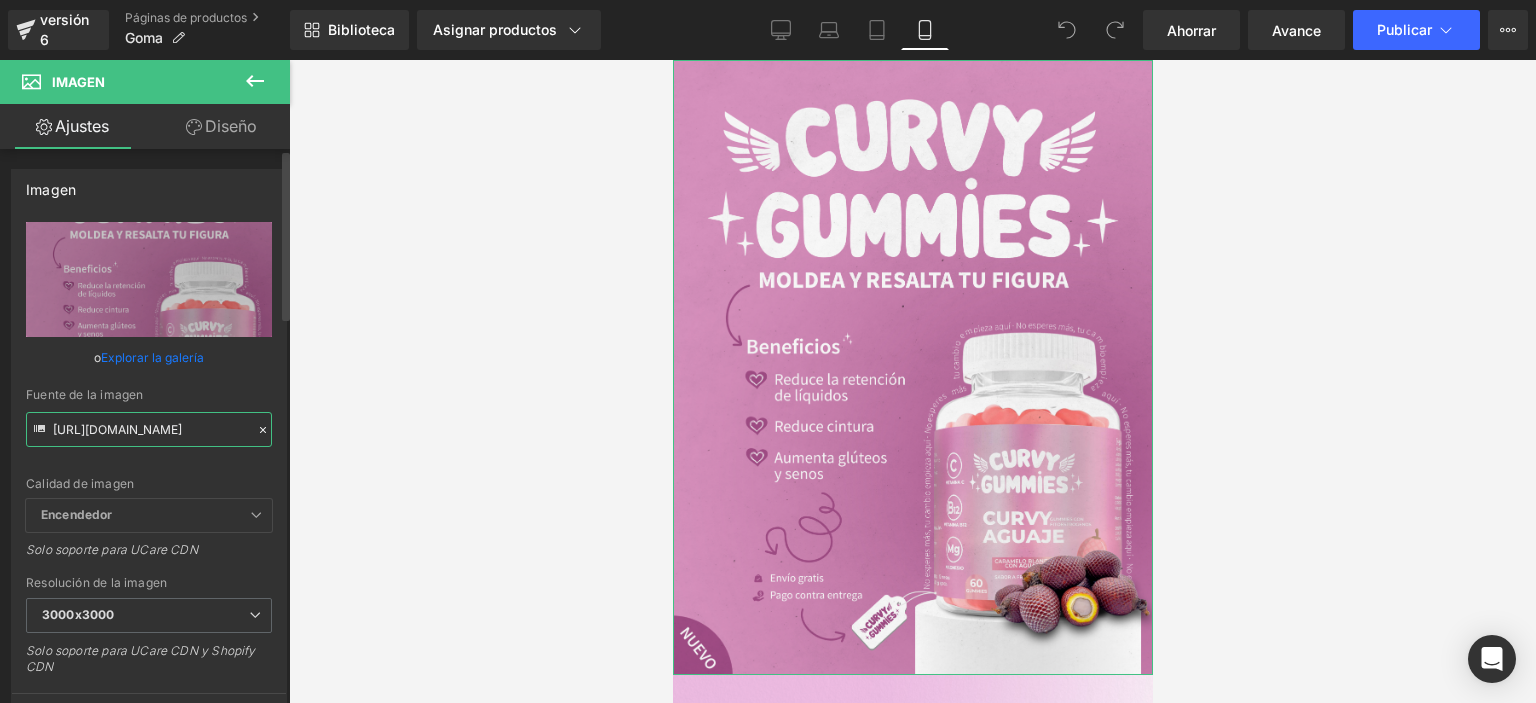 scroll, scrollTop: 0, scrollLeft: 236, axis: horizontal 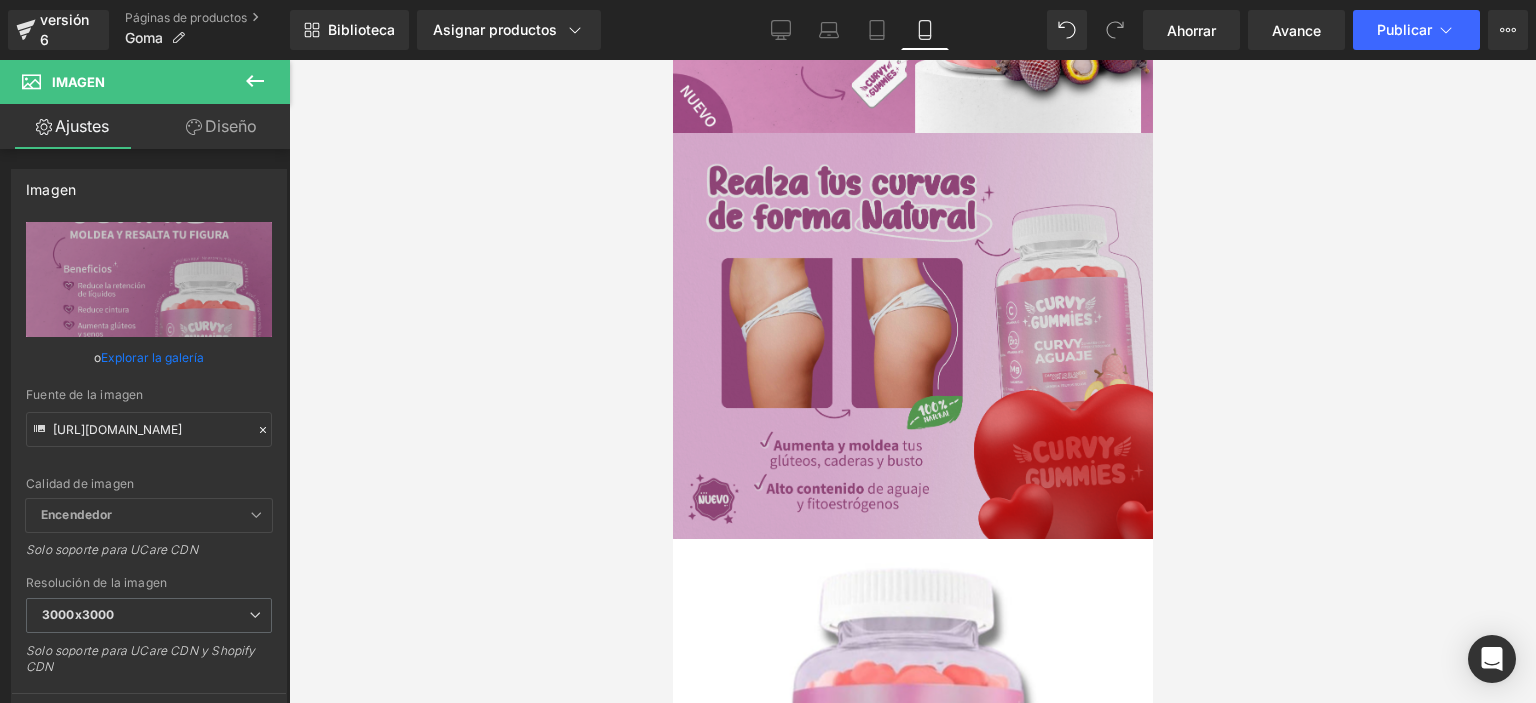 click at bounding box center (912, 336) 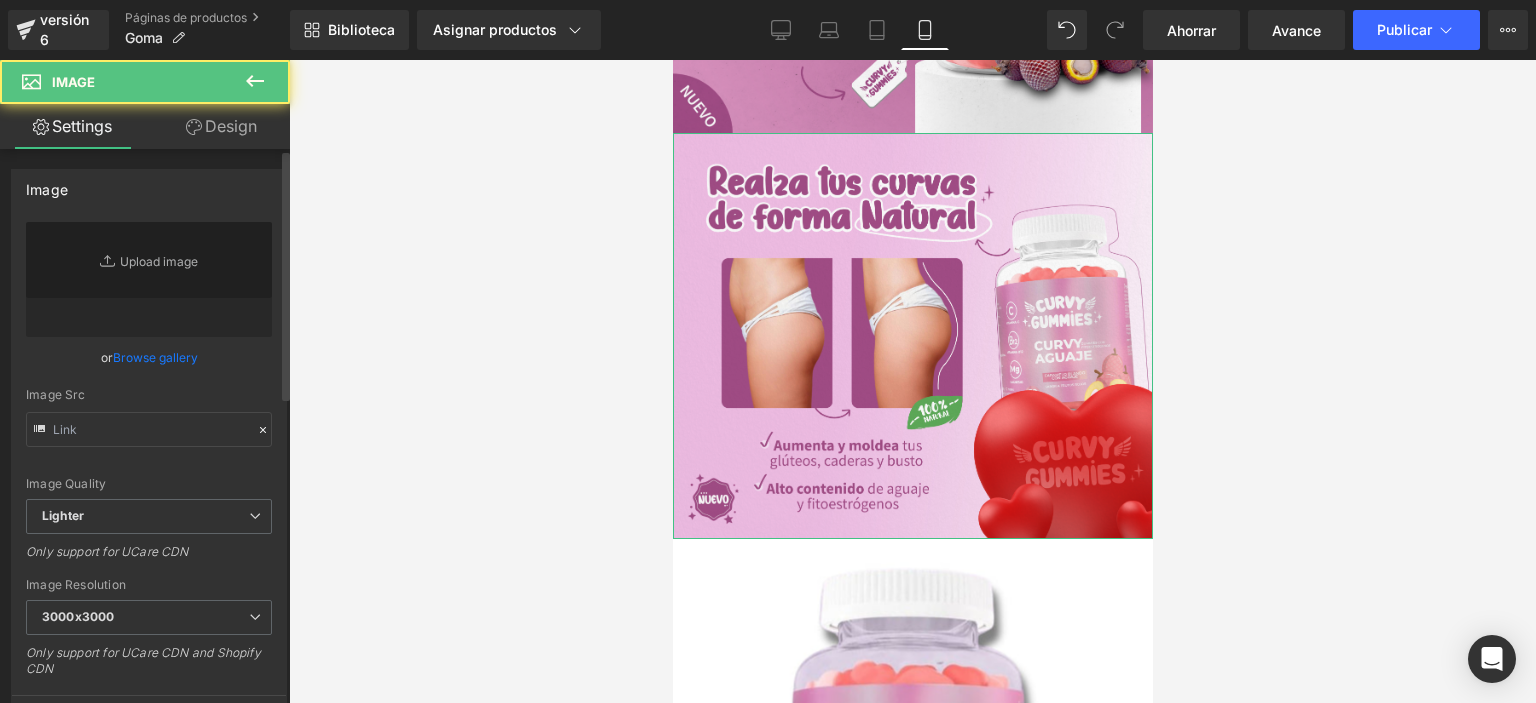 type on "[URL][DOMAIN_NAME]" 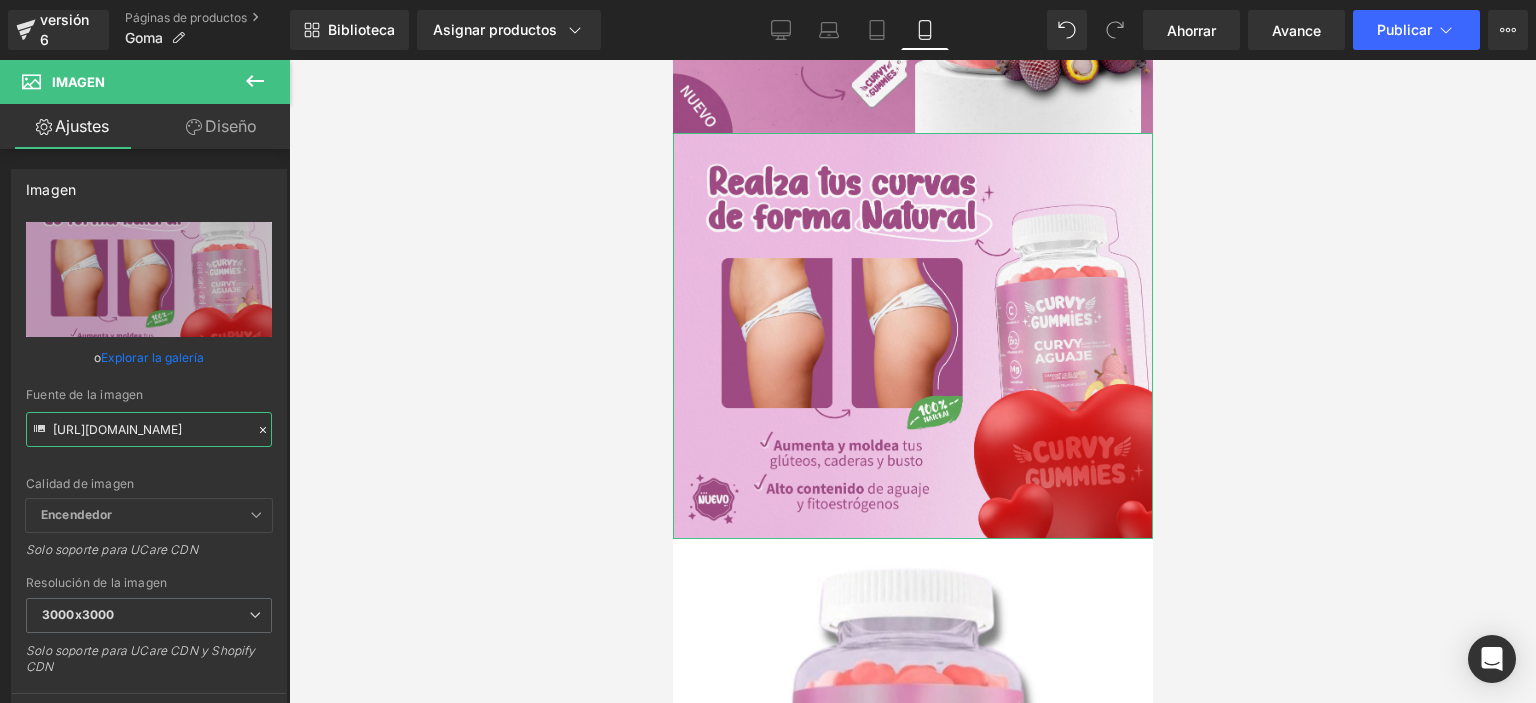 scroll, scrollTop: 0, scrollLeft: 236, axis: horizontal 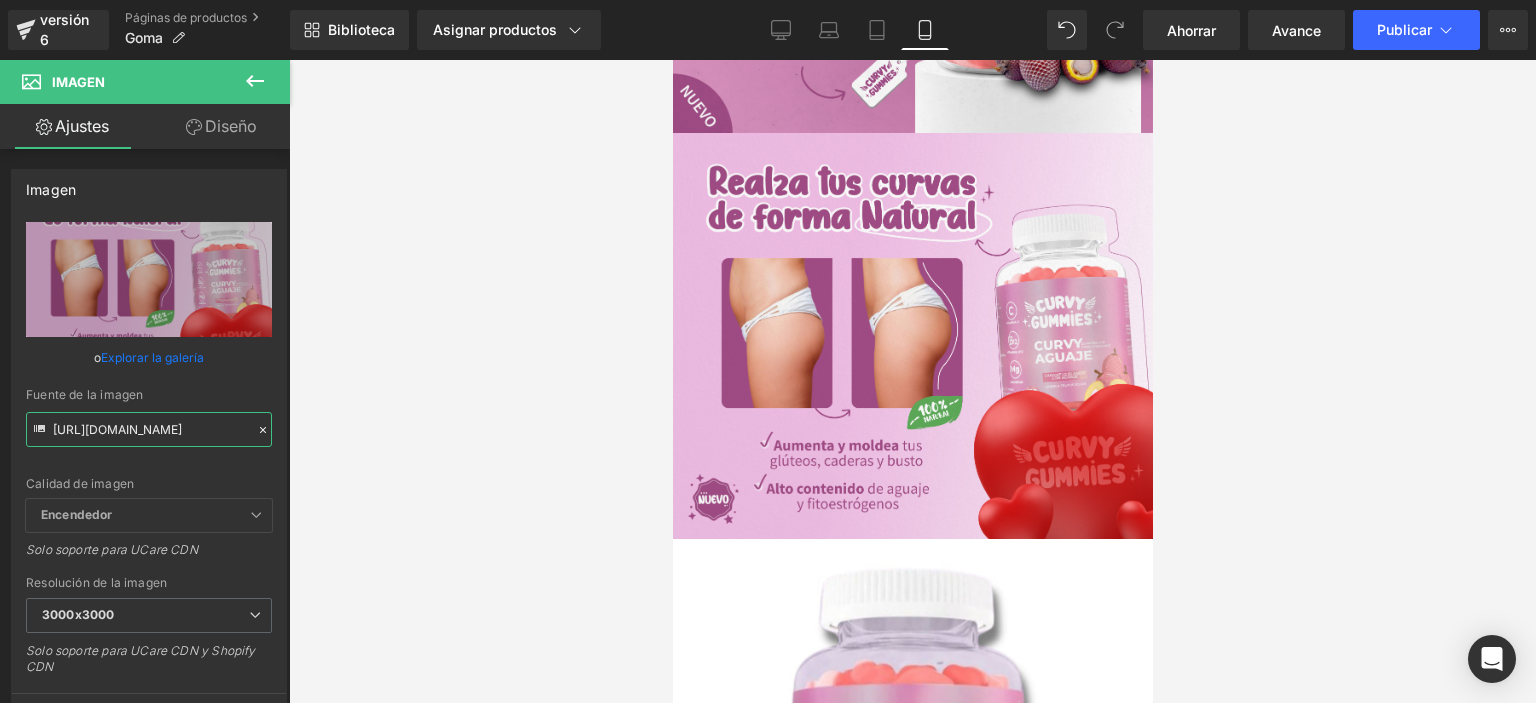 drag, startPoint x: 52, startPoint y: 423, endPoint x: 492, endPoint y: 428, distance: 440.0284 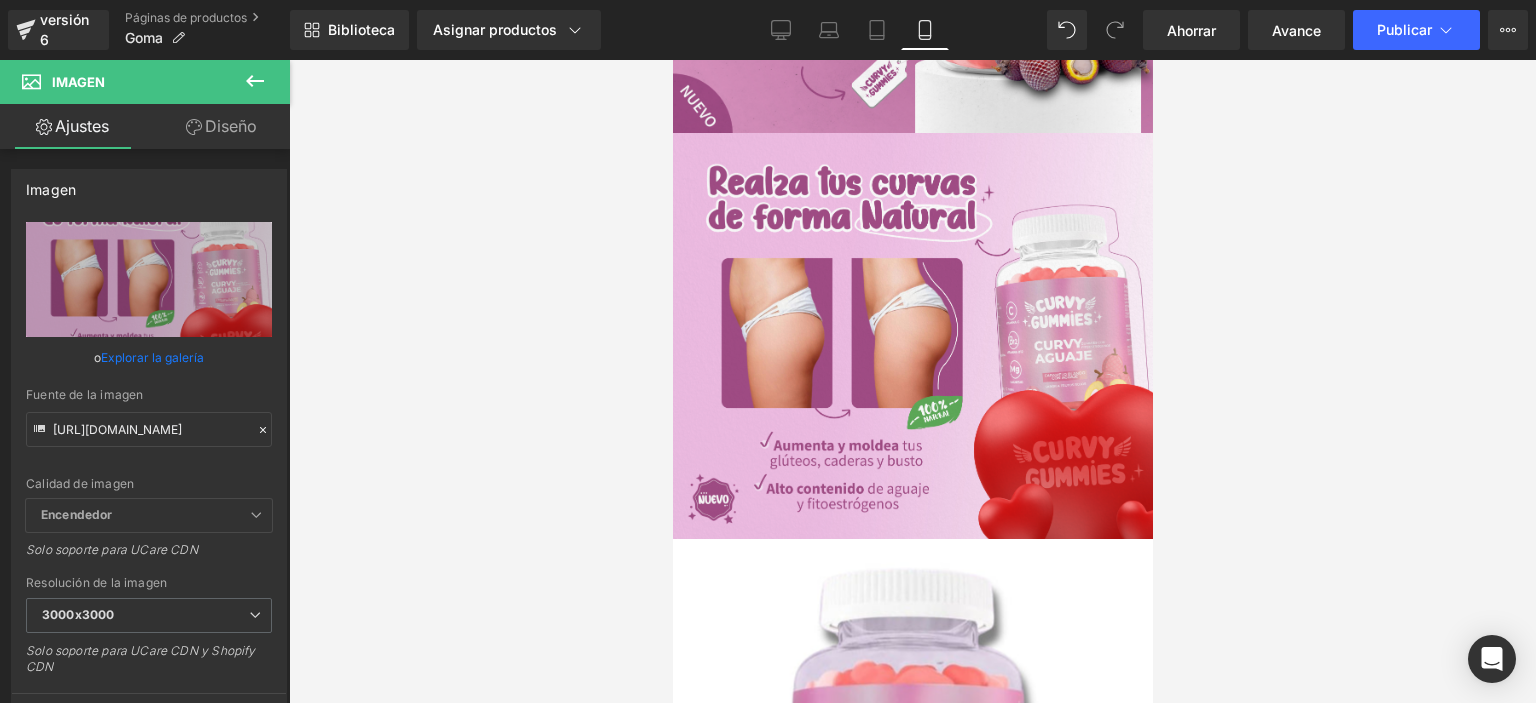 scroll, scrollTop: 0, scrollLeft: 0, axis: both 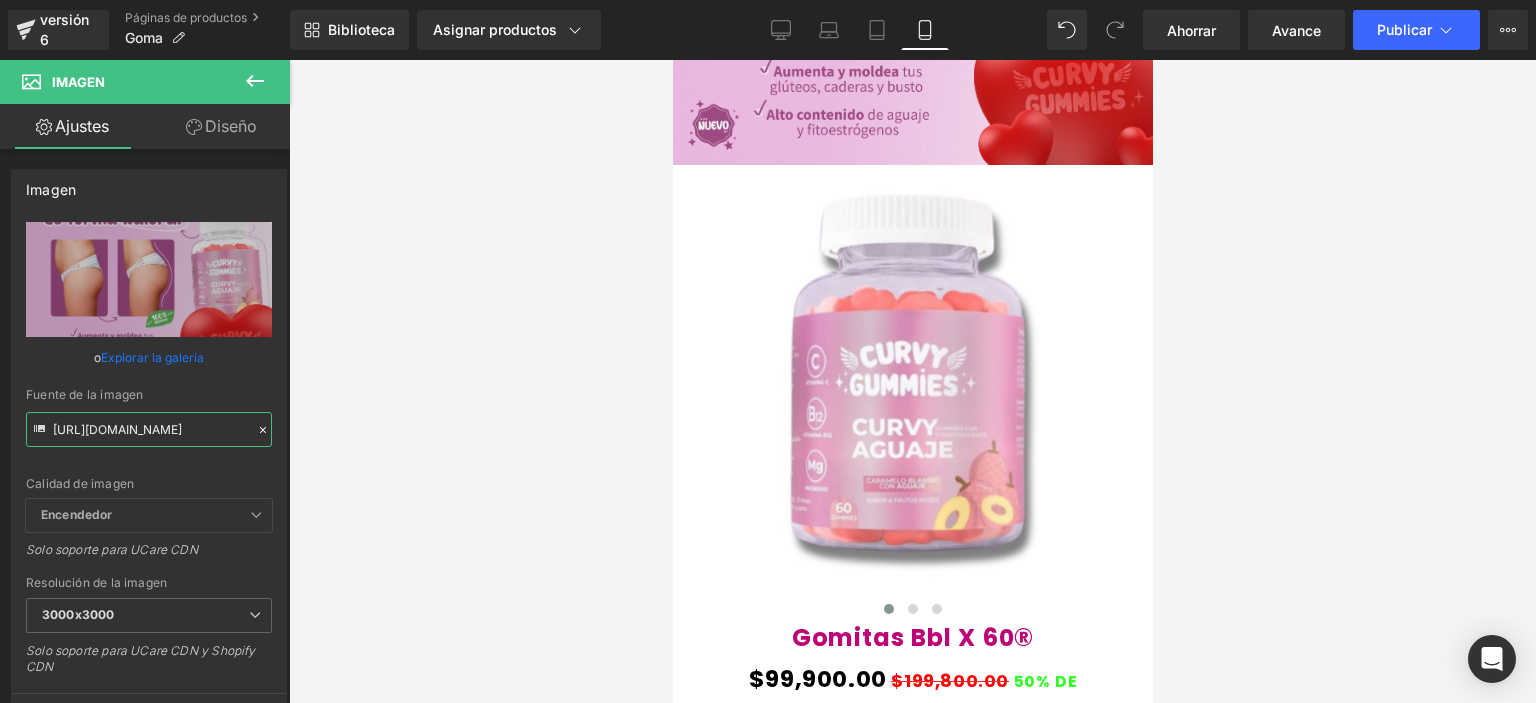 drag, startPoint x: 1145, startPoint y: 151, endPoint x: 1828, endPoint y: 243, distance: 689.16833 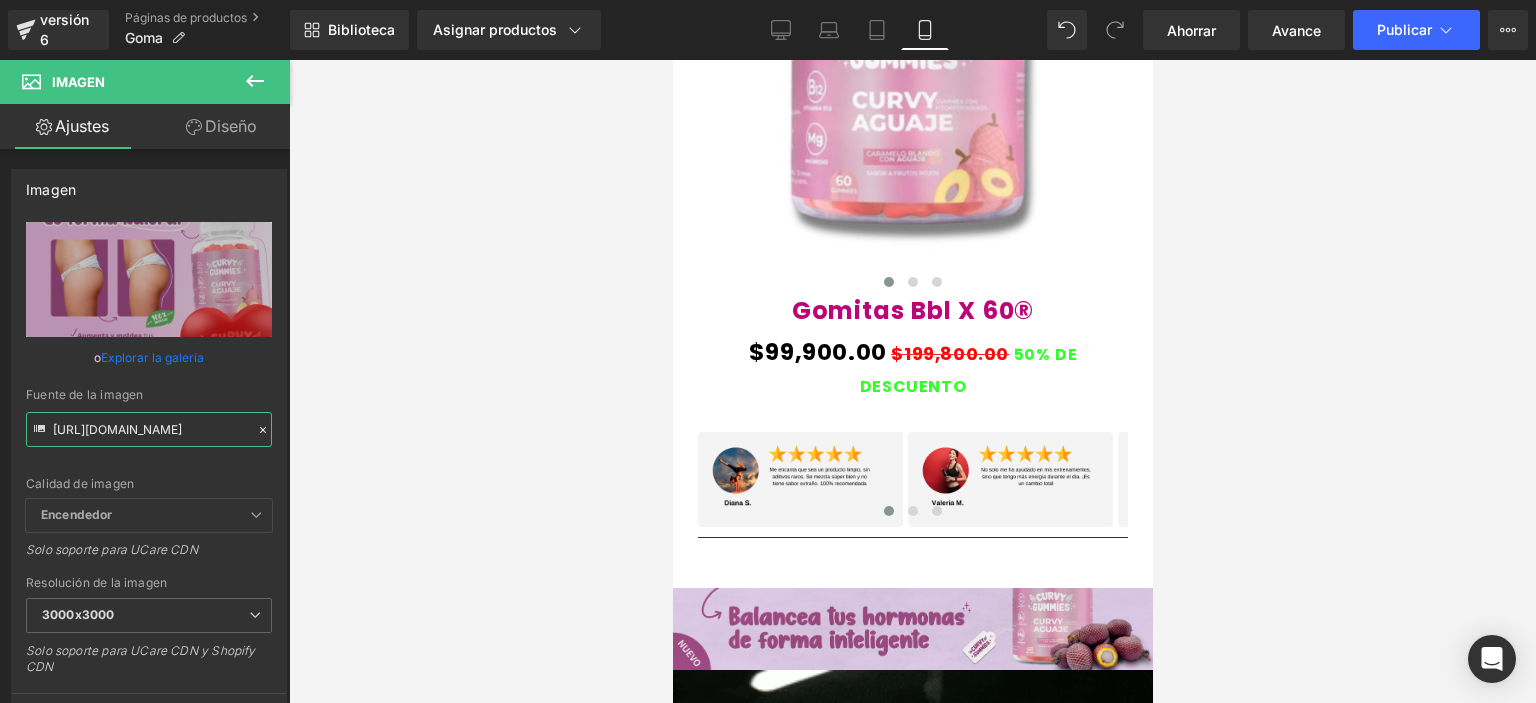 scroll, scrollTop: 1280, scrollLeft: 0, axis: vertical 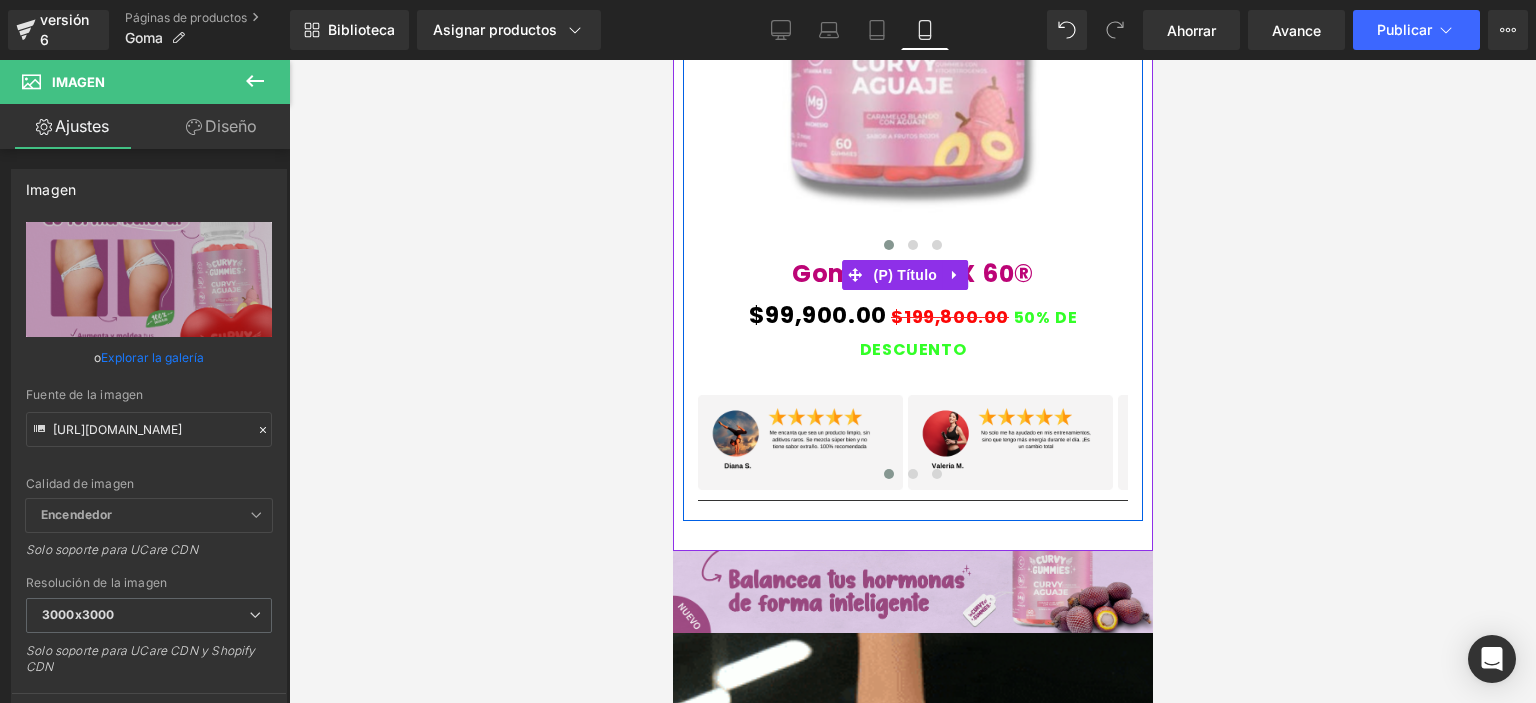 click at bounding box center (954, 275) 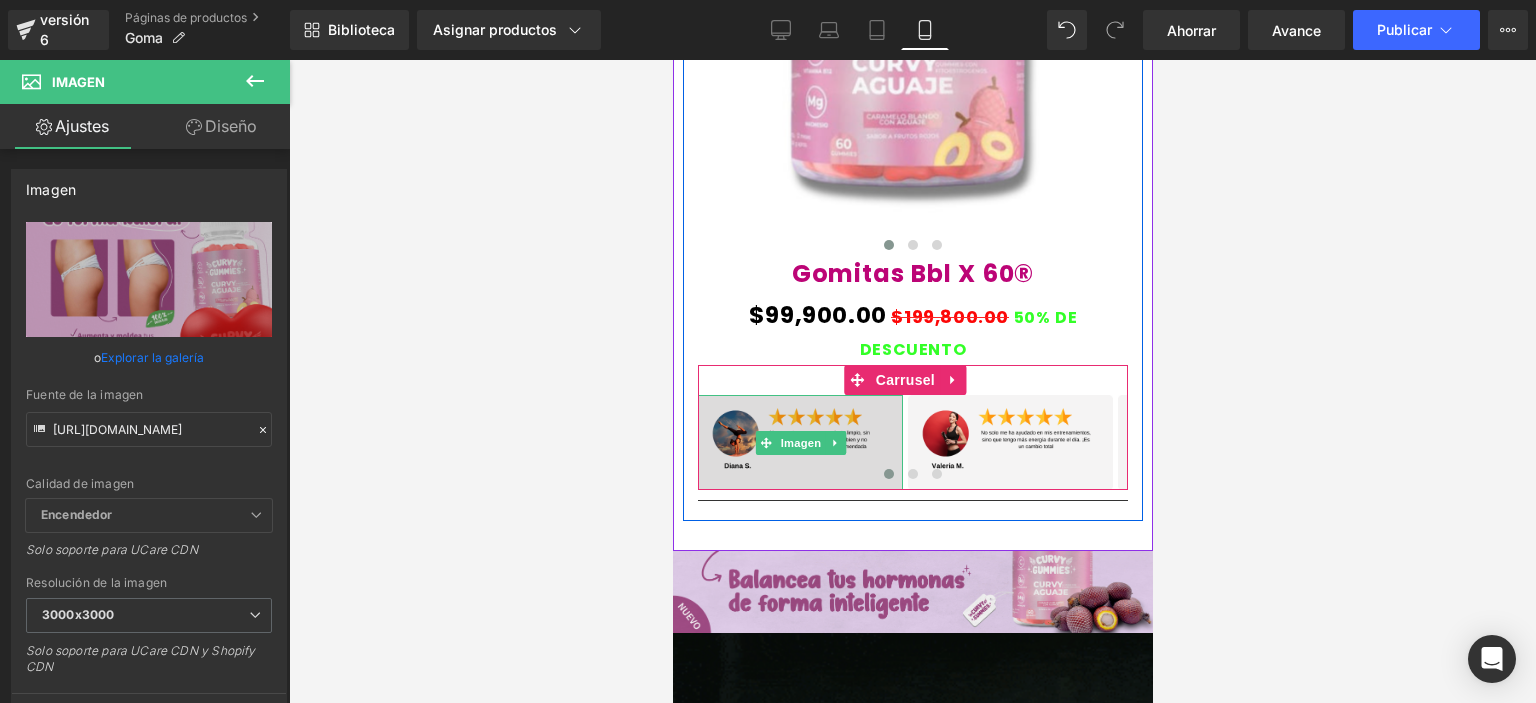 click at bounding box center (799, 442) 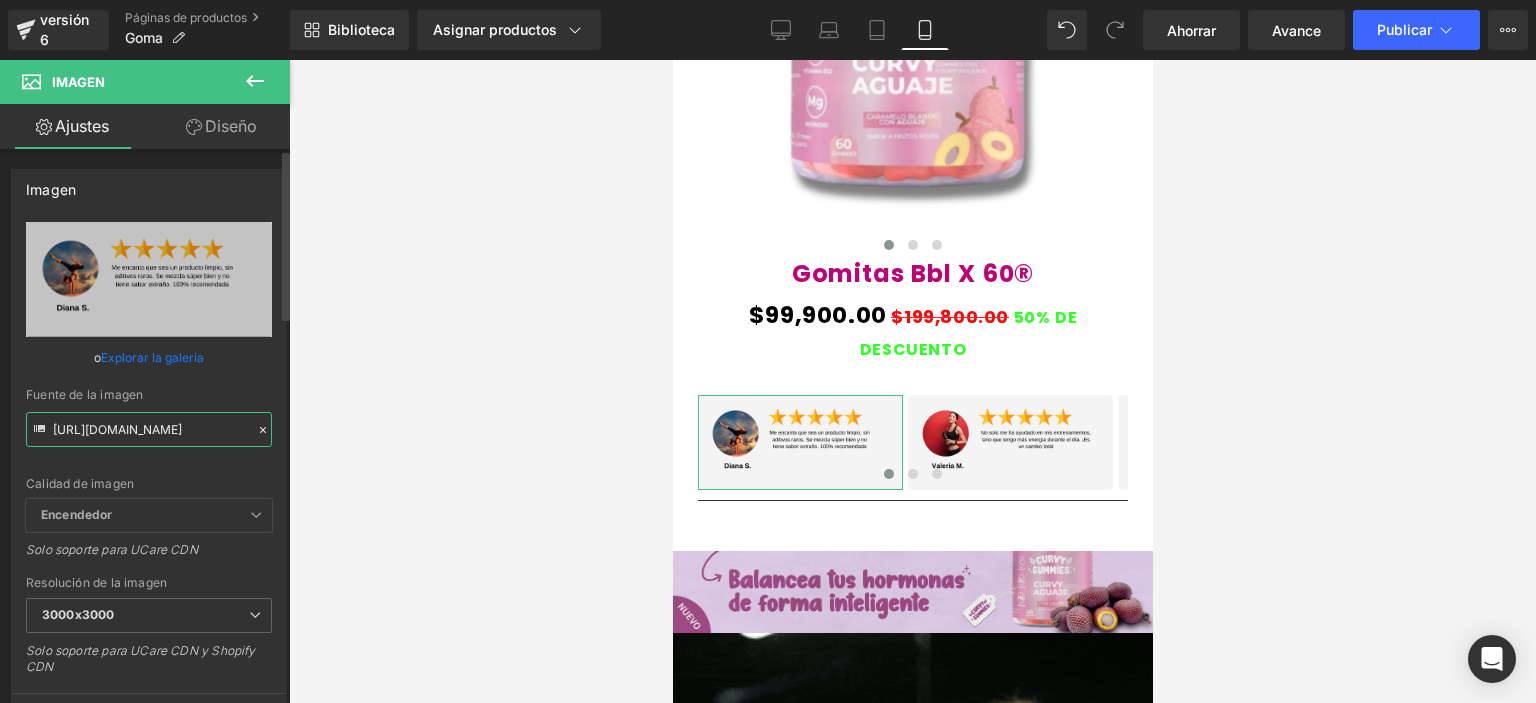 scroll, scrollTop: 0, scrollLeft: 0, axis: both 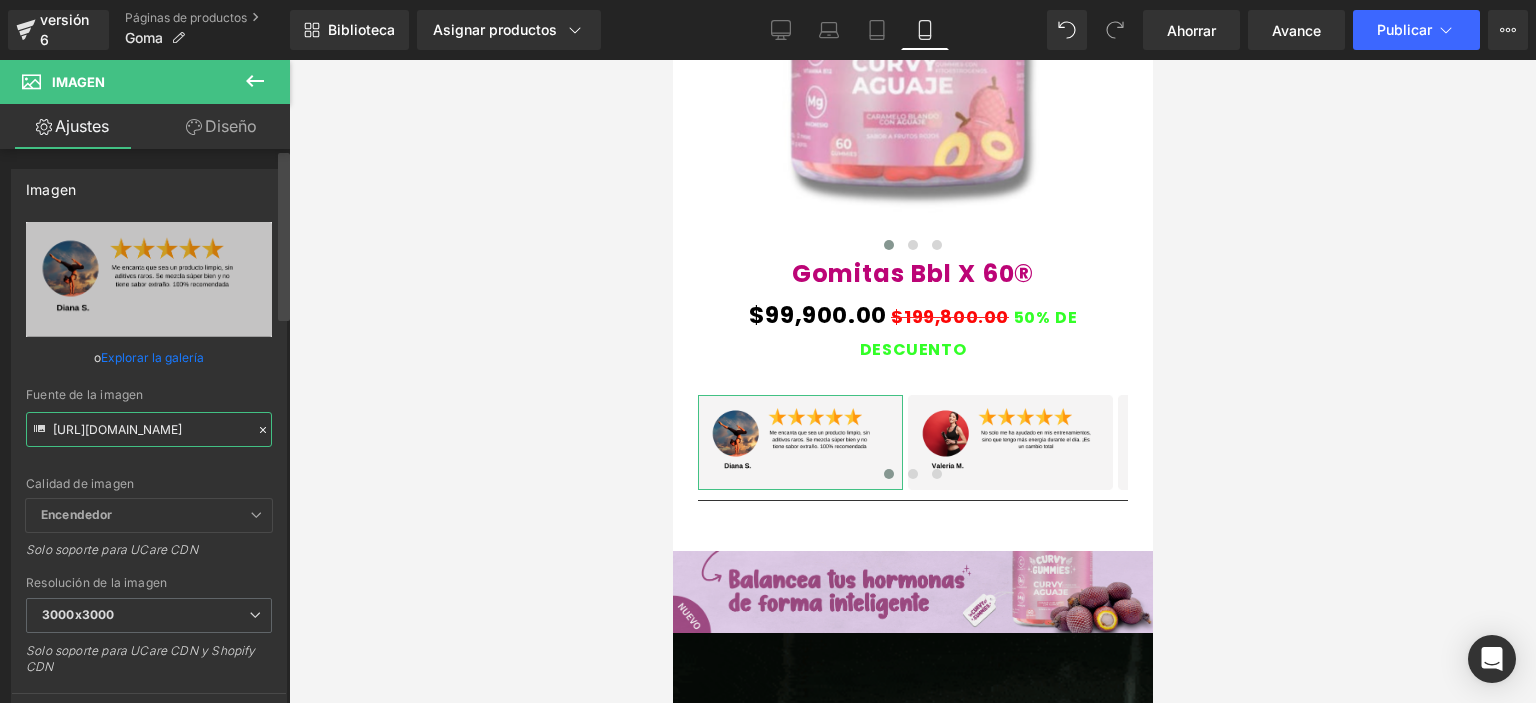 drag, startPoint x: 52, startPoint y: 427, endPoint x: 286, endPoint y: 427, distance: 234 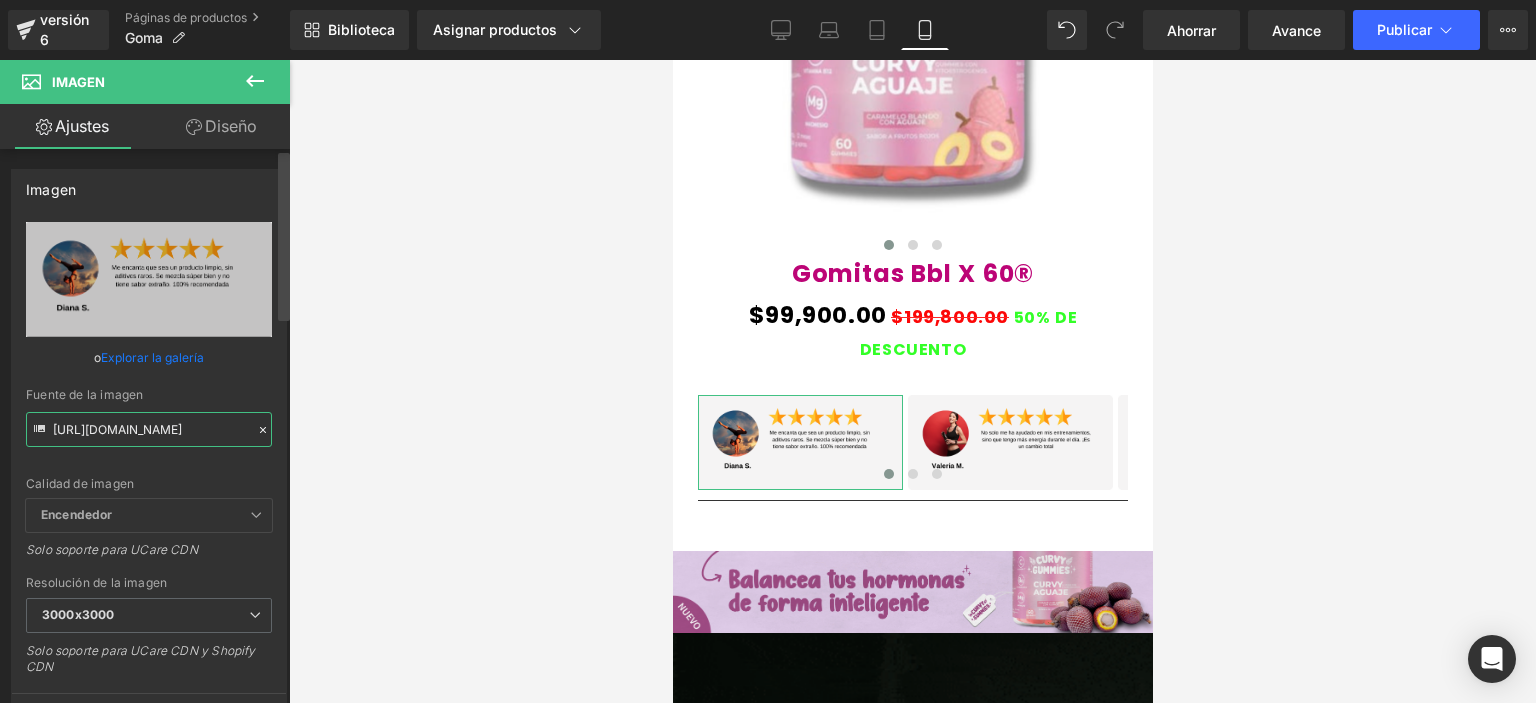 click on "Imagen [URL][DOMAIN_NAME] Reemplazar imagen Subir imagen o  Explorar la galería Fuente de la imagen [URL][DOMAIN_NAME] Calidad de imagen Encendedor Más ligero
Encendedor
Encendedor Más ligero Solo soporte para UCare CDN 100x100 240x240 480x480 576x576 640x640 768x768 800x800 960x960 1024x1024 1280x1280 1440x1440 1600x1600 1920x1920 2560x2560 3000x3000 Resolución de la imagen
3000x3000
100x100 240x240 480x480 576x576 640x640 768x768 800x800 960x960 1024x1024 1280x1280 1440x1440 1600x1600 1920x1920 2560x2560 3000x3000 Solo soporte para UCare CDN y Shopify CDN Más configuraciones Imagen Título Mostrar título al pasar el cursor sobre la imagen Atrás Dimensión auto Ancho auto - % píxeles auto Altura auto 0 Imagen circular Enlace Enlace de la imagen Seleccionar enlace Pestaña actual Nueva pestaña Abrir enlace en Centro" at bounding box center [145, 430] 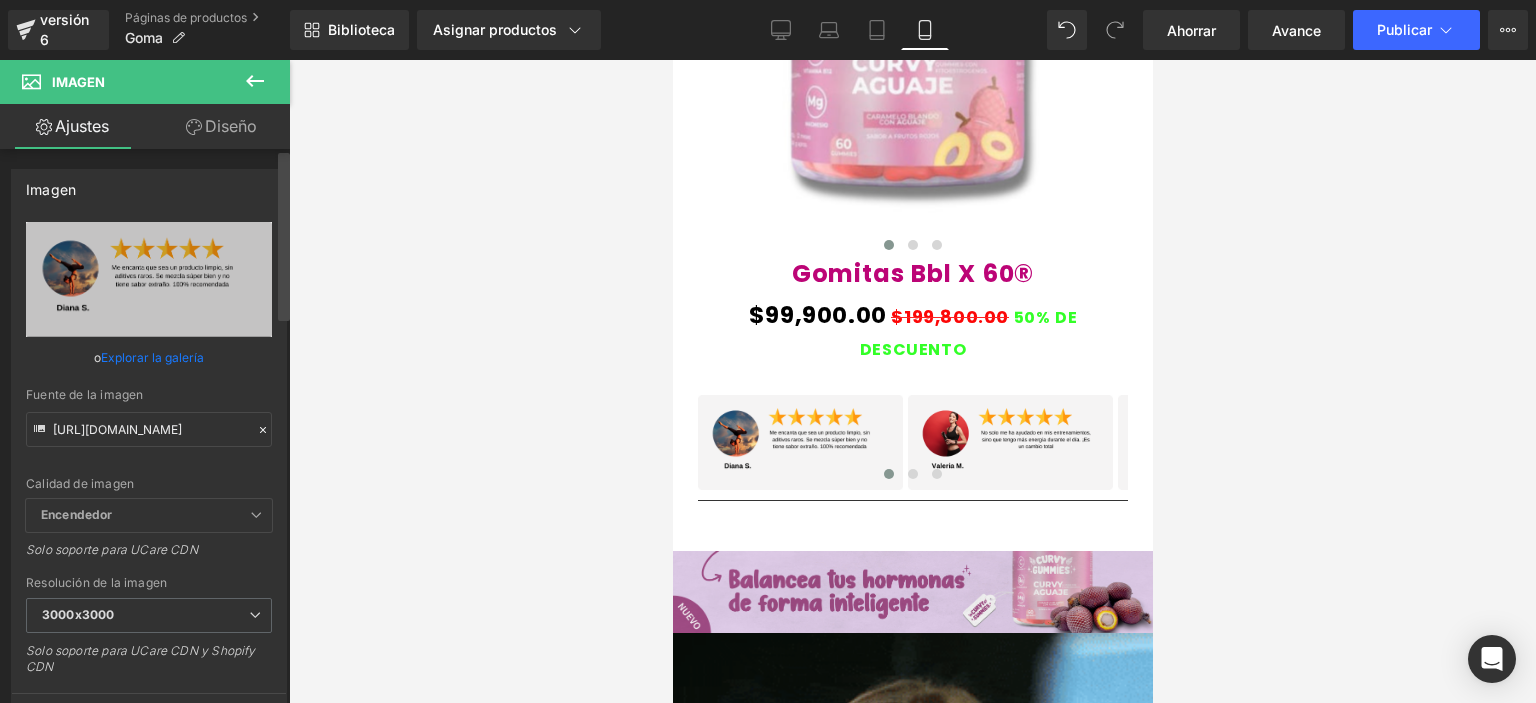 scroll, scrollTop: 0, scrollLeft: 0, axis: both 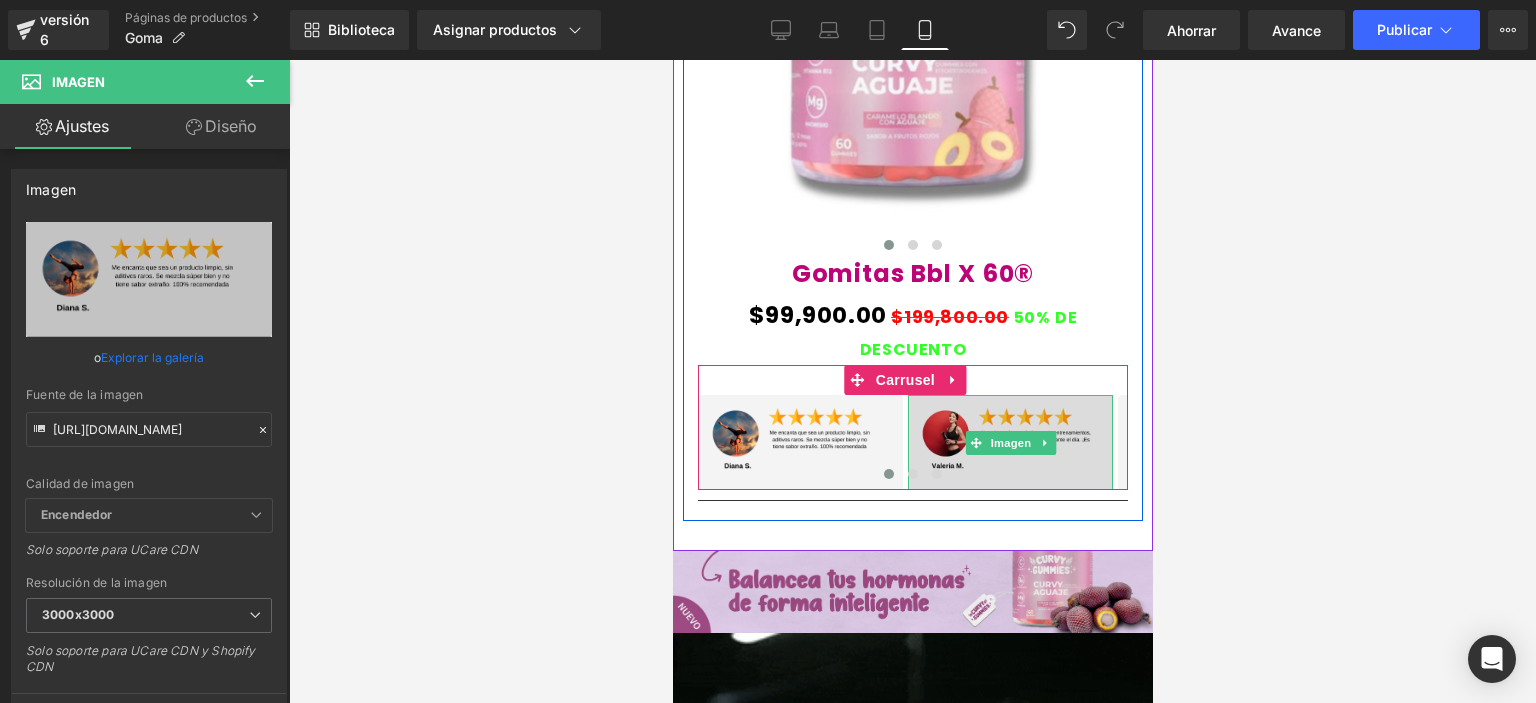 click at bounding box center (1009, 442) 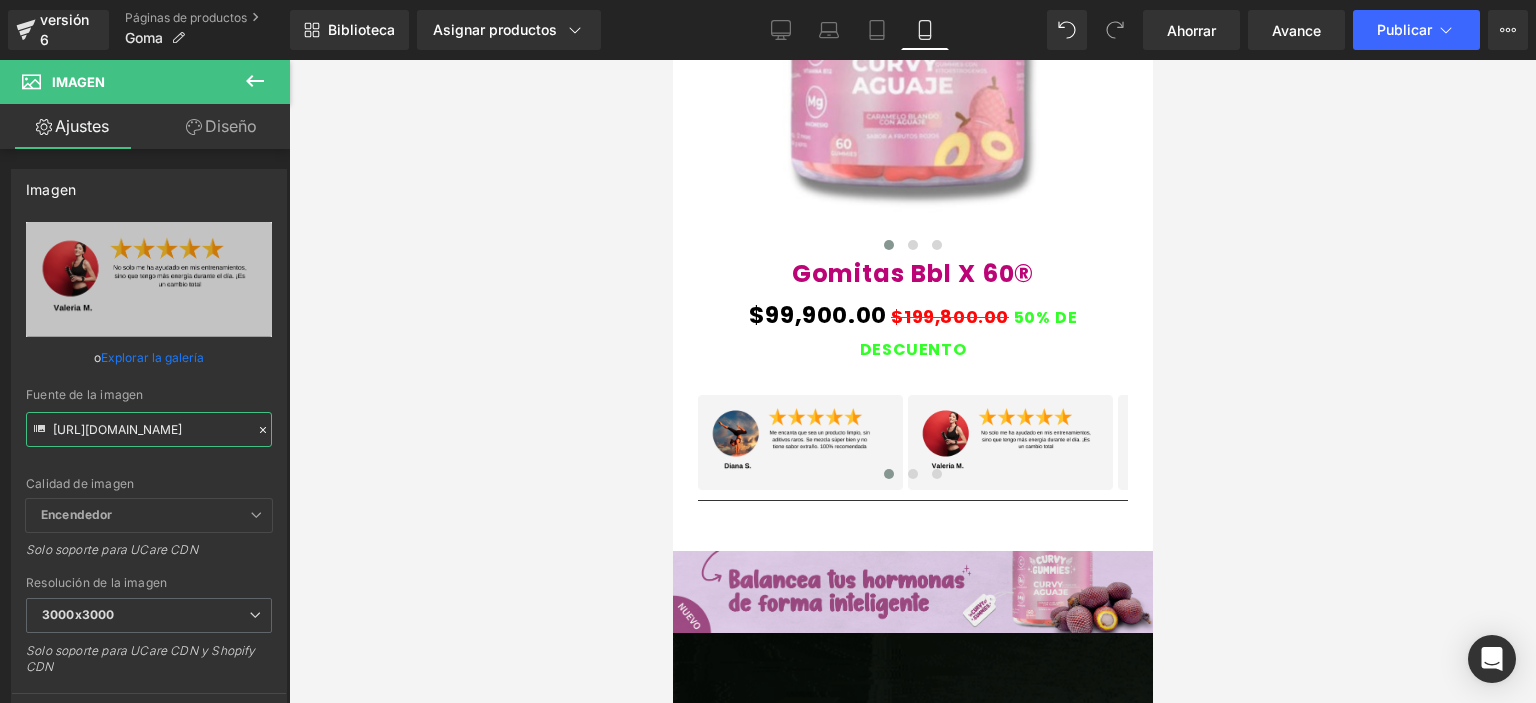 drag, startPoint x: 54, startPoint y: 429, endPoint x: 315, endPoint y: 434, distance: 261.04788 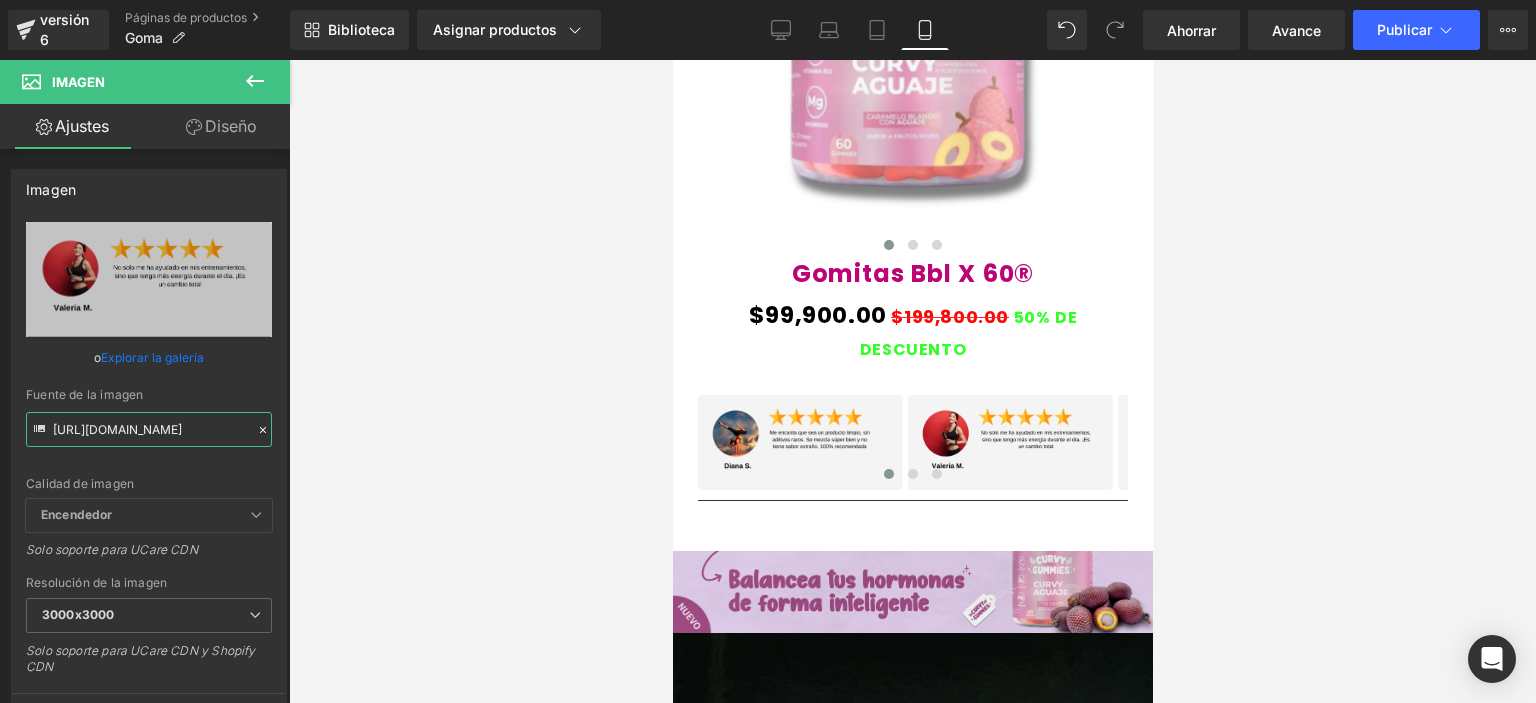 click on "Estás previsualizando cómo funciona el Reestilizará tu página. No puedes editar elementos en el modo de vista previa preestablecida. versión 6 Páginas de productos Goma Biblioteca Asignar productos Vista previa del producto
Gomitas Bbl X 60® Administrar productos asignados Móvil De oficina Computadora portátil Tableta Móvil Ahorrar Avance Publicar Programado Plan de actualización Ver página en vivo Ver con plantilla actual Guardar plantilla en la biblioteca Programar publicación Optimizar Configuración de publicación Atajos Tu página no se puede publicar Has alcanzado el número máximo de páginas publicadas en tu plan (1/1).  Necesitas mejorar tu plan o cancelar la publicación de todas tus páginas para obtener un espacio de publicación. Anular la publicación de páginas Plan de actualización Elementos Estilo global Base Fila filas, columnas, diseños, div Título encabezados, títulos, h1,h2,h3,h4,h5,h6 Bloque de texto textos, párrafos, contenidos, bloques Imagen Icono Botón" at bounding box center (768, 368) 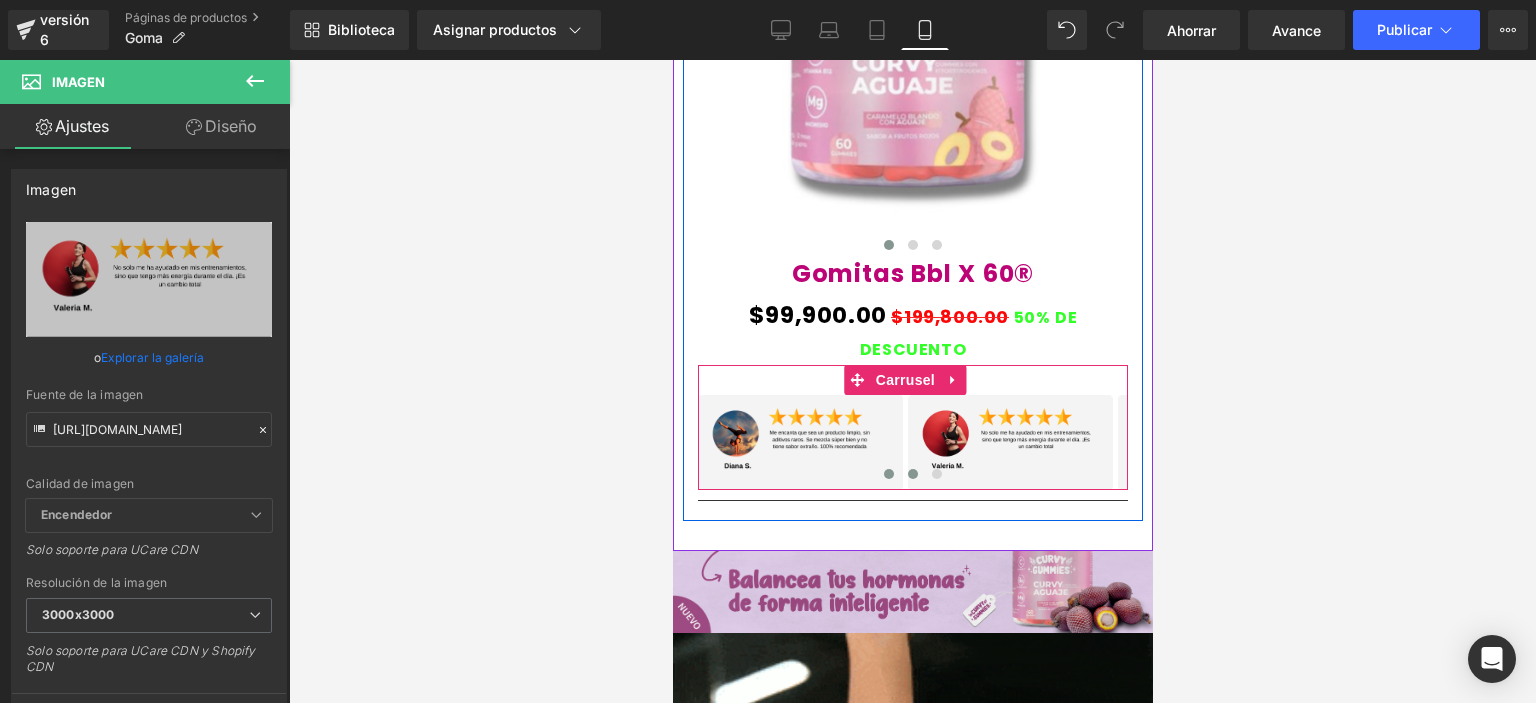 click at bounding box center [912, 474] 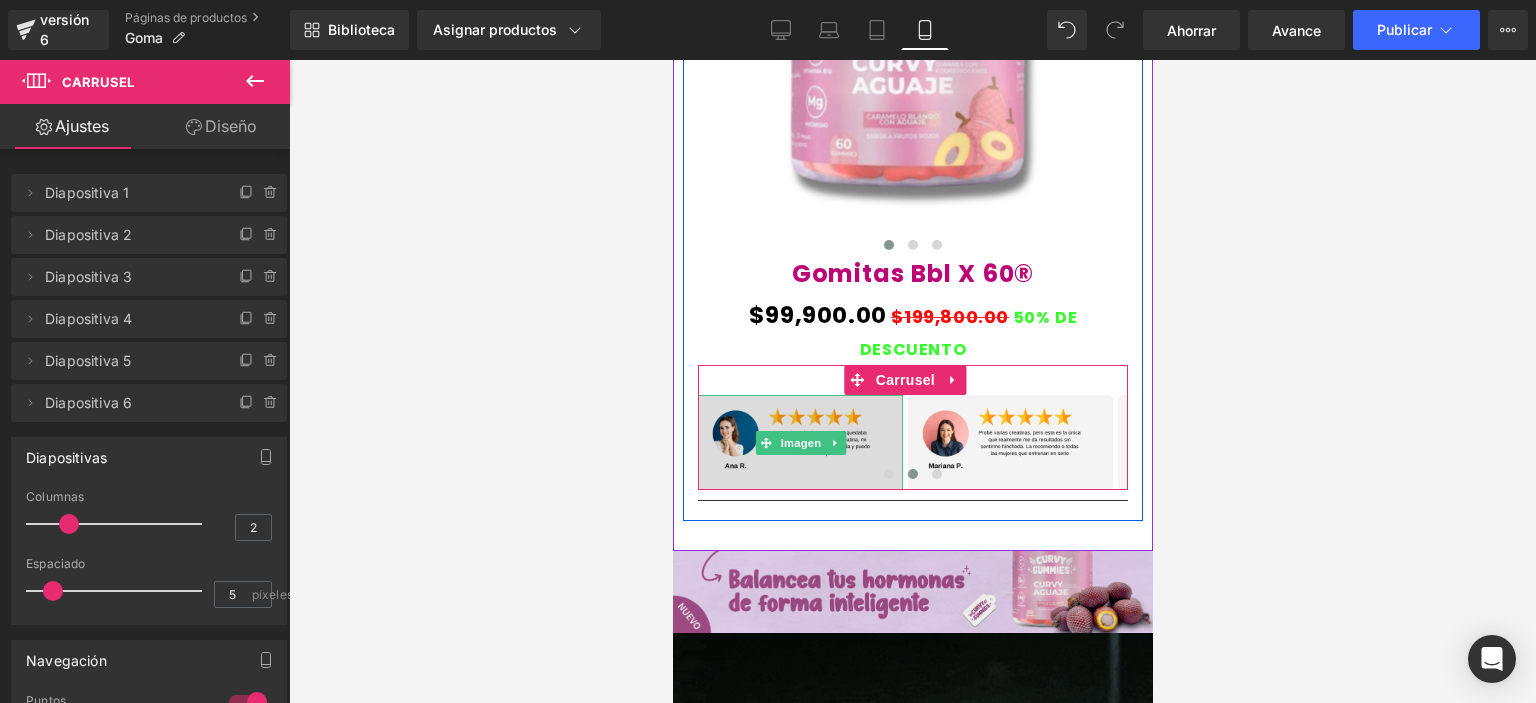 click at bounding box center [799, 442] 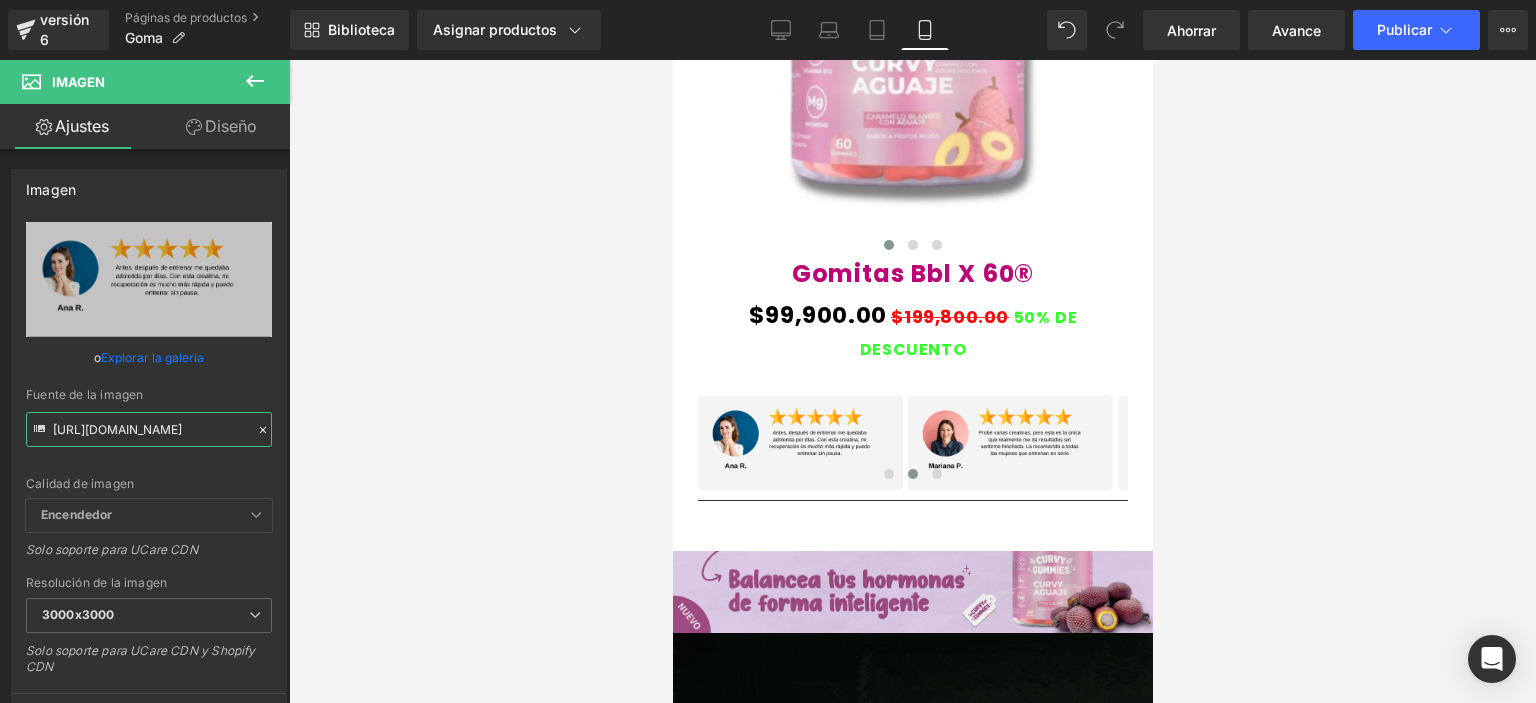 drag, startPoint x: 53, startPoint y: 426, endPoint x: 341, endPoint y: 424, distance: 288.00696 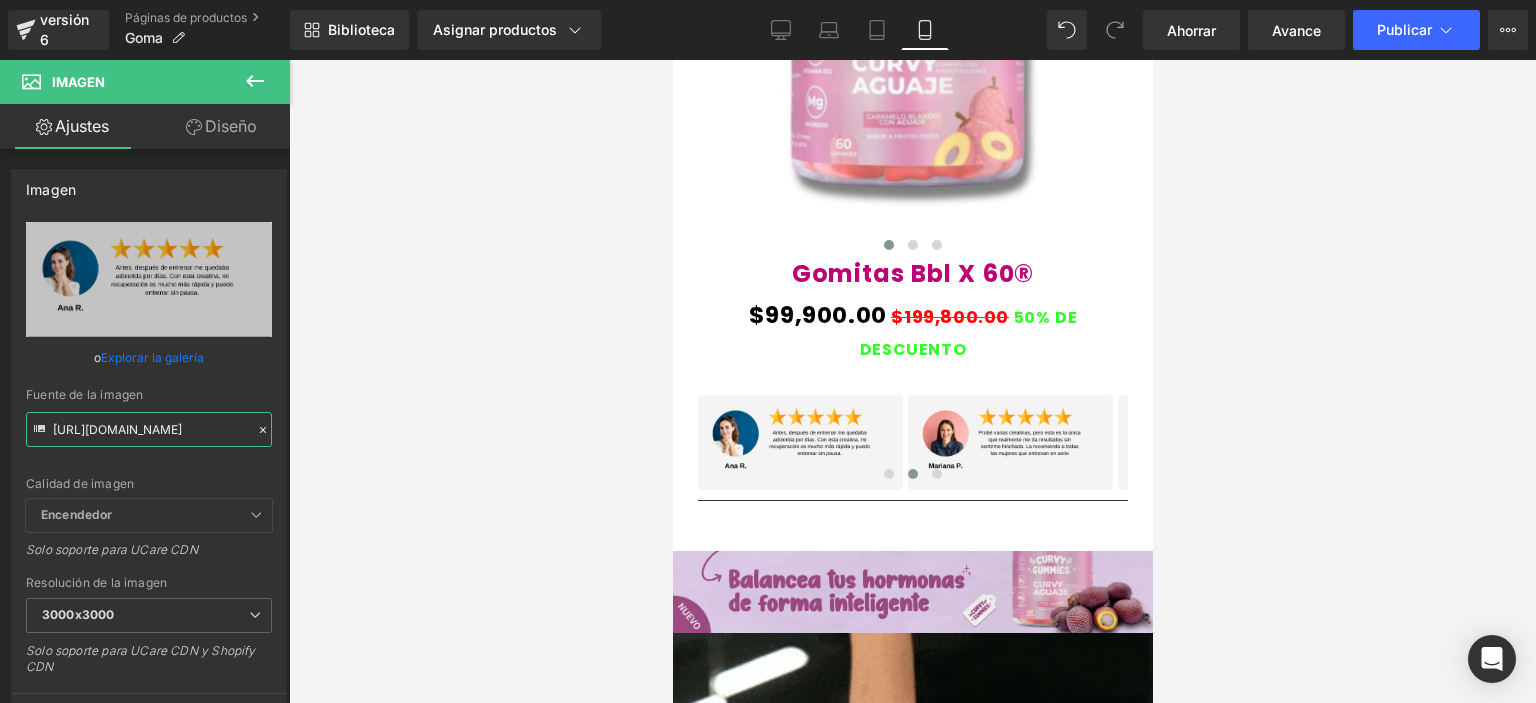 click on "Estás previsualizando cómo funciona el Reestilizará tu página. No puedes editar elementos en el modo de vista previa preestablecida. versión 6 Páginas de productos Goma Biblioteca Asignar productos Vista previa del producto
Gomitas Bbl X 60® Administrar productos asignados Móvil De oficina Computadora portátil Tableta Móvil Ahorrar Avance Publicar Programado Plan de actualización Ver página en vivo Ver con plantilla actual Guardar plantilla en la biblioteca Programar publicación Optimizar Configuración de publicación Atajos Tu página no se puede publicar Has alcanzado el número máximo de páginas publicadas en tu plan (1/1).  Necesitas mejorar tu plan o cancelar la publicación de todas tus páginas para obtener un espacio de publicación. Anular la publicación de páginas Plan de actualización Elementos Estilo global Base Fila filas, columnas, diseños, div Título encabezados, títulos, h1,h2,h3,h4,h5,h6 Bloque de texto textos, párrafos, contenidos, bloques Imagen Icono Botón" at bounding box center (768, 368) 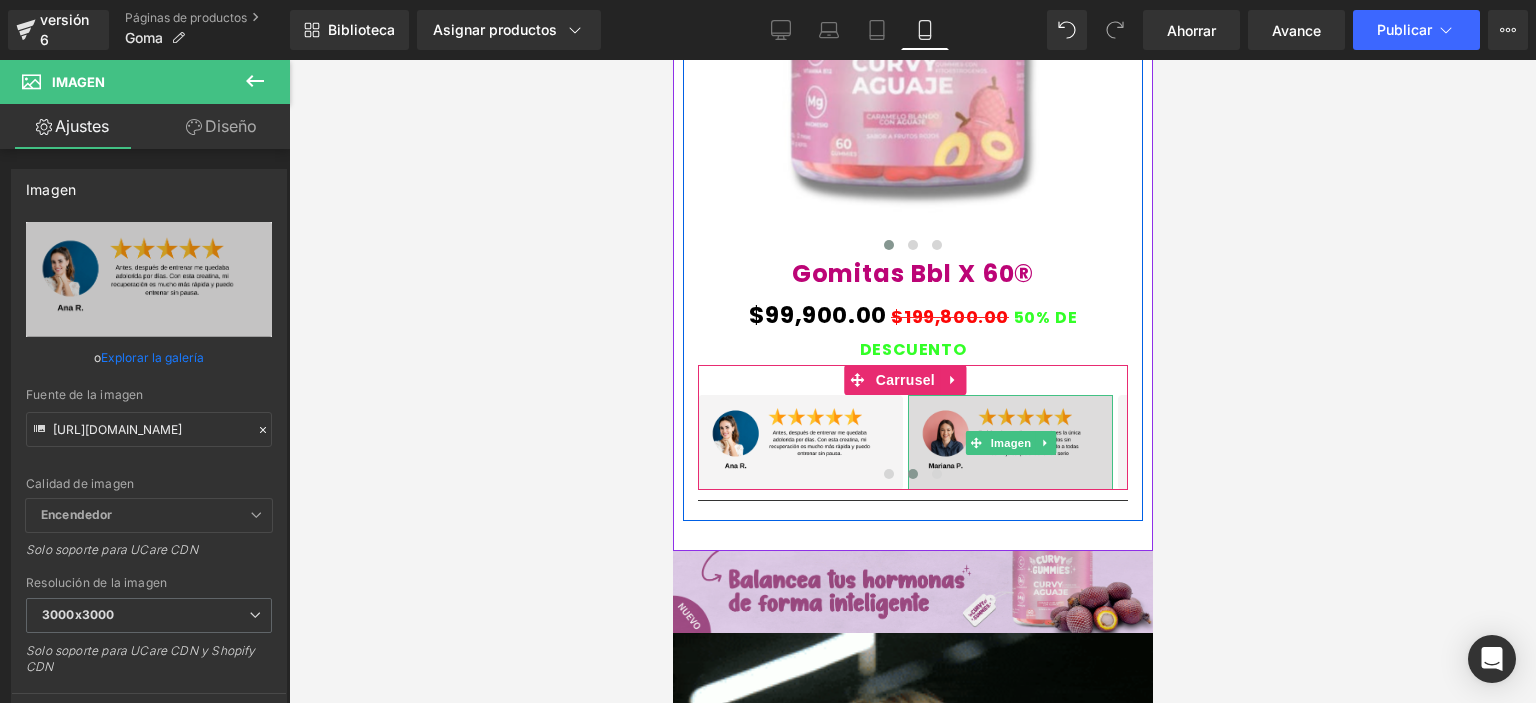 click at bounding box center [1009, 442] 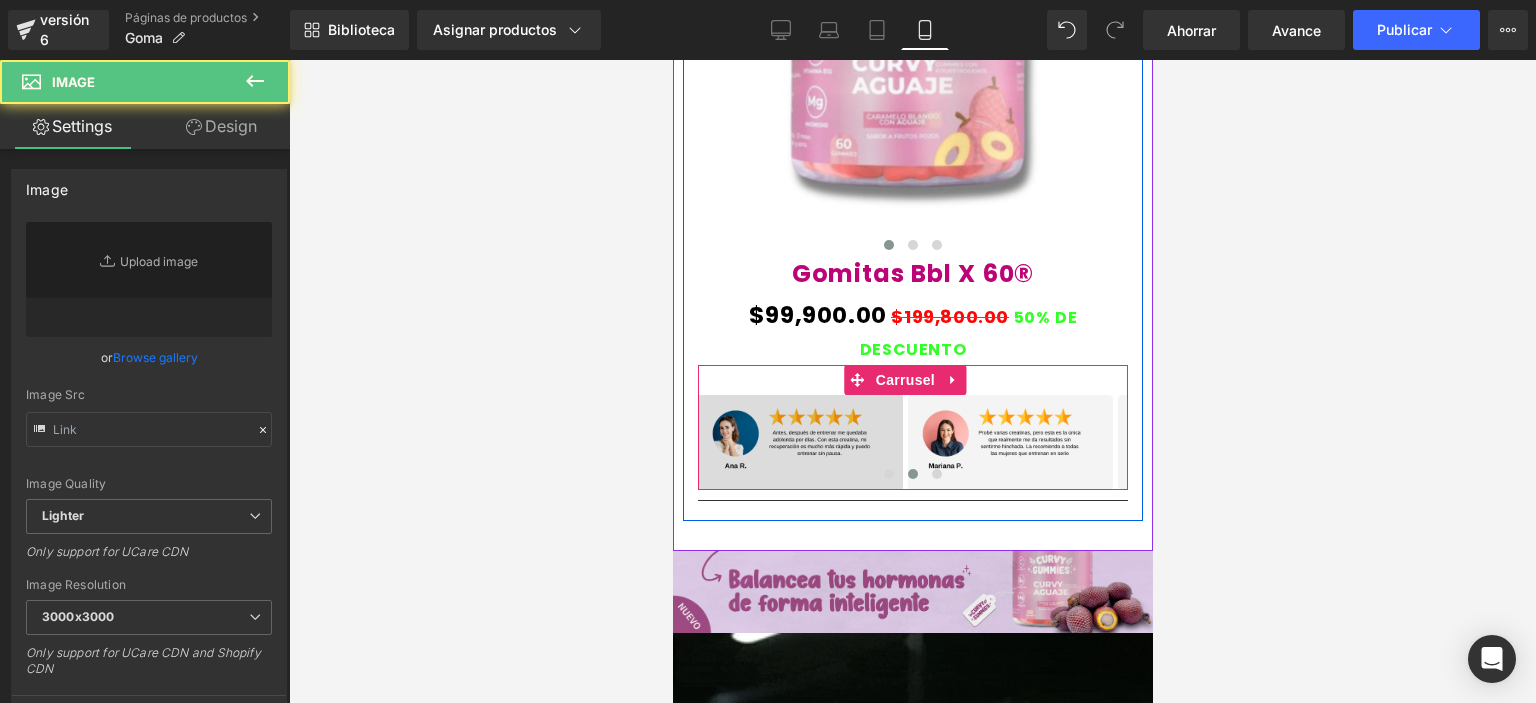 type on "[URL][DOMAIN_NAME]" 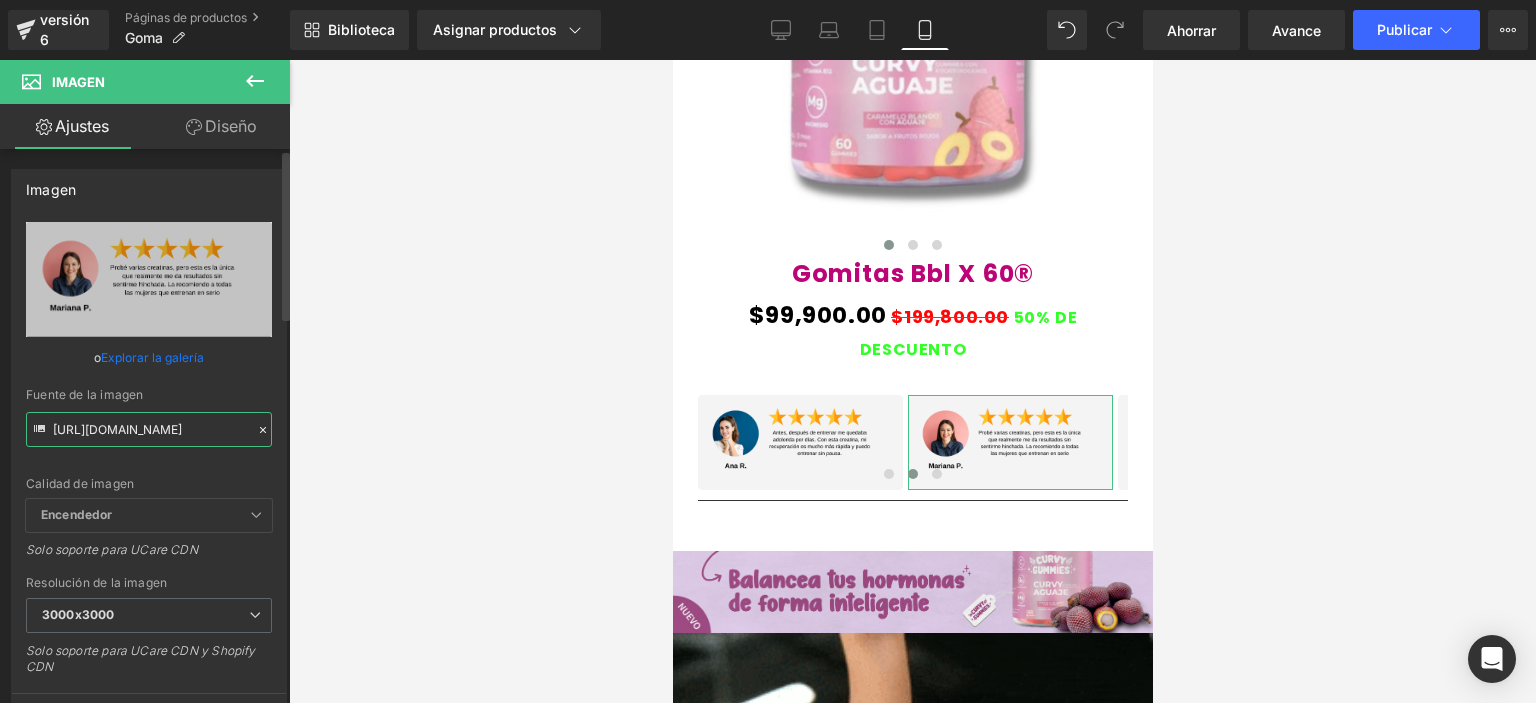 scroll, scrollTop: 0, scrollLeft: 11, axis: horizontal 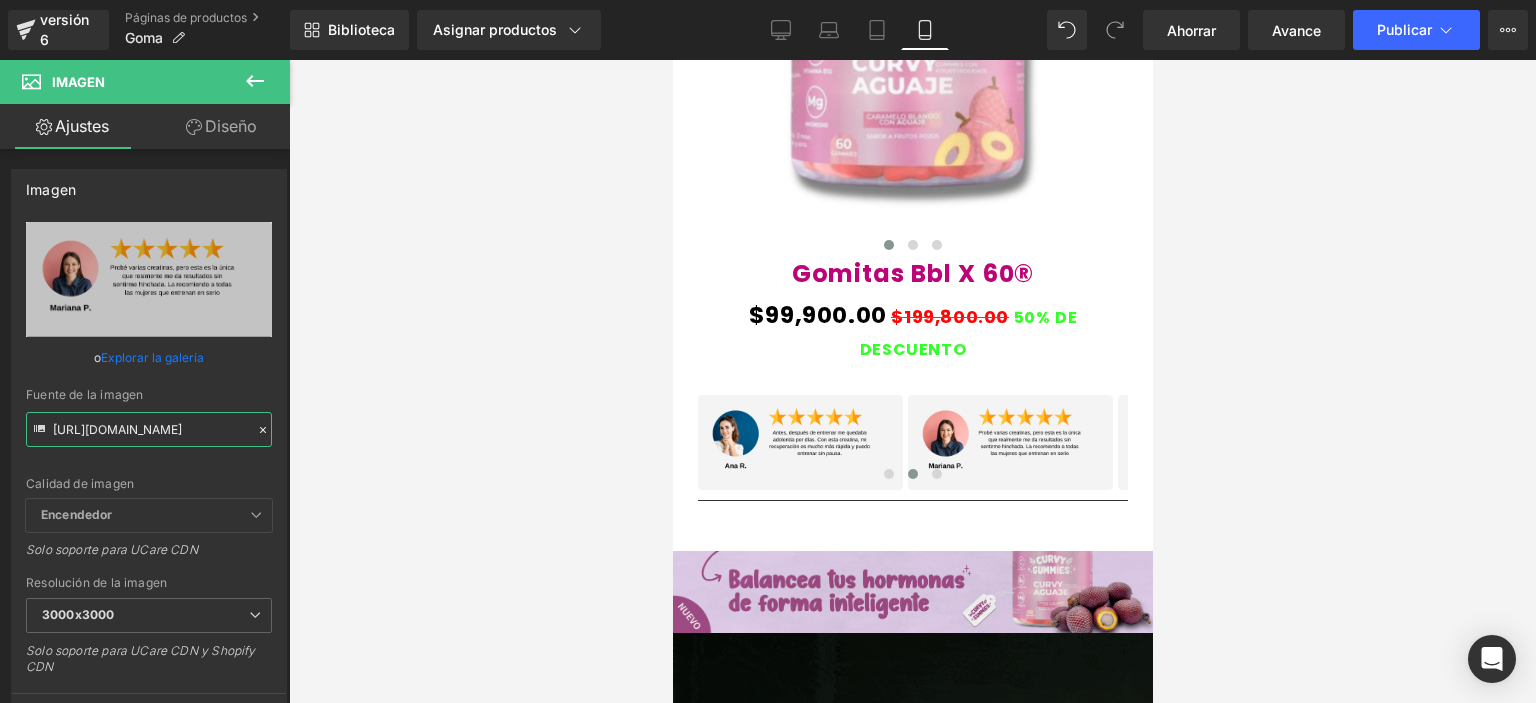 drag, startPoint x: 51, startPoint y: 425, endPoint x: 332, endPoint y: 425, distance: 281 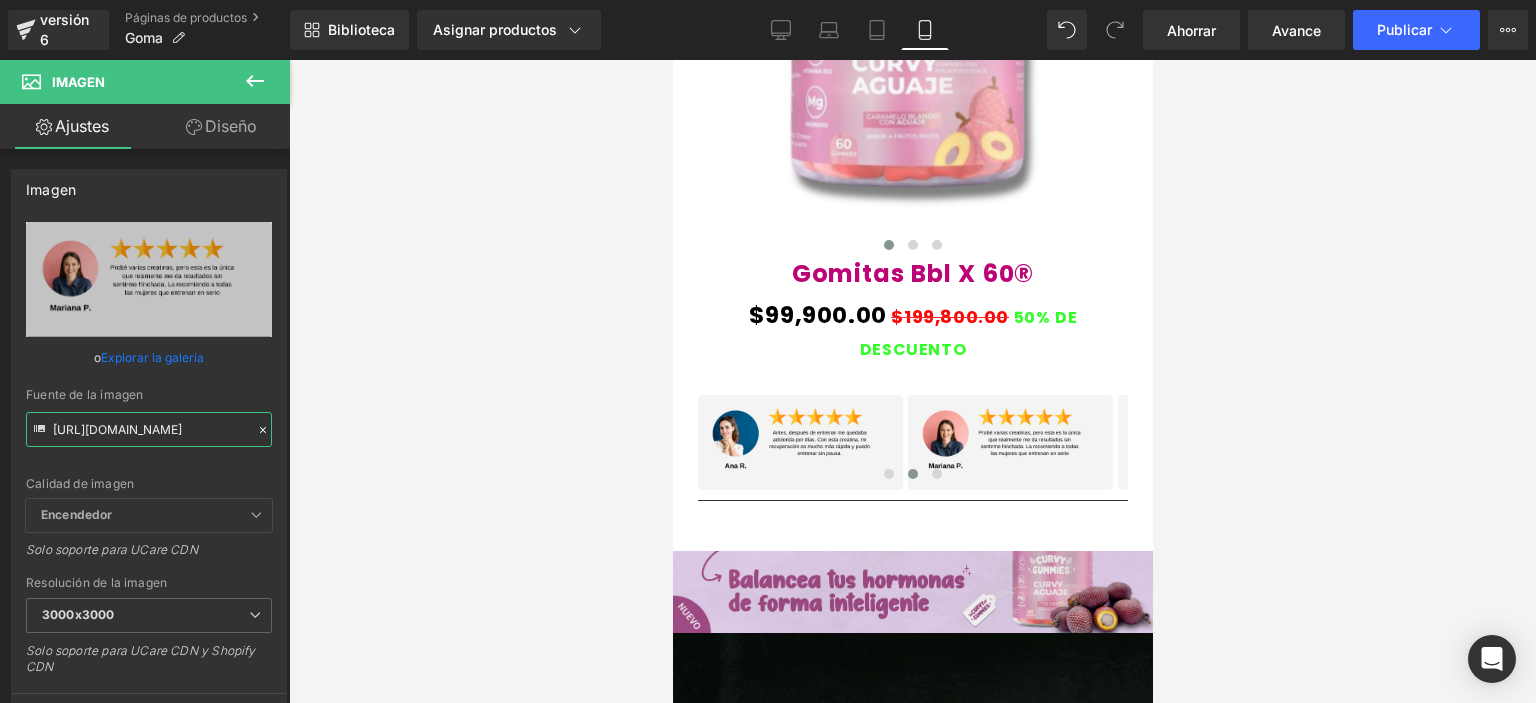 click on "Estás previsualizando cómo funciona el Reestilizará tu página. No puedes editar elementos en el modo de vista previa preestablecida. versión 6 Páginas de productos Goma Biblioteca Asignar productos Vista previa del producto
Gomitas Bbl X 60® Administrar productos asignados Móvil De oficina Computadora portátil Tableta Móvil Ahorrar Avance Publicar Programado Plan de actualización Ver página en vivo Ver con plantilla actual Guardar plantilla en la biblioteca Programar publicación Optimizar Configuración de publicación Atajos Tu página no se puede publicar Has alcanzado el número máximo de páginas publicadas en tu plan (1/1).  Necesitas mejorar tu plan o cancelar la publicación de todas tus páginas para obtener un espacio de publicación. Anular la publicación de páginas Plan de actualización Elementos Estilo global Base Fila filas, columnas, diseños, div Título encabezados, títulos, h1,h2,h3,h4,h5,h6 Bloque de texto textos, párrafos, contenidos, bloques Imagen Icono Botón" at bounding box center (768, 368) 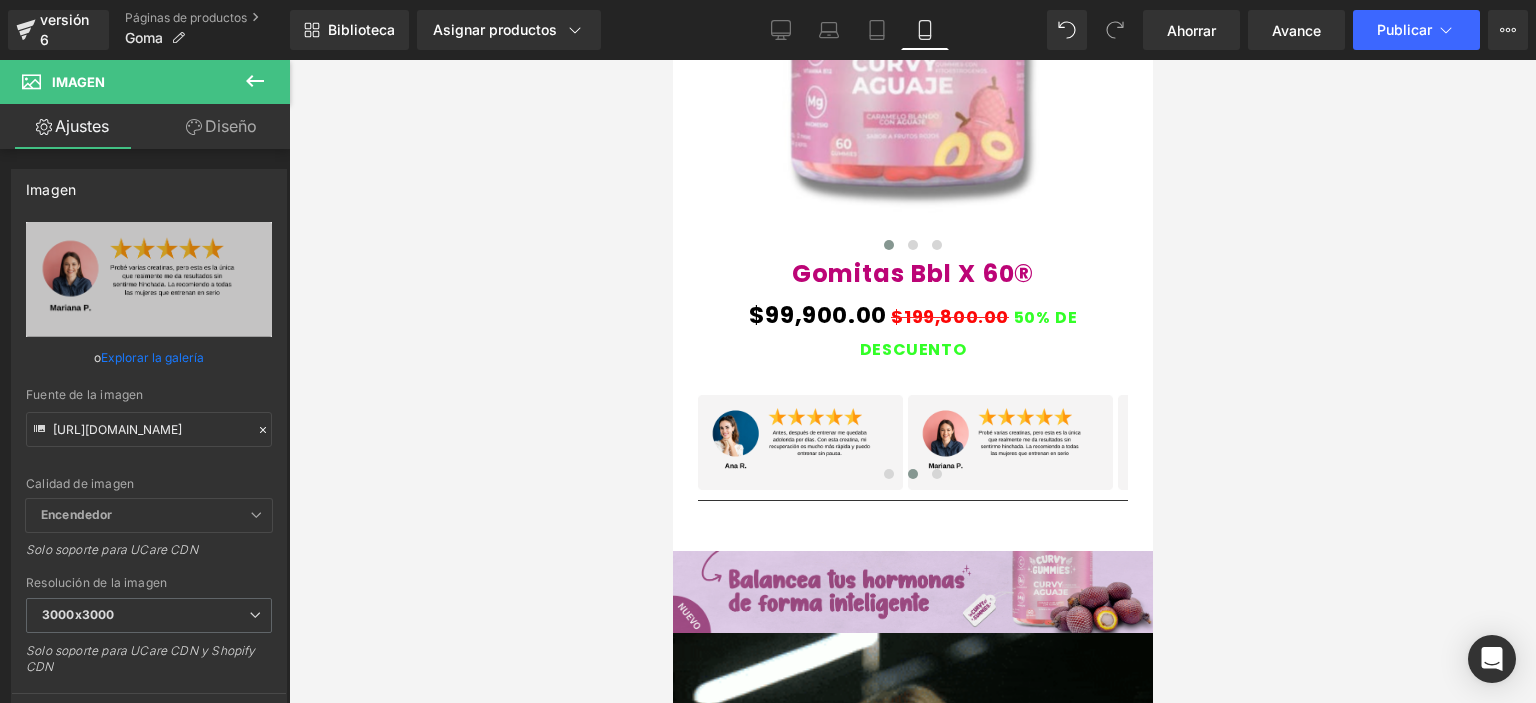 scroll, scrollTop: 0, scrollLeft: 0, axis: both 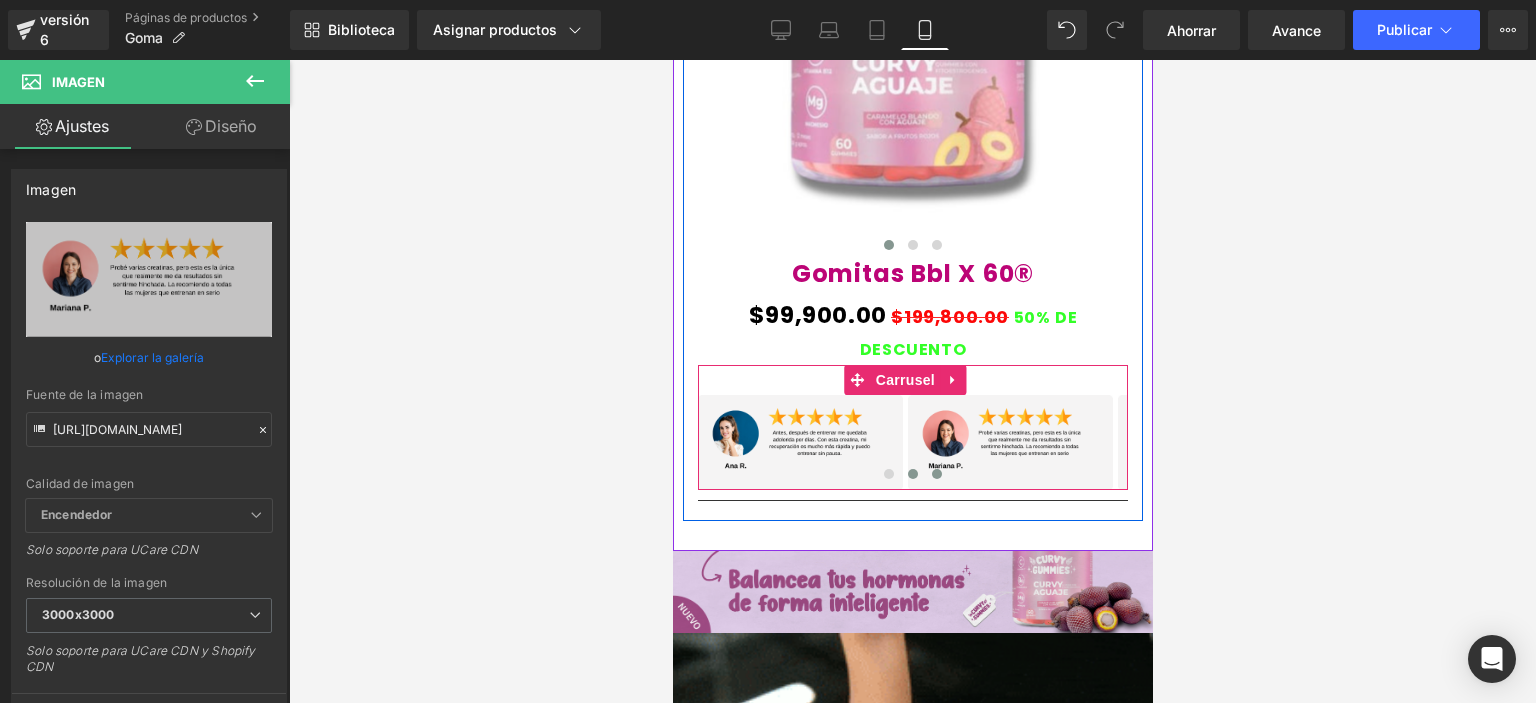 click at bounding box center (936, 474) 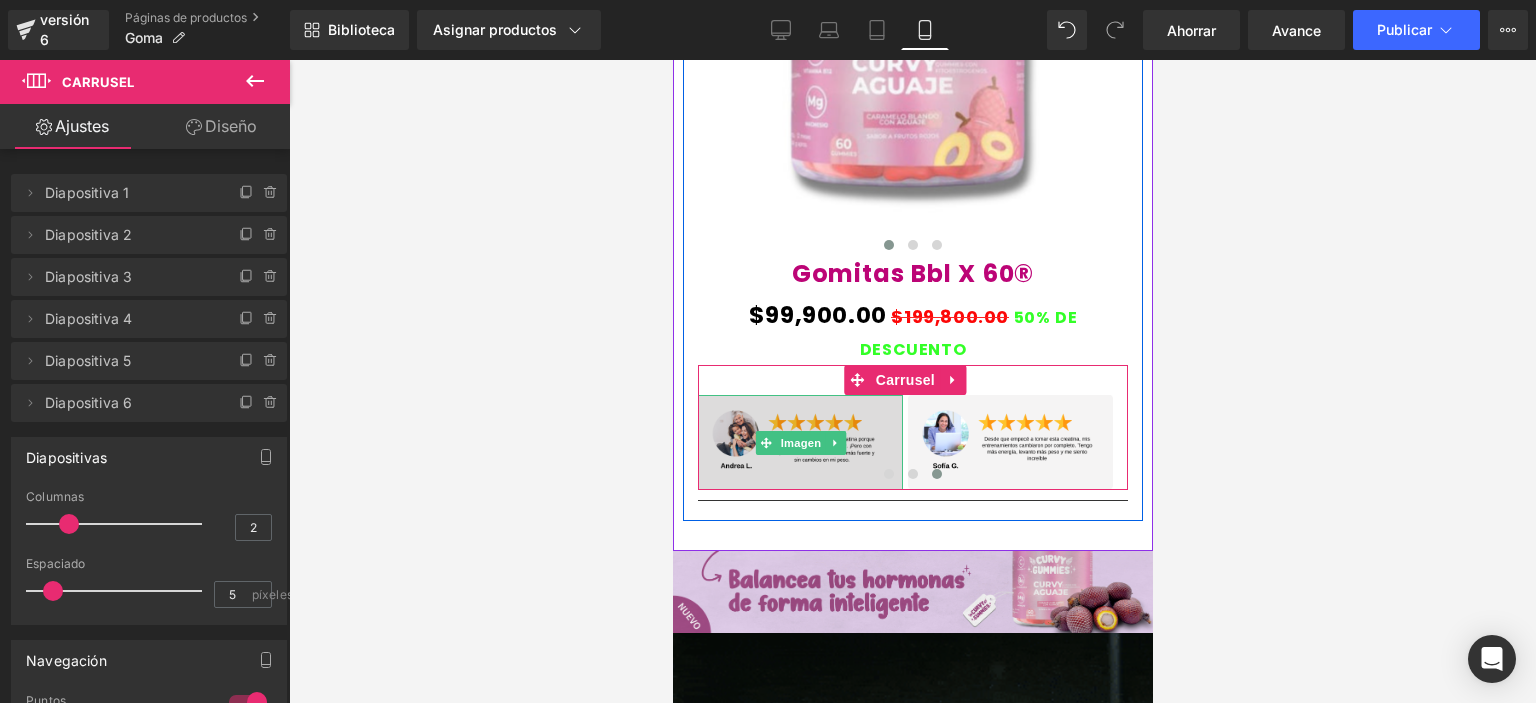 click at bounding box center [799, 442] 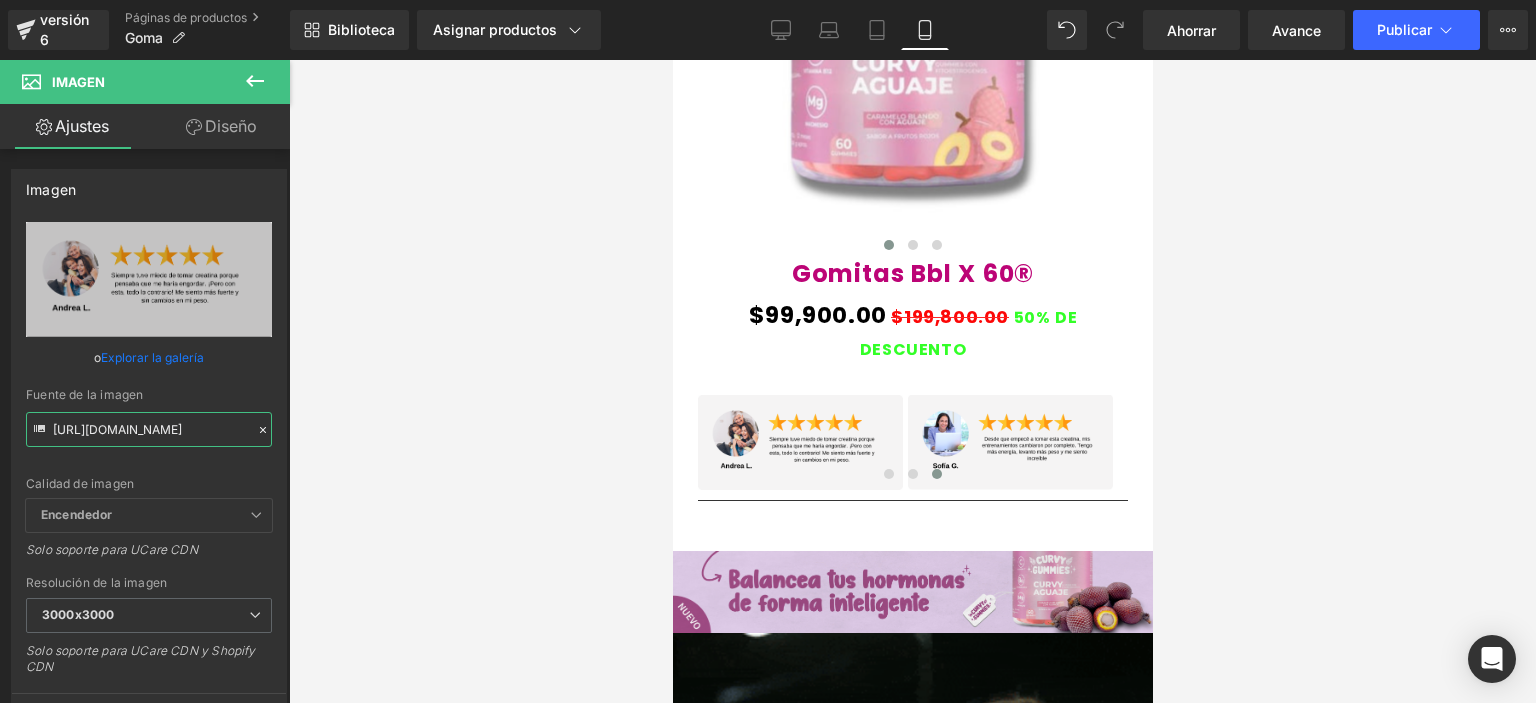 drag, startPoint x: 52, startPoint y: 427, endPoint x: 343, endPoint y: 427, distance: 291 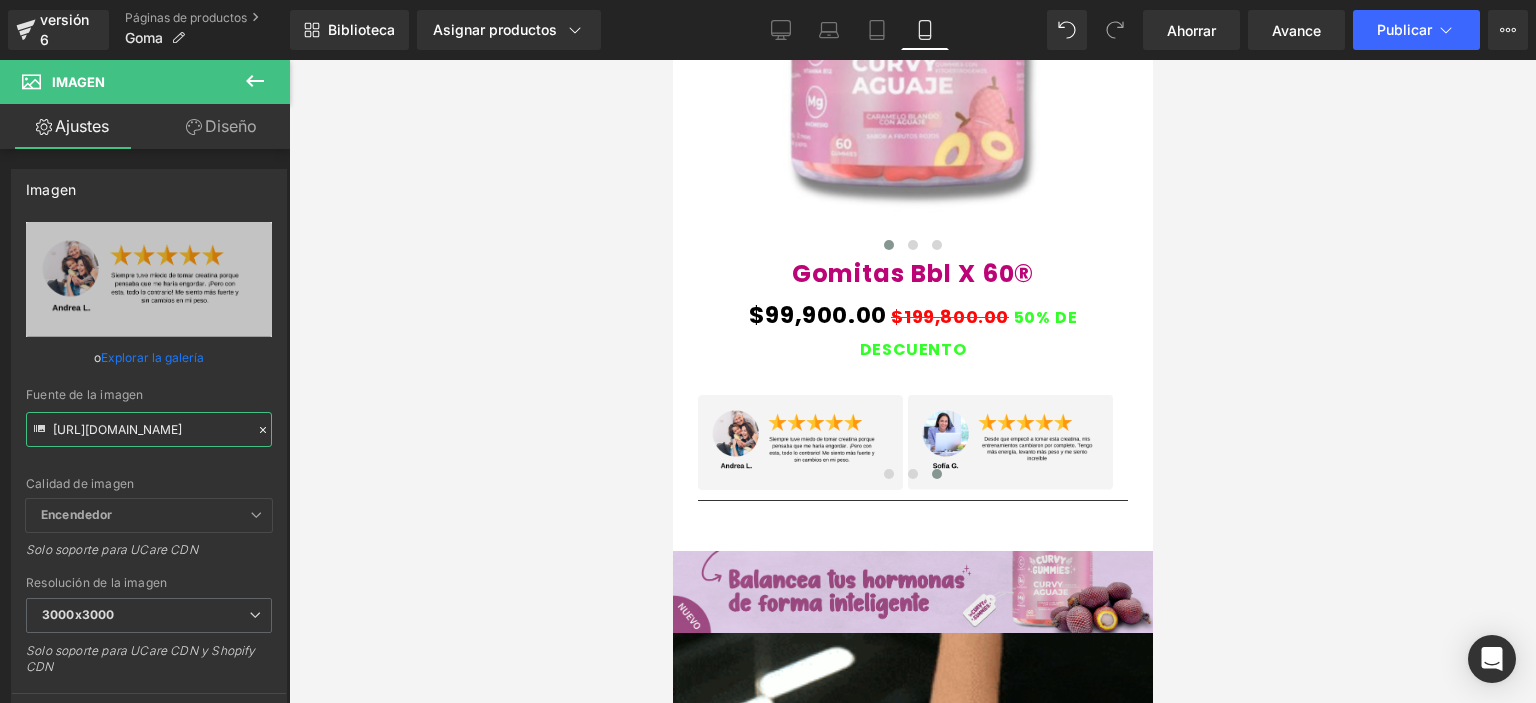 click on "Estás previsualizando cómo funciona el Reestilizará tu página. No puedes editar elementos en el modo de vista previa preestablecida. versión 6 Páginas de productos Goma Biblioteca Asignar productos Vista previa del producto
Gomitas Bbl X 60® Administrar productos asignados Móvil De oficina Computadora portátil Tableta Móvil Ahorrar Avance Publicar Programado Plan de actualización Ver página en vivo Ver con plantilla actual Guardar plantilla en la biblioteca Programar publicación Optimizar Configuración de publicación Atajos Tu página no se puede publicar Has alcanzado el número máximo de páginas publicadas en tu plan (1/1).  Necesitas mejorar tu plan o cancelar la publicación de todas tus páginas para obtener un espacio de publicación. Anular la publicación de páginas Plan de actualización Elementos Estilo global Base Fila filas, columnas, diseños, div Título encabezados, títulos, h1,h2,h3,h4,h5,h6 Bloque de texto textos, párrafos, contenidos, bloques Imagen Icono Botón" at bounding box center (768, 368) 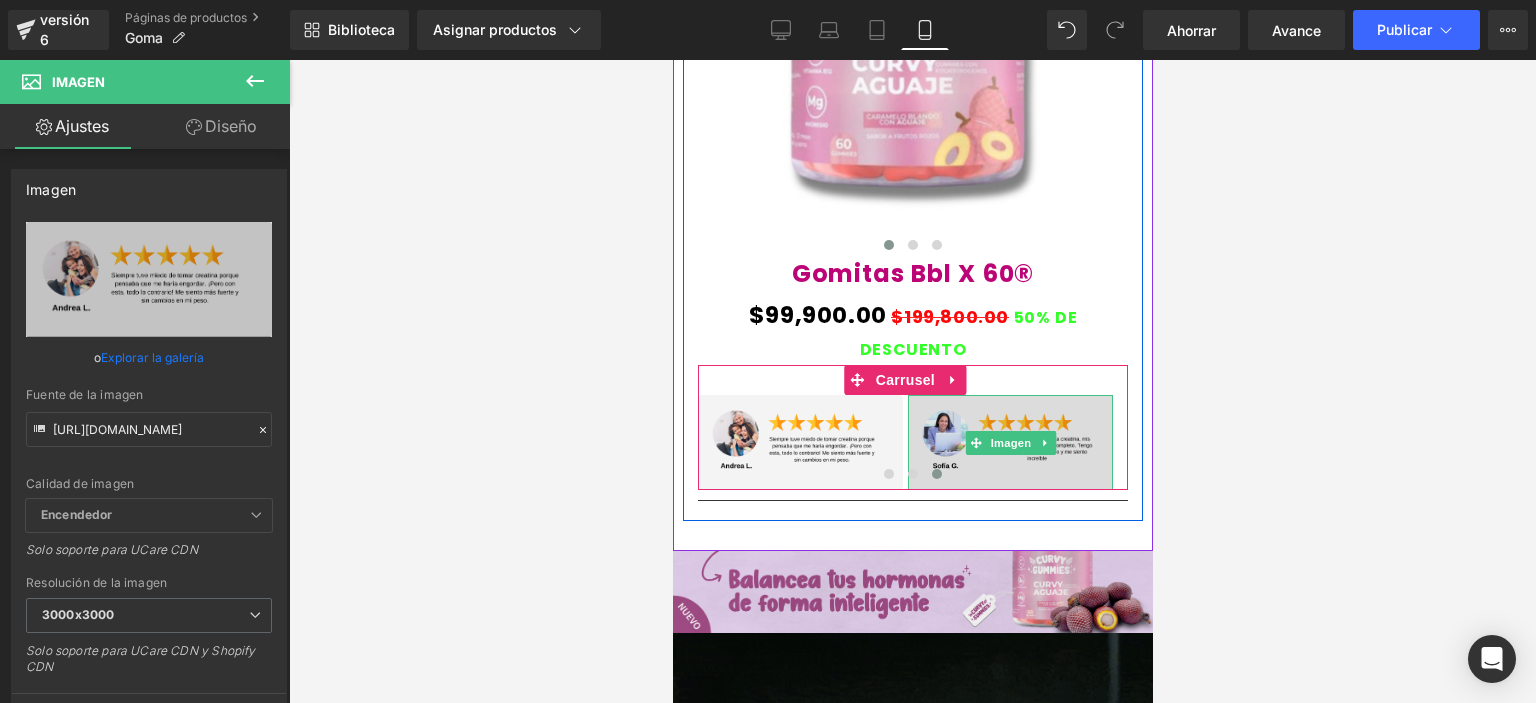 click at bounding box center [1009, 442] 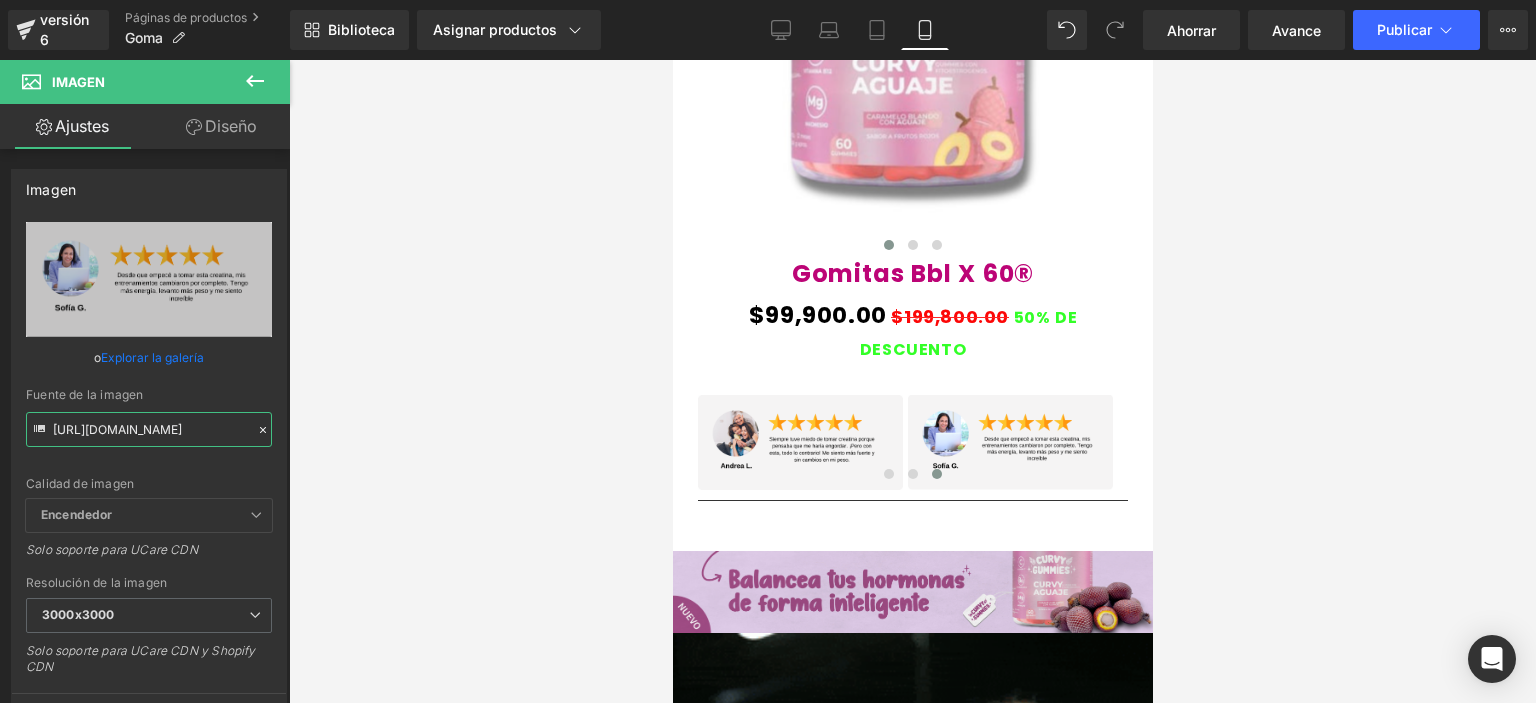 drag, startPoint x: 52, startPoint y: 426, endPoint x: 312, endPoint y: 431, distance: 260.04807 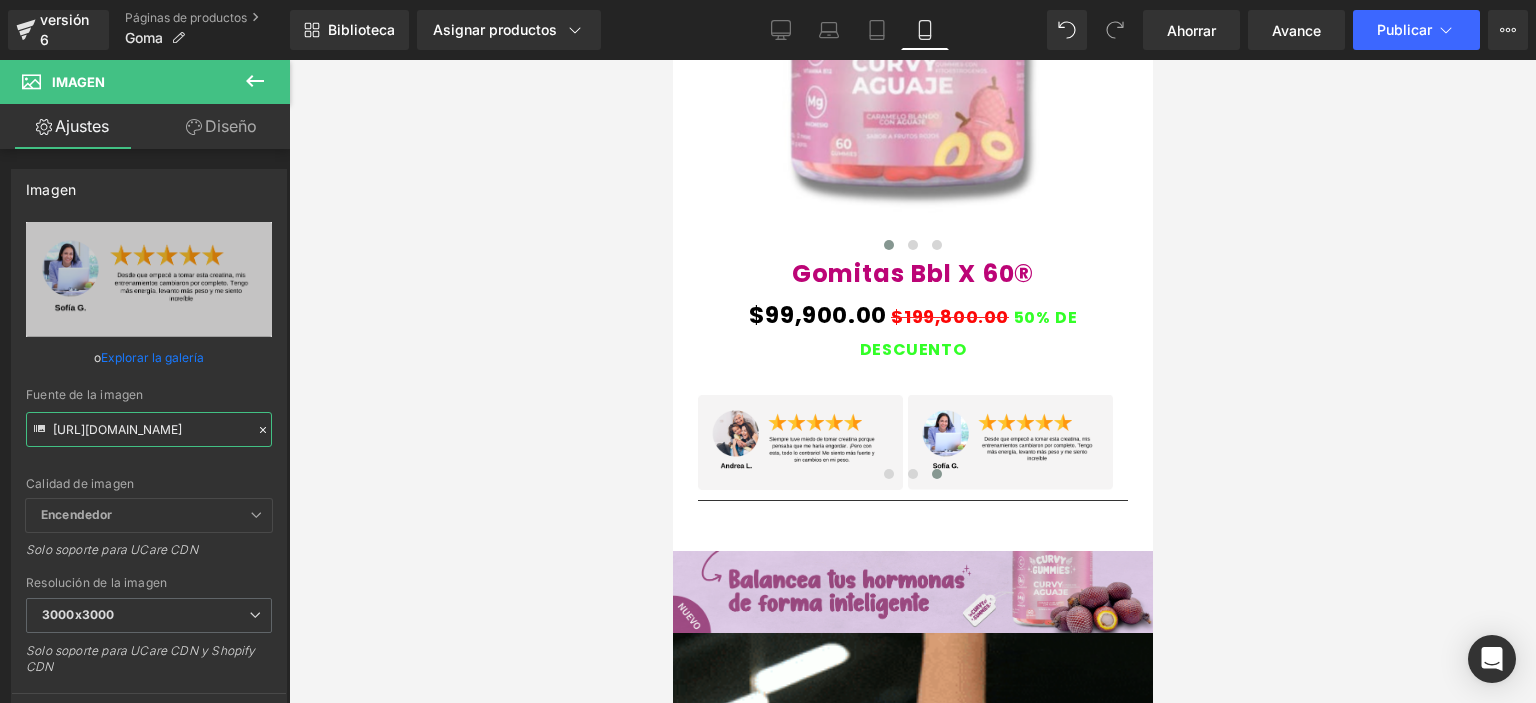 click on "Estás previsualizando cómo funciona el Reestilizará tu página. No puedes editar elementos en el modo de vista previa preestablecida. versión 6 Páginas de productos Goma Biblioteca Asignar productos Vista previa del producto
Gomitas Bbl X 60® Administrar productos asignados Móvil De oficina Computadora portátil Tableta Móvil Ahorrar Avance Publicar Programado Plan de actualización Ver página en vivo Ver con plantilla actual Guardar plantilla en la biblioteca Programar publicación Optimizar Configuración de publicación Atajos Tu página no se puede publicar Has alcanzado el número máximo de páginas publicadas en tu plan (1/1).  Necesitas mejorar tu plan o cancelar la publicación de todas tus páginas para obtener un espacio de publicación. Anular la publicación de páginas Plan de actualización Elementos Estilo global Base Fila filas, columnas, diseños, div Título encabezados, títulos, h1,h2,h3,h4,h5,h6 Bloque de texto textos, párrafos, contenidos, bloques Imagen Icono Botón" at bounding box center (768, 368) 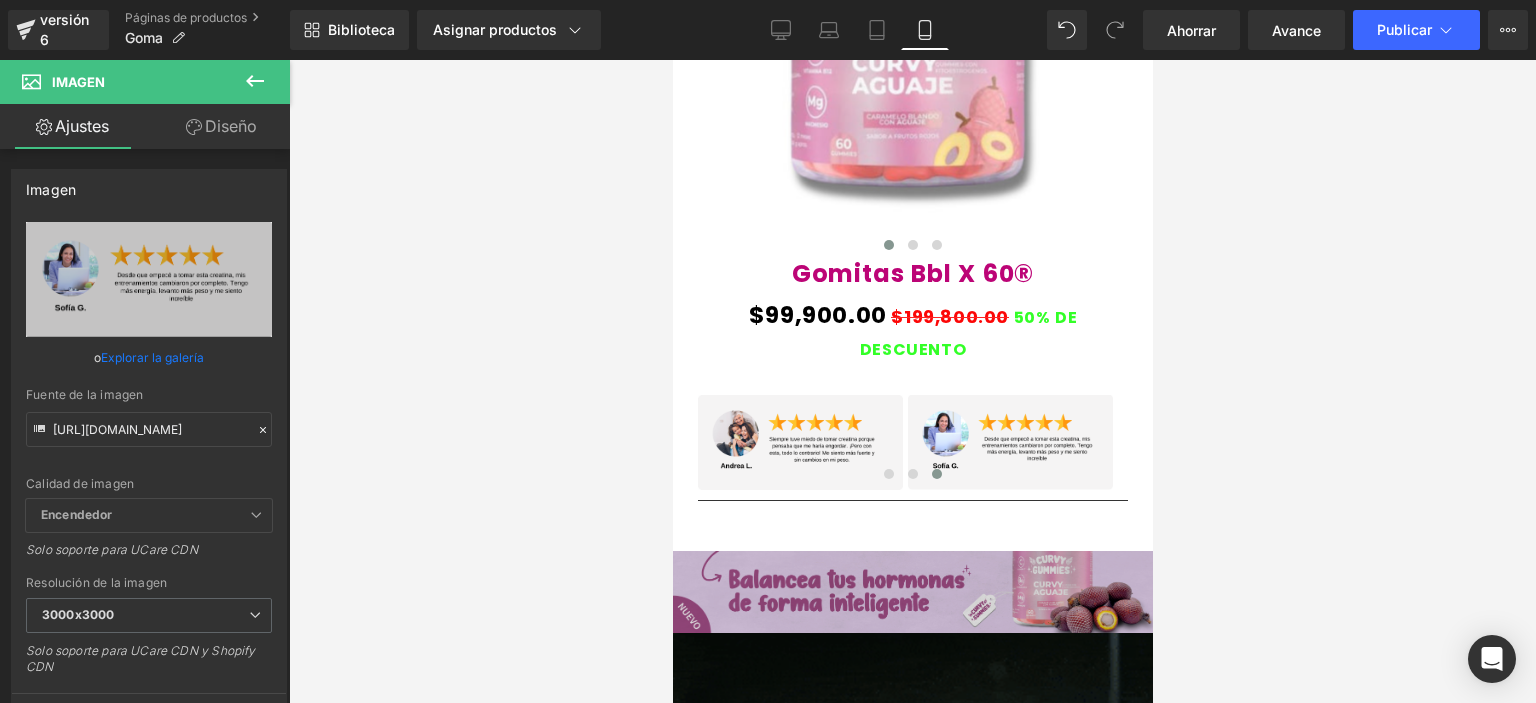click at bounding box center (912, 592) 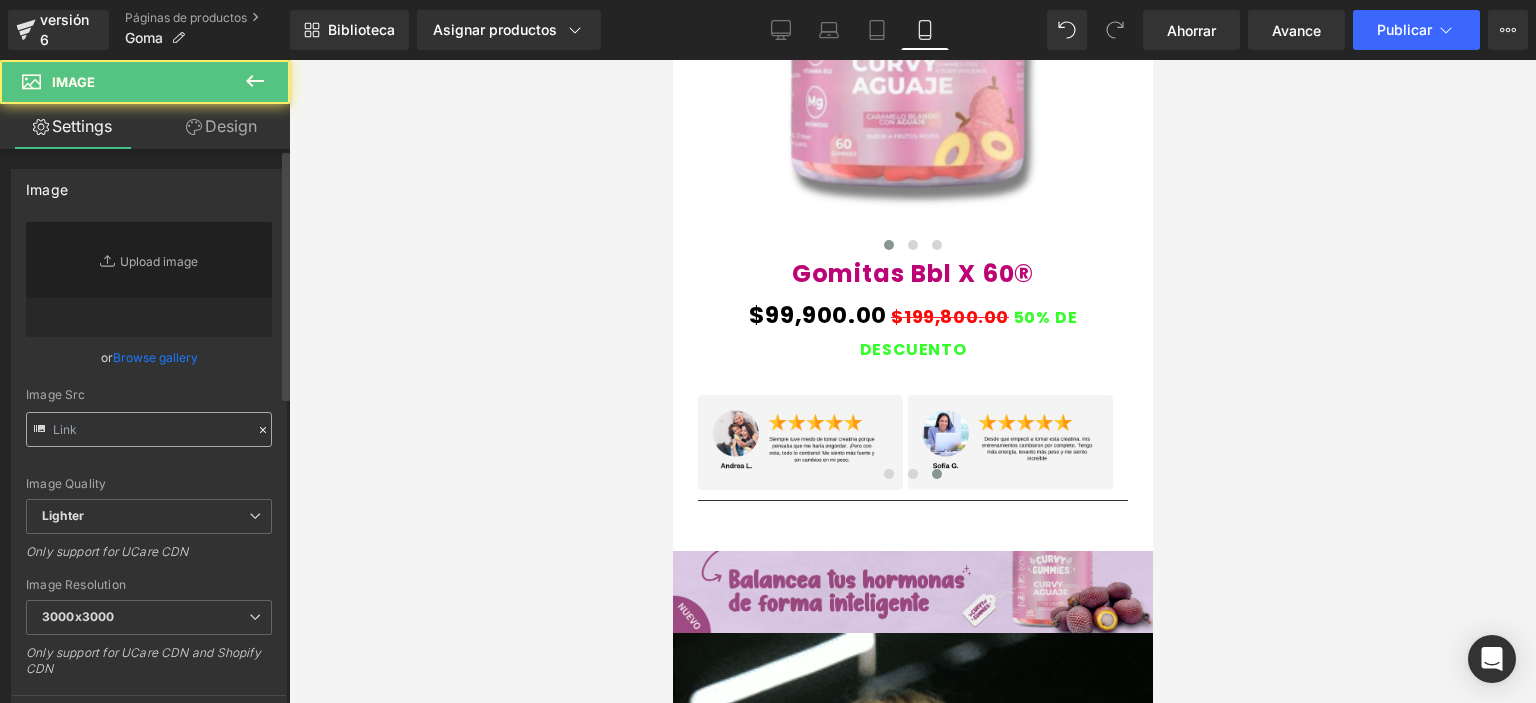 type on "[URL][DOMAIN_NAME]" 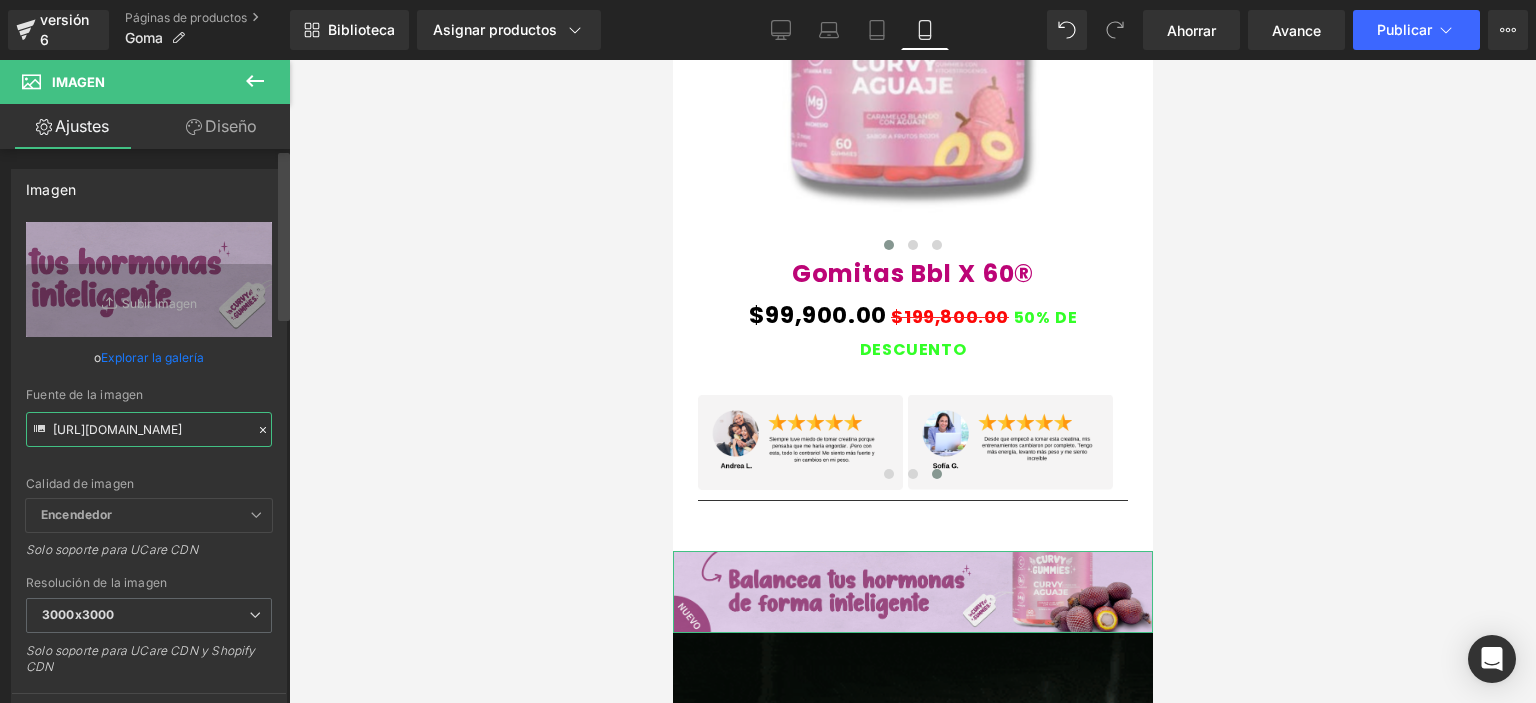 scroll, scrollTop: 0, scrollLeft: 96, axis: horizontal 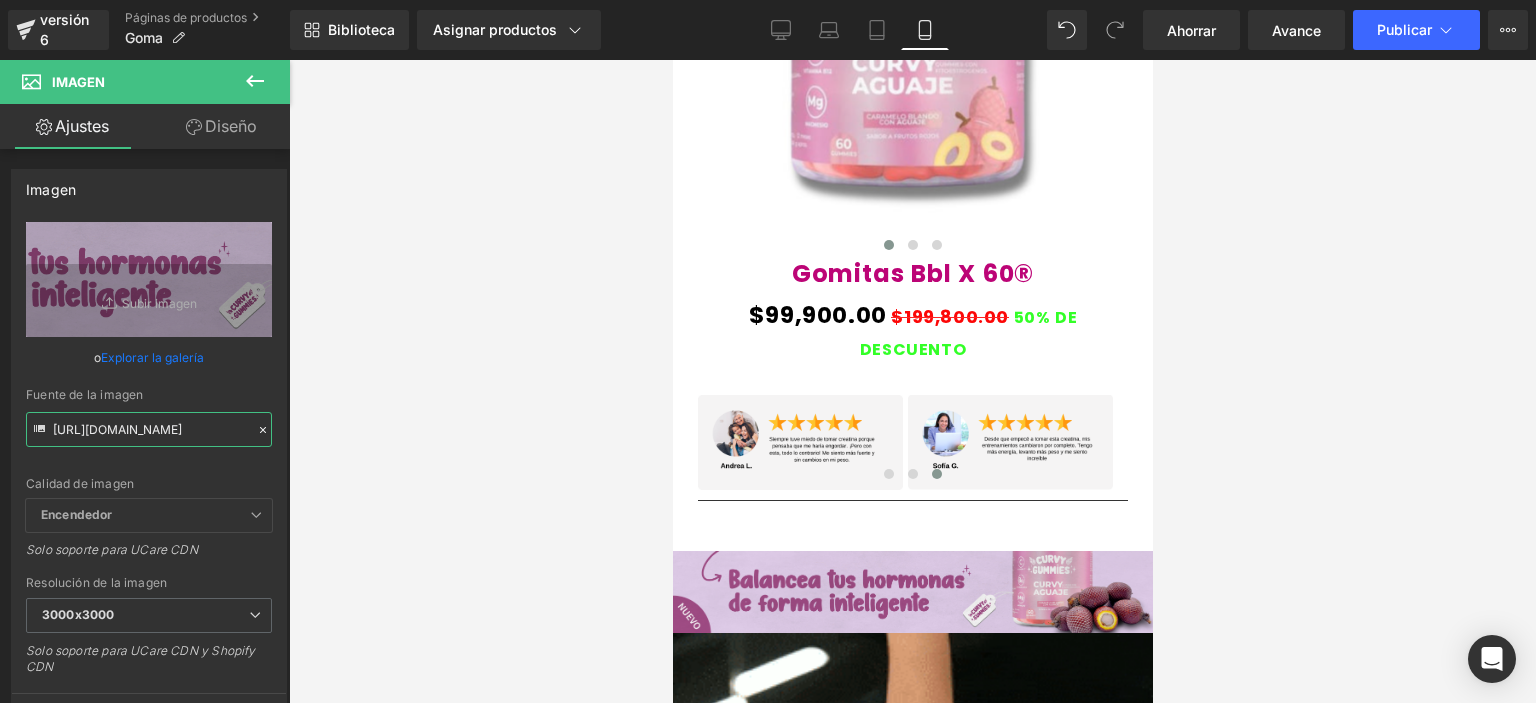 drag, startPoint x: 51, startPoint y: 427, endPoint x: 338, endPoint y: 431, distance: 287.02786 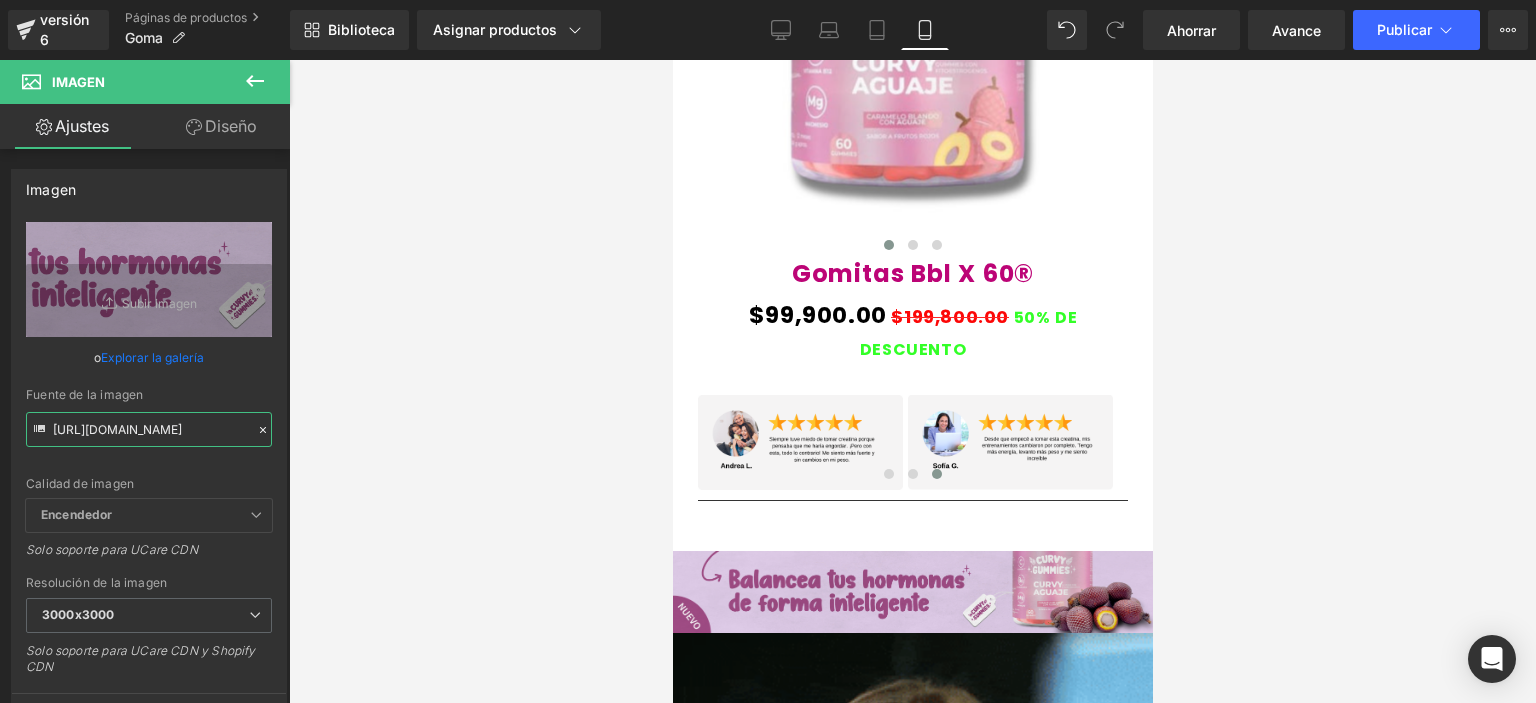 click on "Estás previsualizando cómo funciona el Reestilizará tu página. No puedes editar elementos en el modo de vista previa preestablecida. versión 6 Páginas de productos Goma Biblioteca Asignar productos Vista previa del producto
Gomitas Bbl X 60® Administrar productos asignados Móvil De oficina Computadora portátil Tableta Móvil Ahorrar Avance Publicar Programado Plan de actualización Ver página en vivo Ver con plantilla actual Guardar plantilla en la biblioteca Programar publicación Optimizar Configuración de publicación Atajos Tu página no se puede publicar Has alcanzado el número máximo de páginas publicadas en tu plan (1/1).  Necesitas mejorar tu plan o cancelar la publicación de todas tus páginas para obtener un espacio de publicación. Anular la publicación de páginas Plan de actualización Elementos Estilo global Base Fila filas, columnas, diseños, div Título encabezados, títulos, h1,h2,h3,h4,h5,h6 Bloque de texto textos, párrafos, contenidos, bloques Imagen Icono Botón" at bounding box center [768, 368] 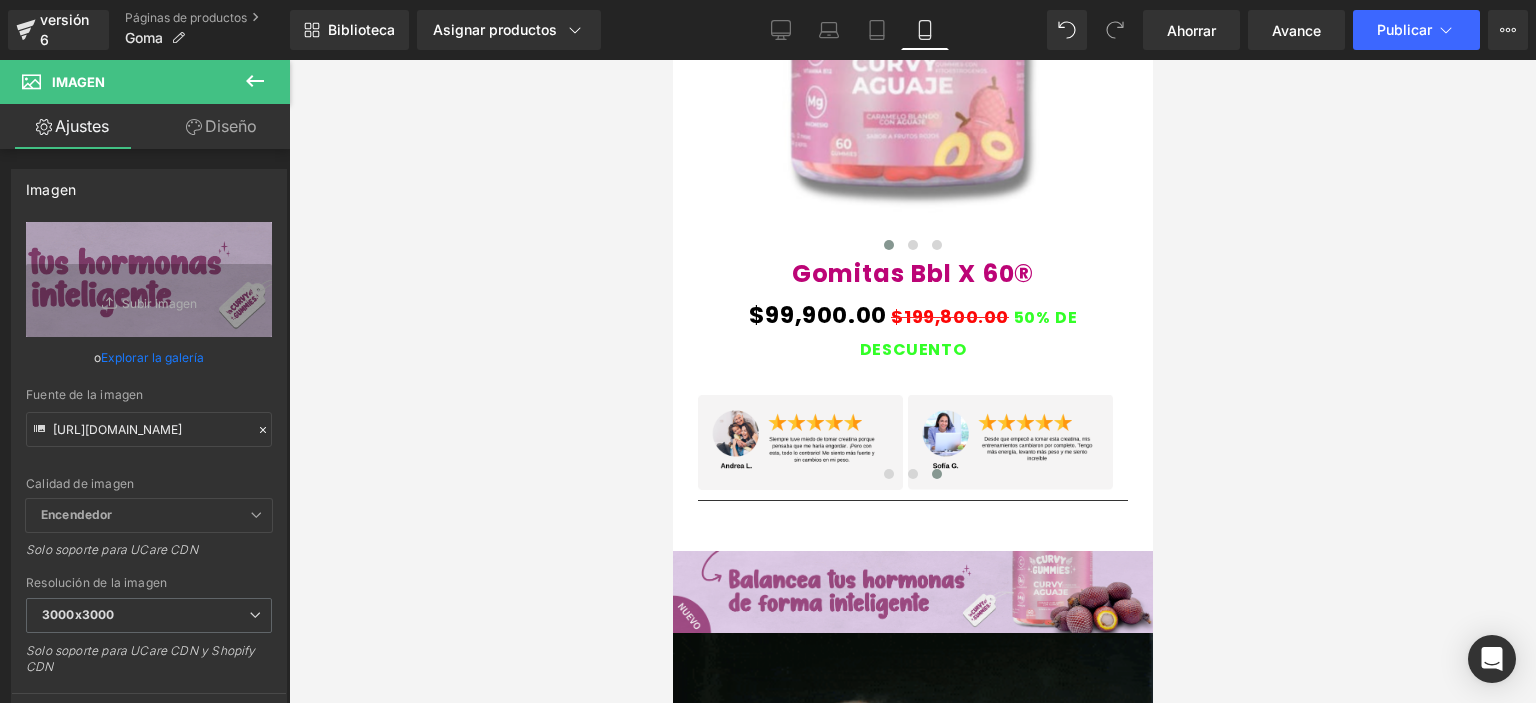 scroll, scrollTop: 0, scrollLeft: 0, axis: both 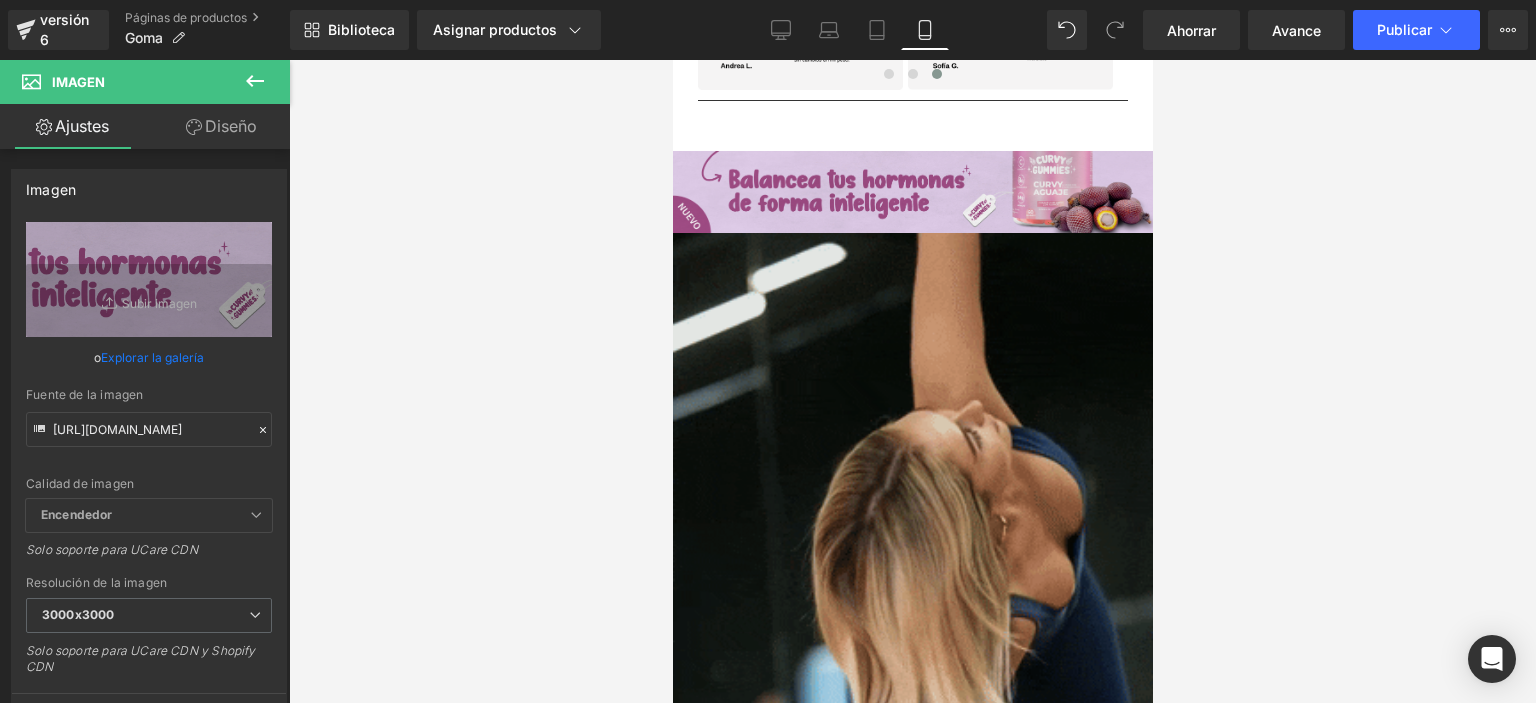 click at bounding box center (912, 659) 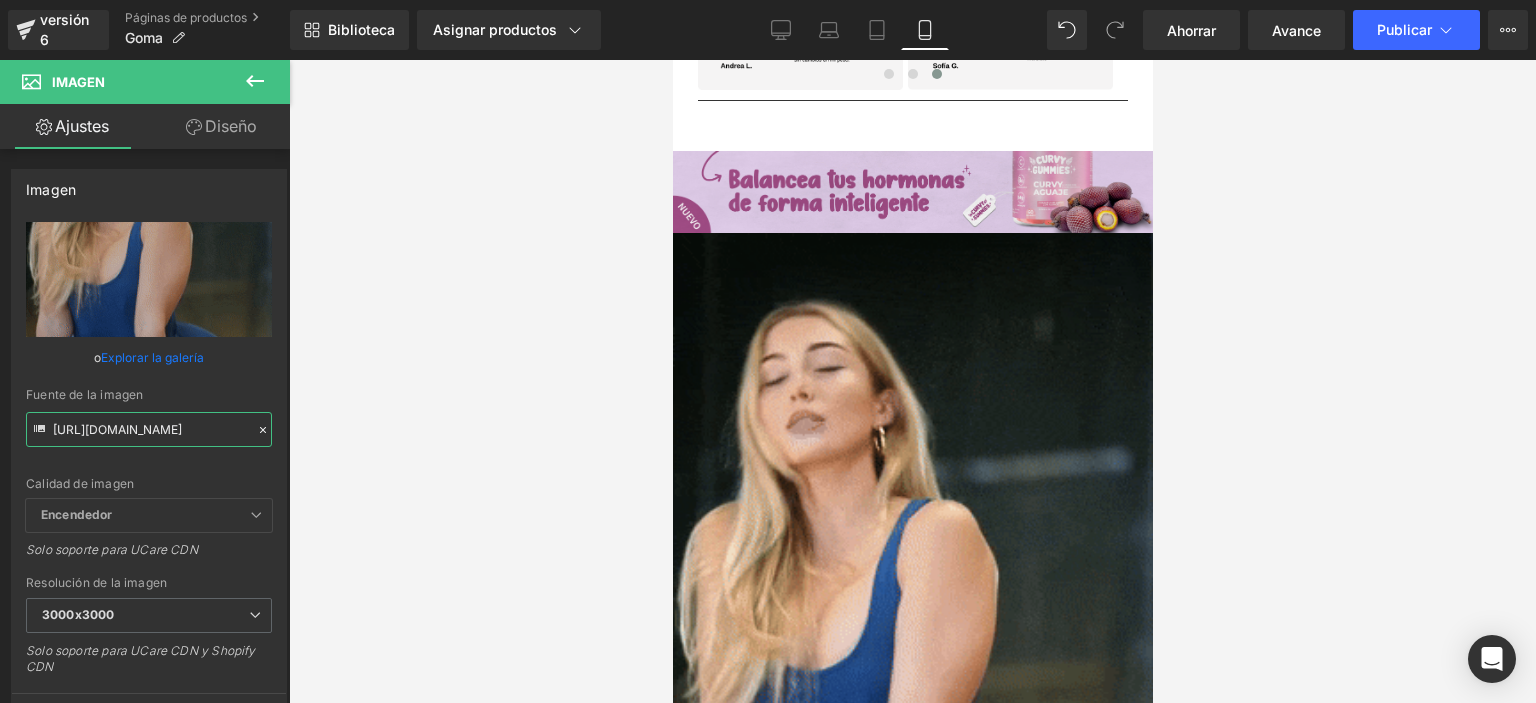 scroll, scrollTop: 0, scrollLeft: 1020, axis: horizontal 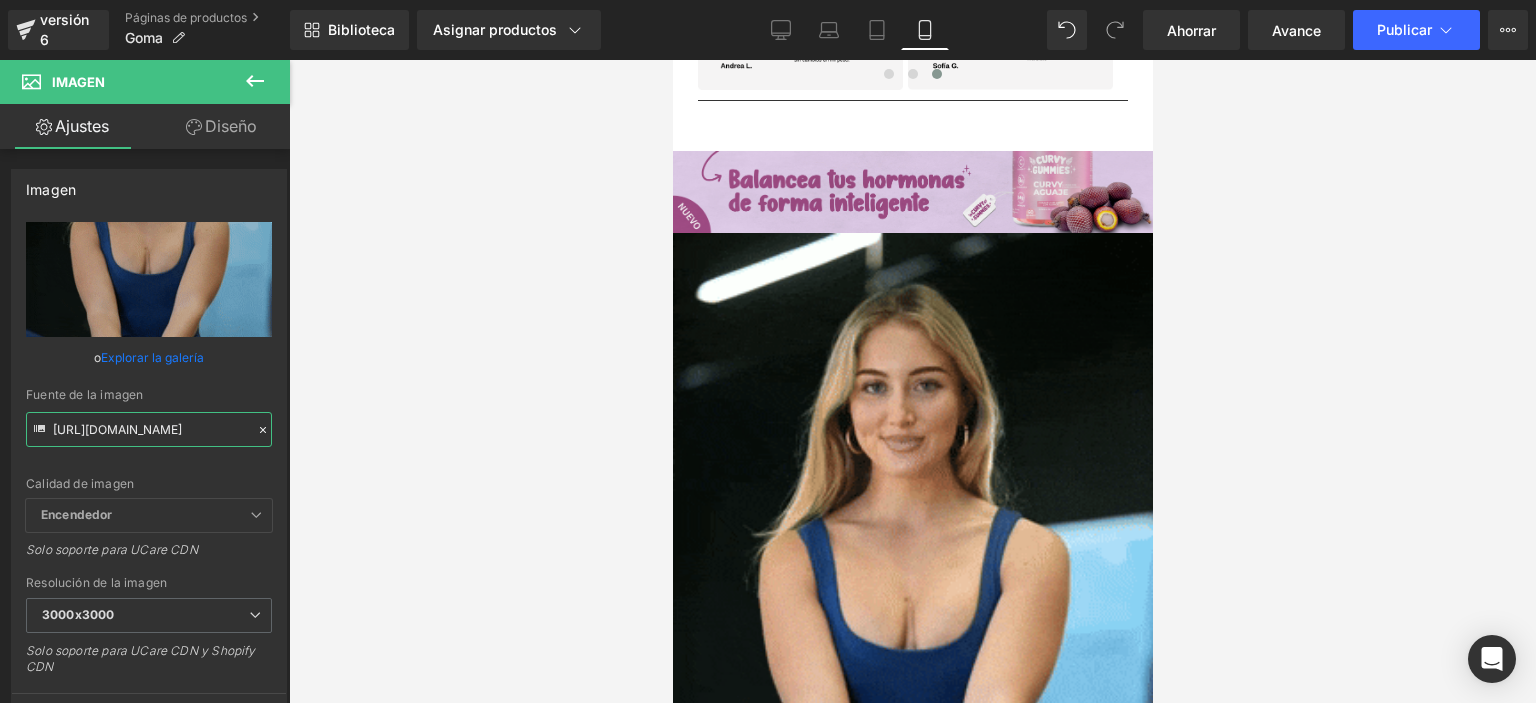 drag, startPoint x: 52, startPoint y: 428, endPoint x: 314, endPoint y: 439, distance: 262.2308 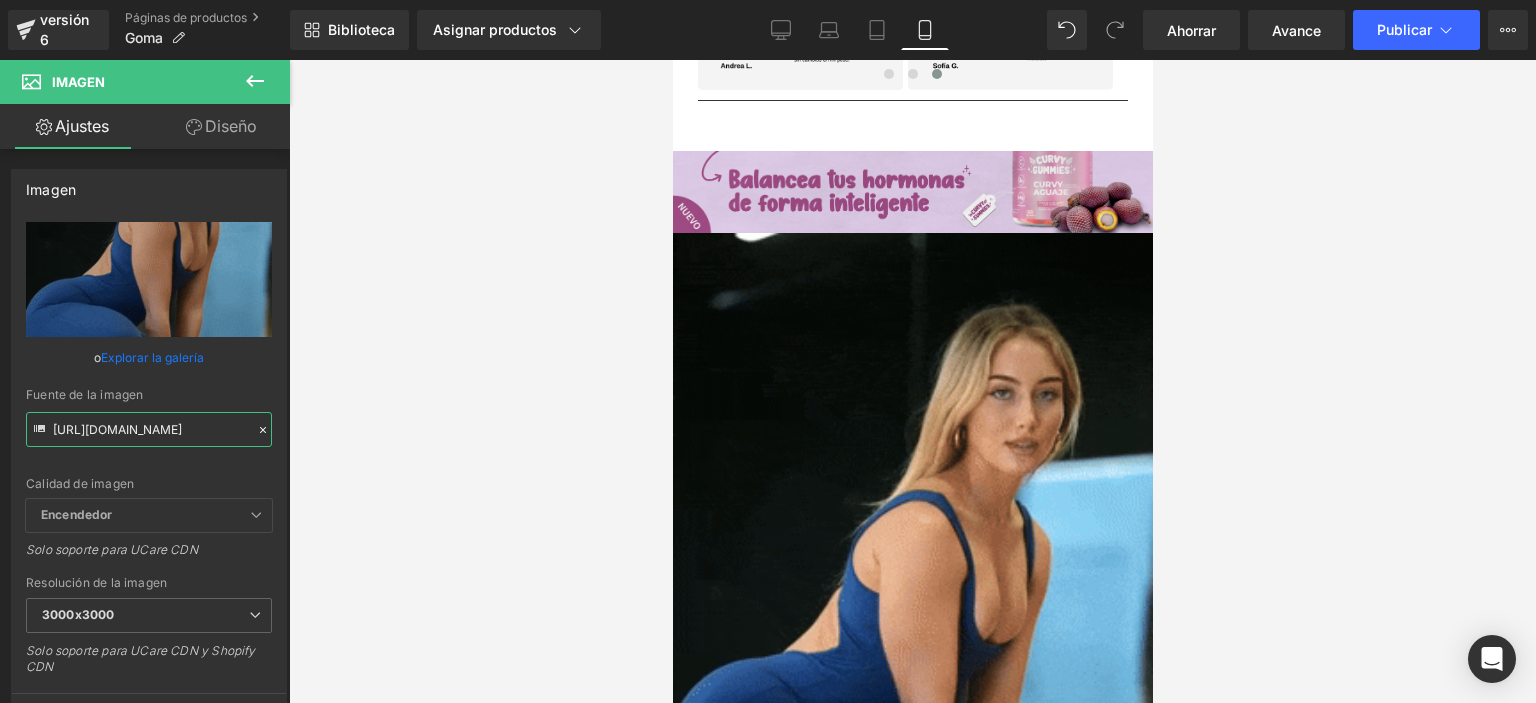click on "Estás previsualizando cómo funciona el Reestilizará tu página. No puedes editar elementos en el modo de vista previa preestablecida. versión 6 Páginas de productos Goma Biblioteca Asignar productos Vista previa del producto
Gomitas Bbl X 60® Administrar productos asignados Móvil De oficina Computadora portátil Tableta Móvil Ahorrar Avance Publicar Programado Plan de actualización Ver página en vivo Ver con plantilla actual Guardar plantilla en la biblioteca Programar publicación Optimizar Configuración de publicación Atajos Tu página no se puede publicar Has alcanzado el número máximo de páginas publicadas en tu plan (1/1).  Necesitas mejorar tu plan o cancelar la publicación de todas tus páginas para obtener un espacio de publicación. Anular la publicación de páginas Plan de actualización Elementos Estilo global Base Fila filas, columnas, diseños, div Título encabezados, títulos, h1,h2,h3,h4,h5,h6 Bloque de texto textos, párrafos, contenidos, bloques Imagen Icono Botón" at bounding box center (768, 368) 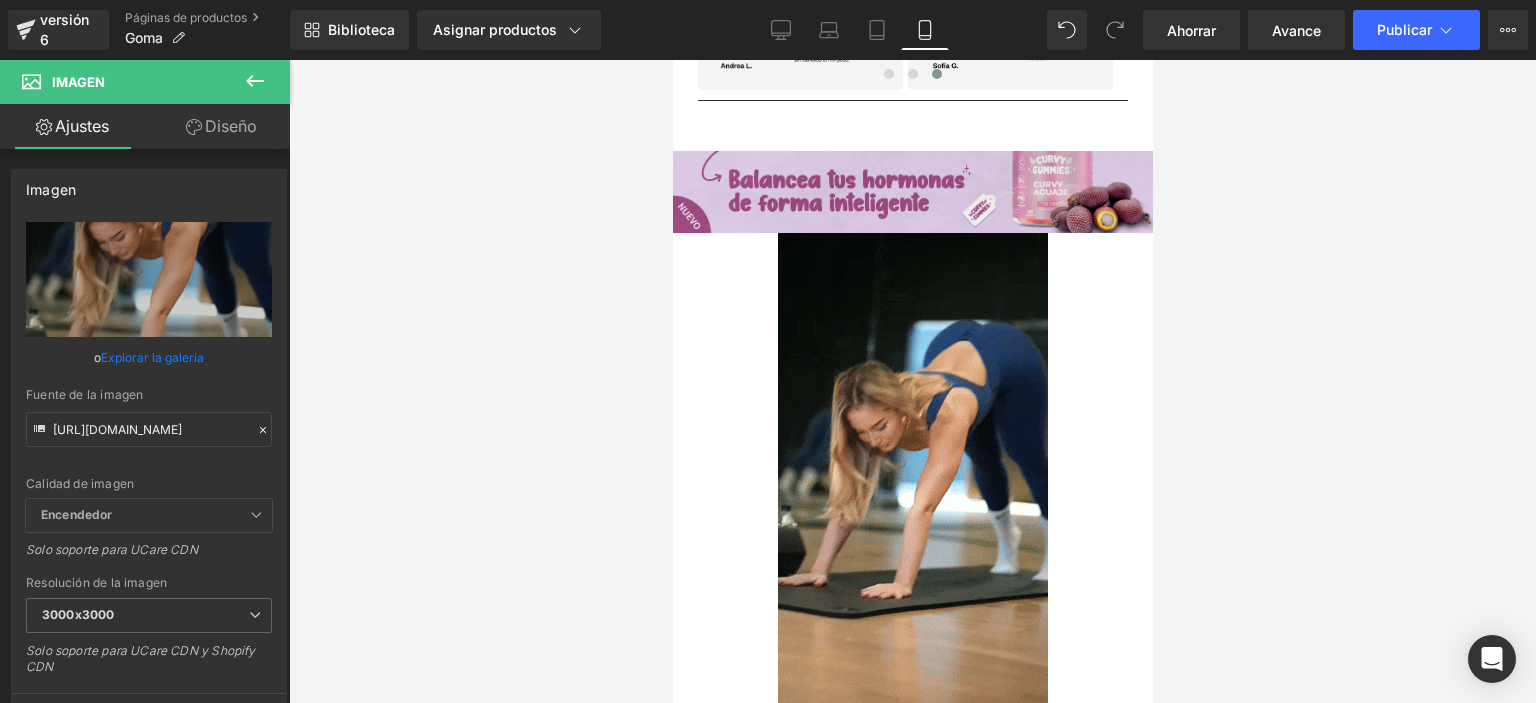 scroll, scrollTop: 0, scrollLeft: 0, axis: both 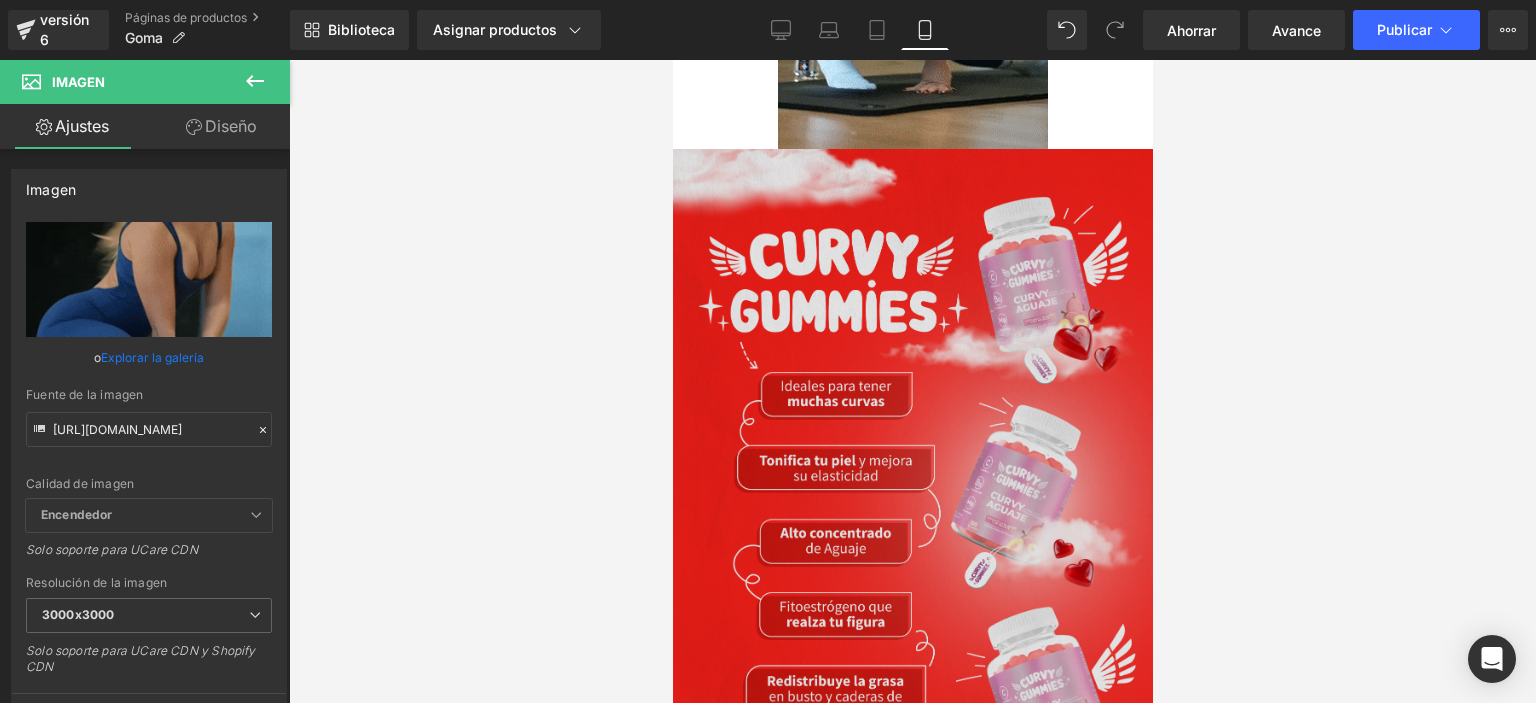 click at bounding box center (912, 493) 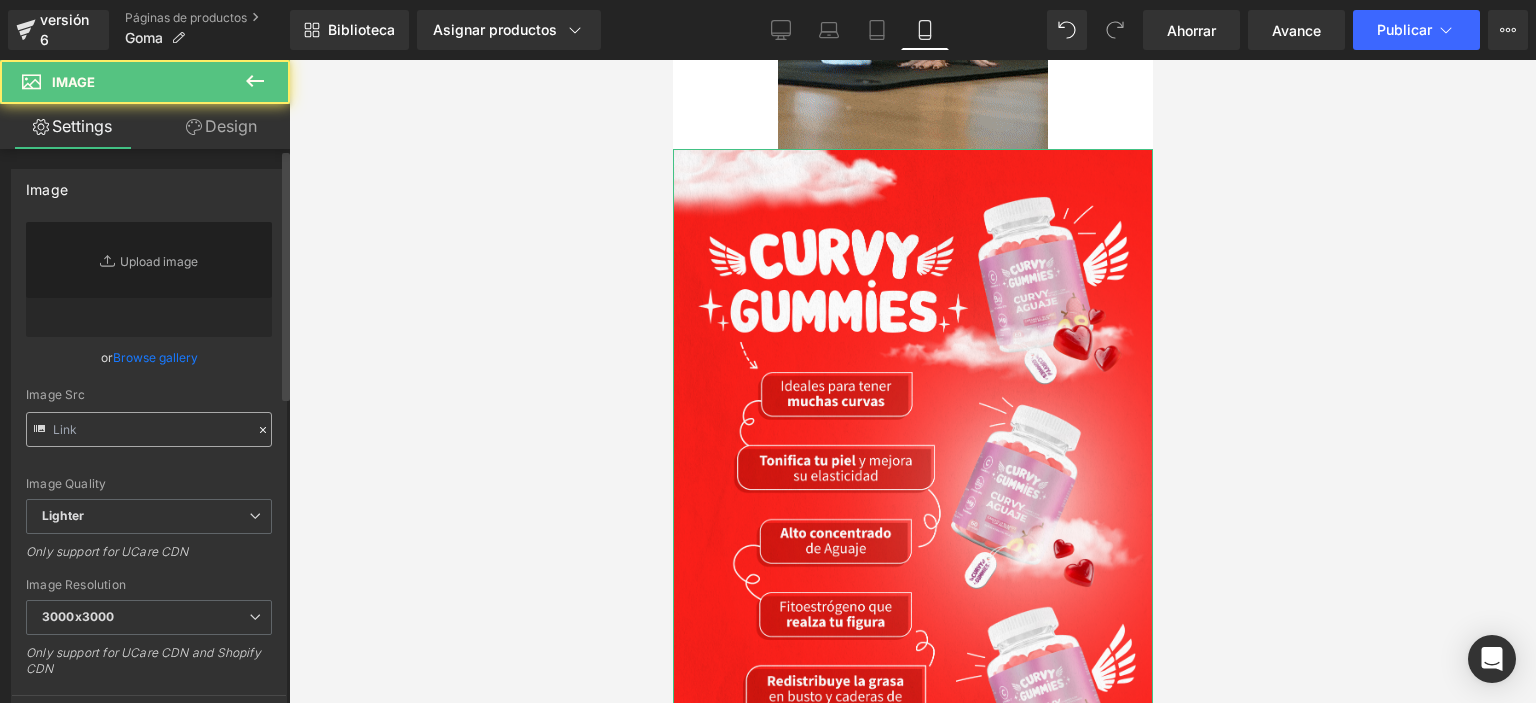 type on "[URL][DOMAIN_NAME]" 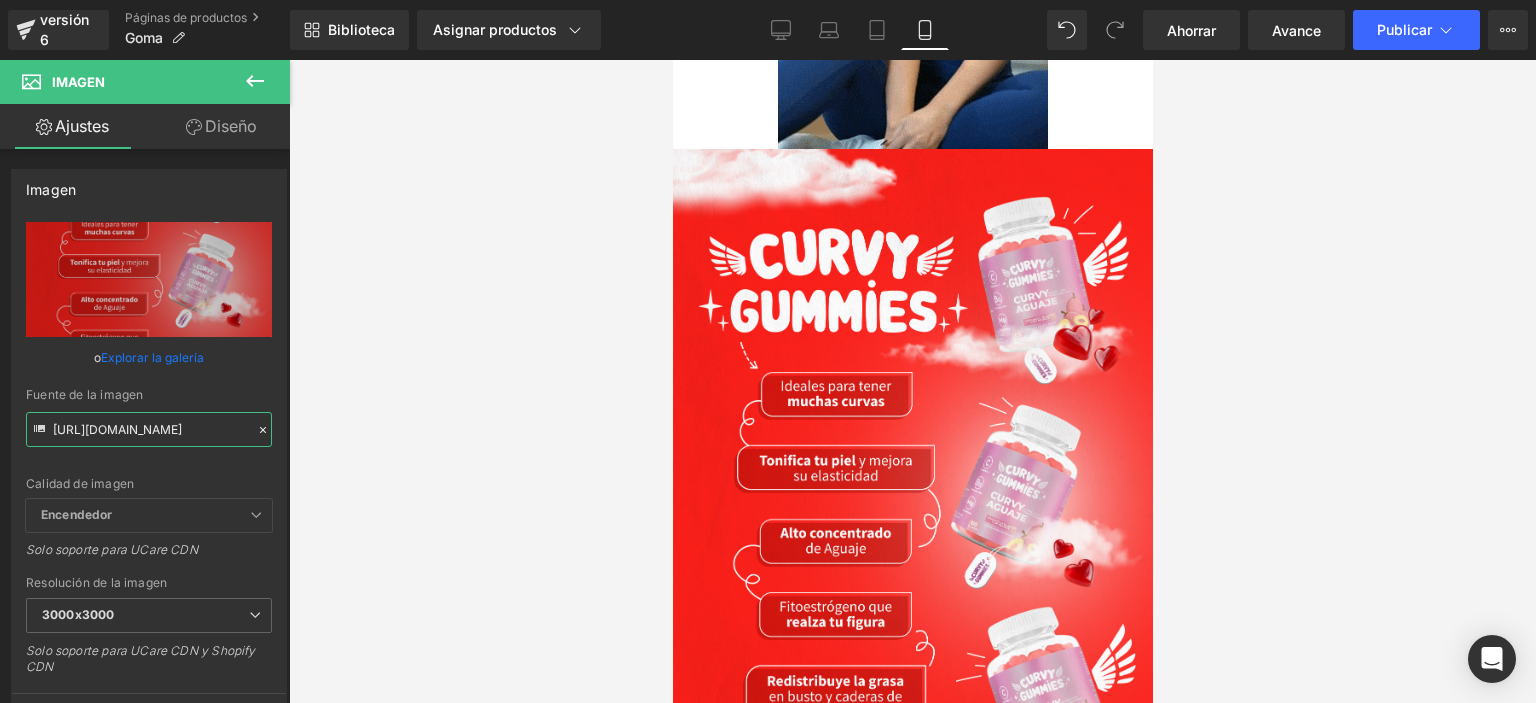 scroll, scrollTop: 0, scrollLeft: 229, axis: horizontal 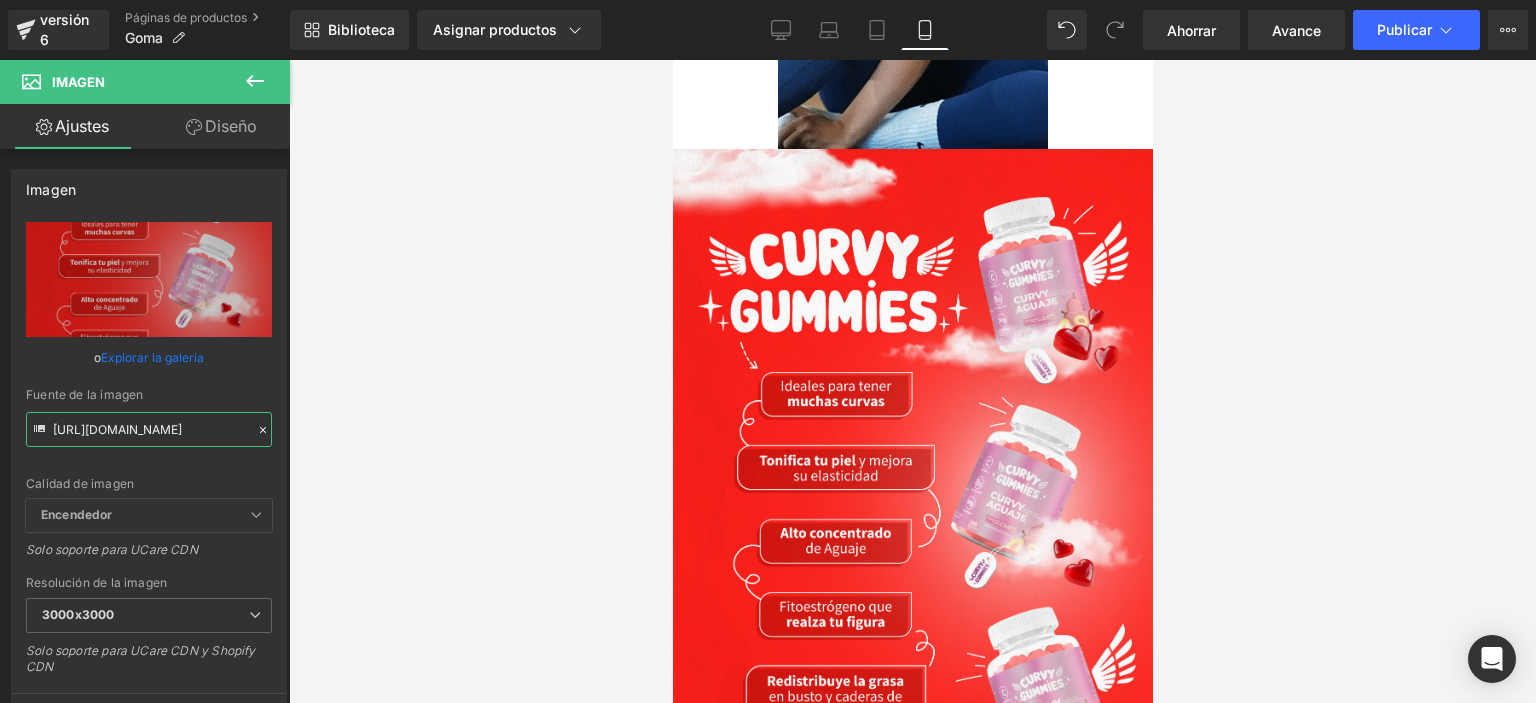 drag, startPoint x: 52, startPoint y: 429, endPoint x: 420, endPoint y: 442, distance: 368.22955 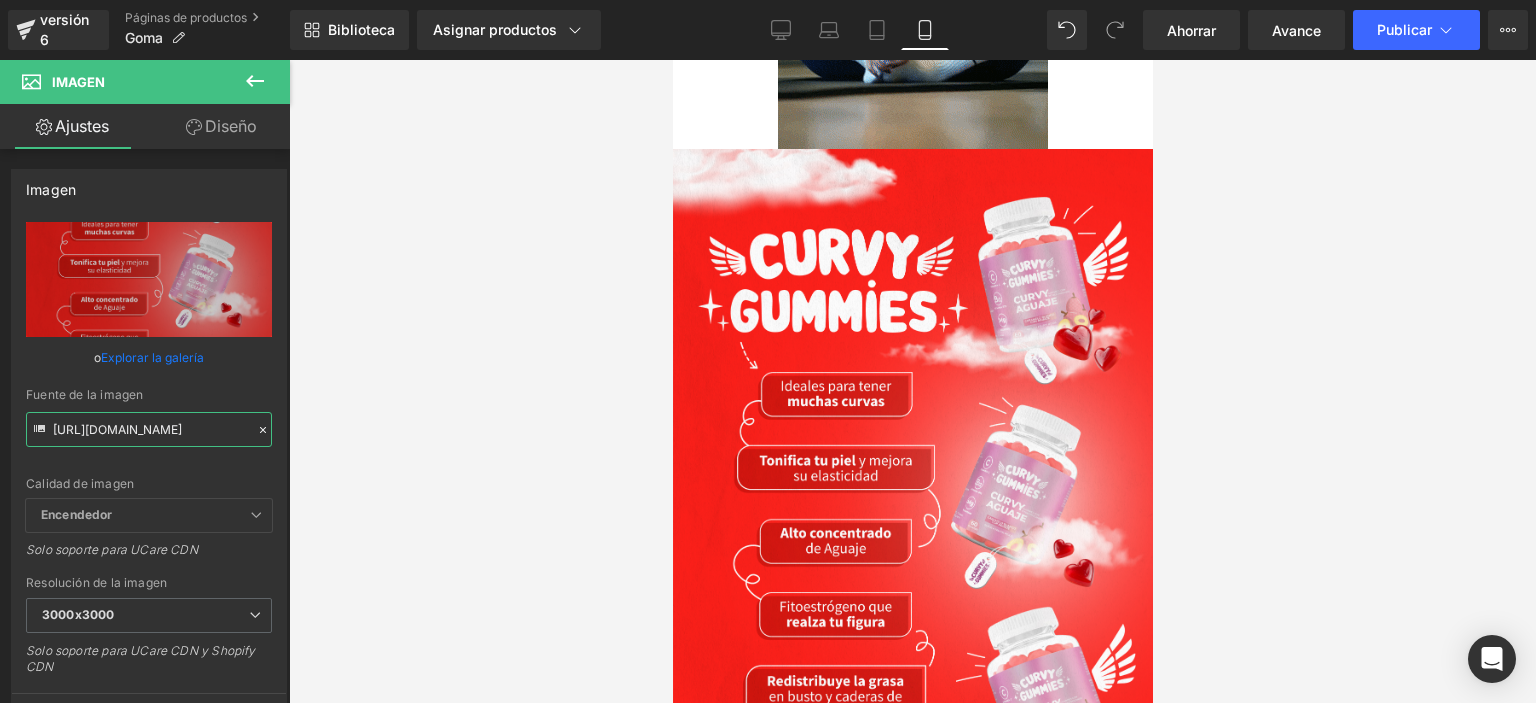 click on "Estás previsualizando cómo funciona el Reestilizará tu página. No puedes editar elementos en el modo de vista previa preestablecida. versión 6 Páginas de productos Goma Biblioteca Asignar productos Vista previa del producto
Gomitas Bbl X 60® Administrar productos asignados Móvil De oficina Computadora portátil Tableta Móvil Ahorrar Avance Publicar Programado Plan de actualización Ver página en vivo Ver con plantilla actual Guardar plantilla en la biblioteca Programar publicación Optimizar Configuración de publicación Atajos Tu página no se puede publicar Has alcanzado el número máximo de páginas publicadas en tu plan (1/1).  Necesitas mejorar tu plan o cancelar la publicación de todas tus páginas para obtener un espacio de publicación. Anular la publicación de páginas Plan de actualización Elementos Estilo global Base Fila filas, columnas, diseños, div Título encabezados, títulos, h1,h2,h3,h4,h5,h6 Bloque de texto textos, párrafos, contenidos, bloques Imagen Icono Botón" at bounding box center [768, 368] 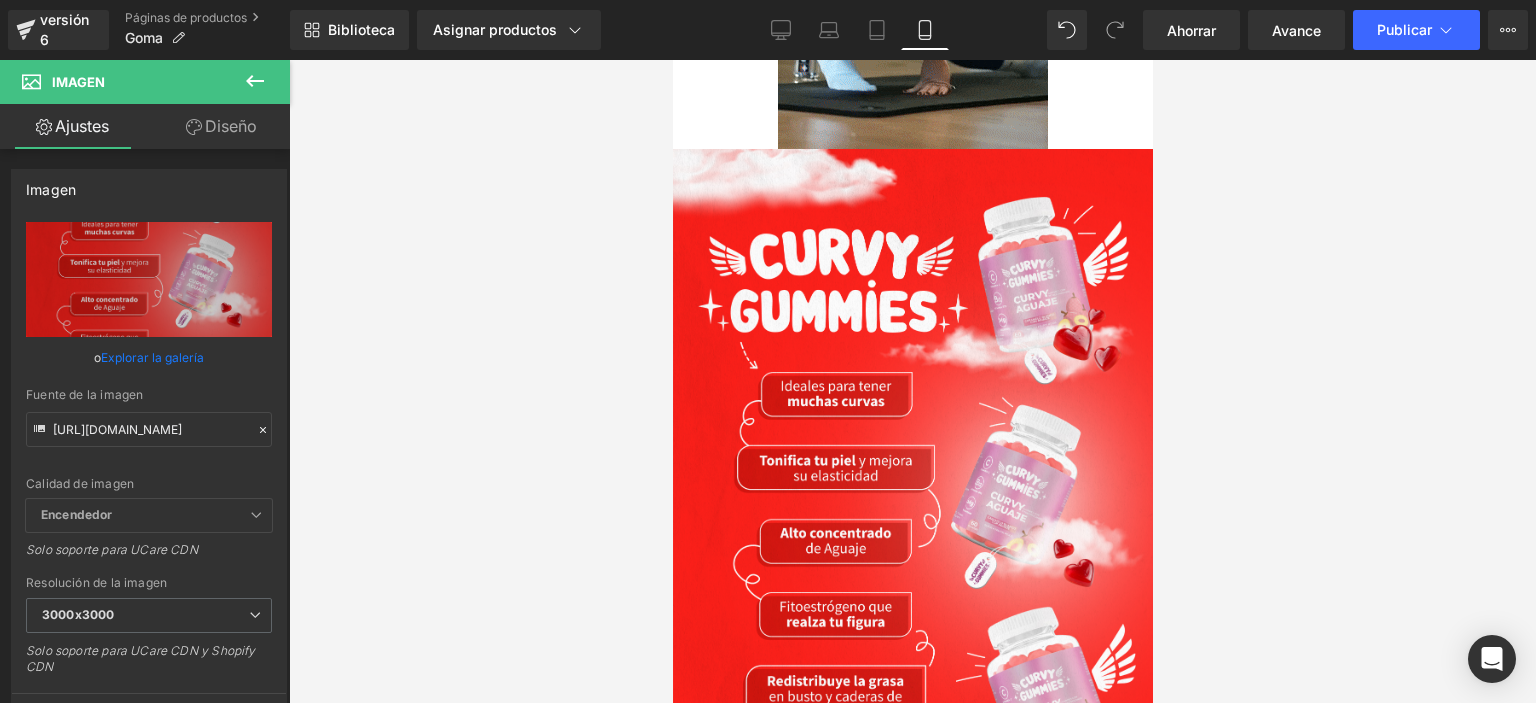 scroll, scrollTop: 0, scrollLeft: 0, axis: both 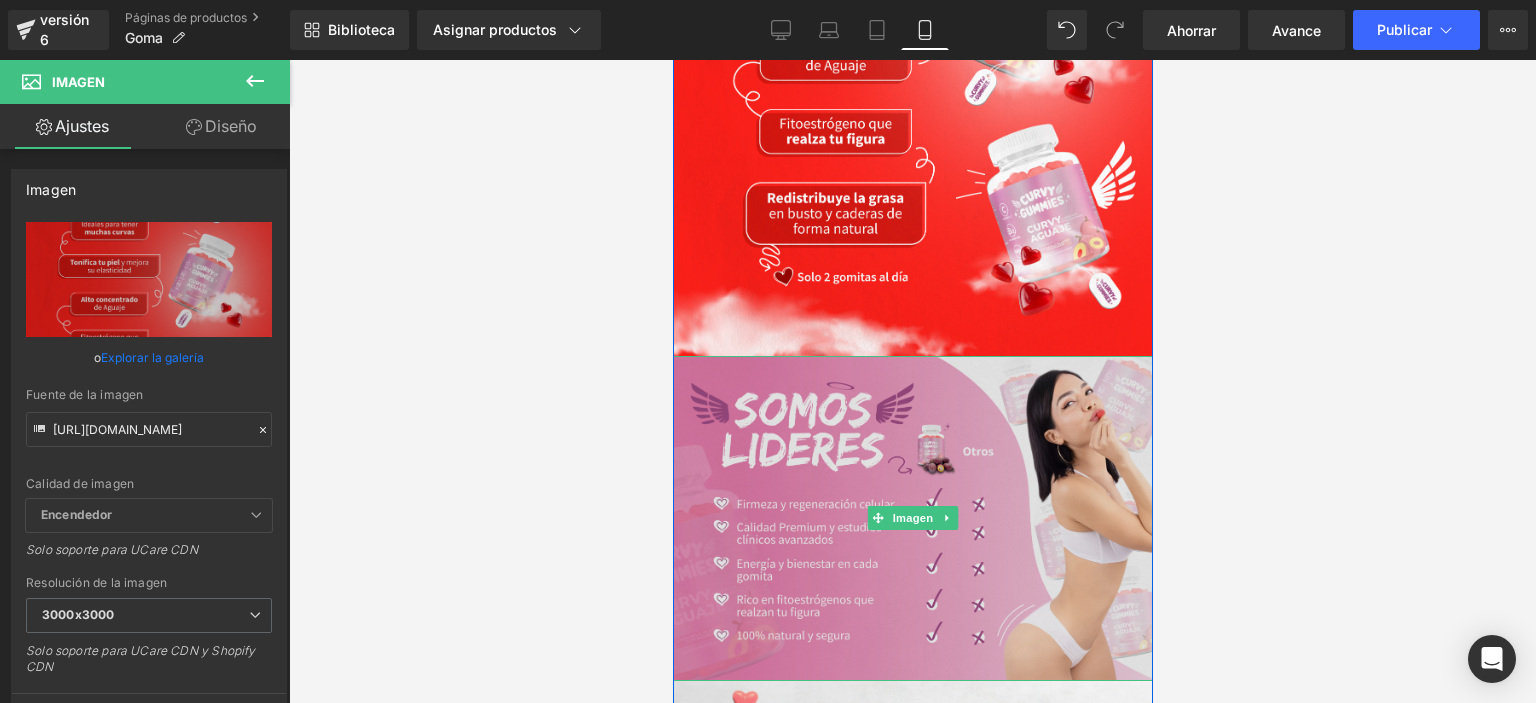 click at bounding box center [912, 519] 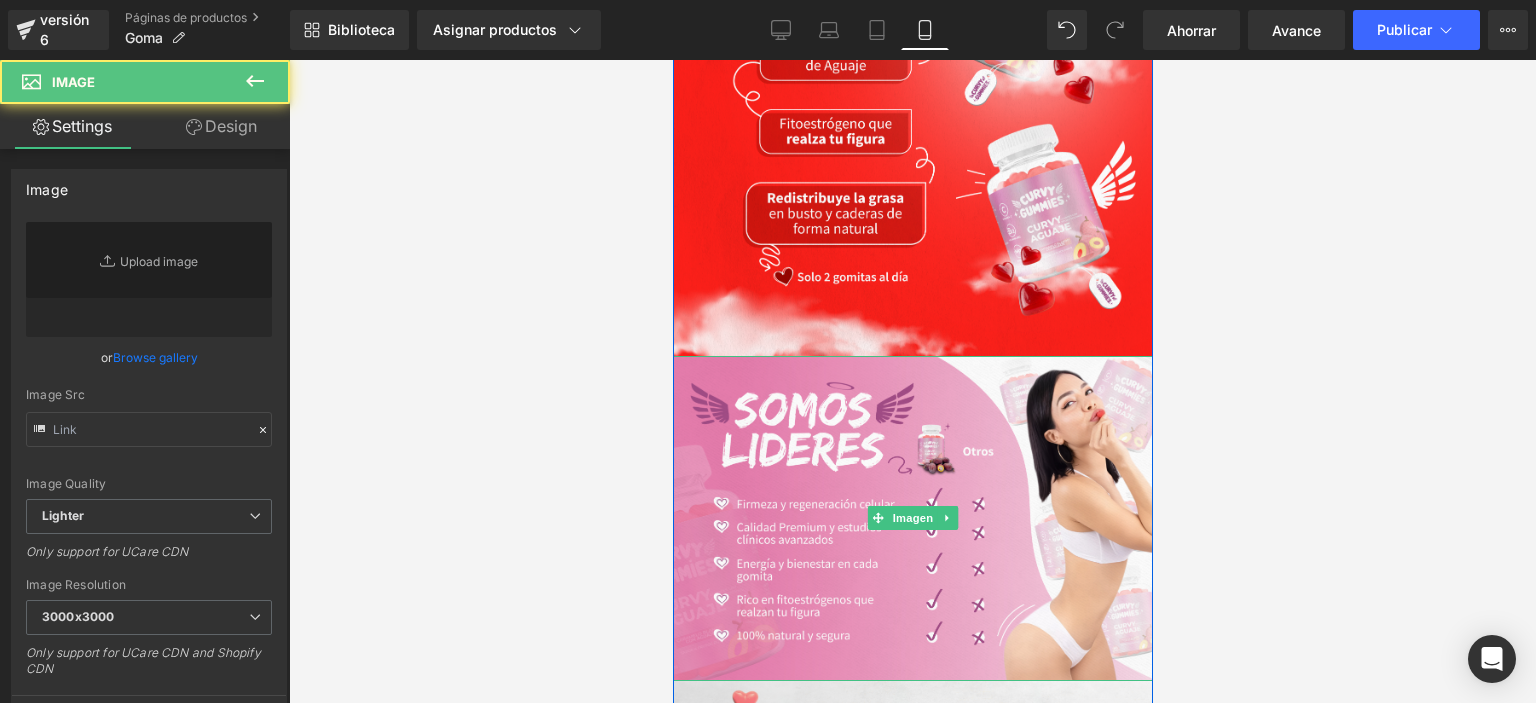 type on "[URL][DOMAIN_NAME]" 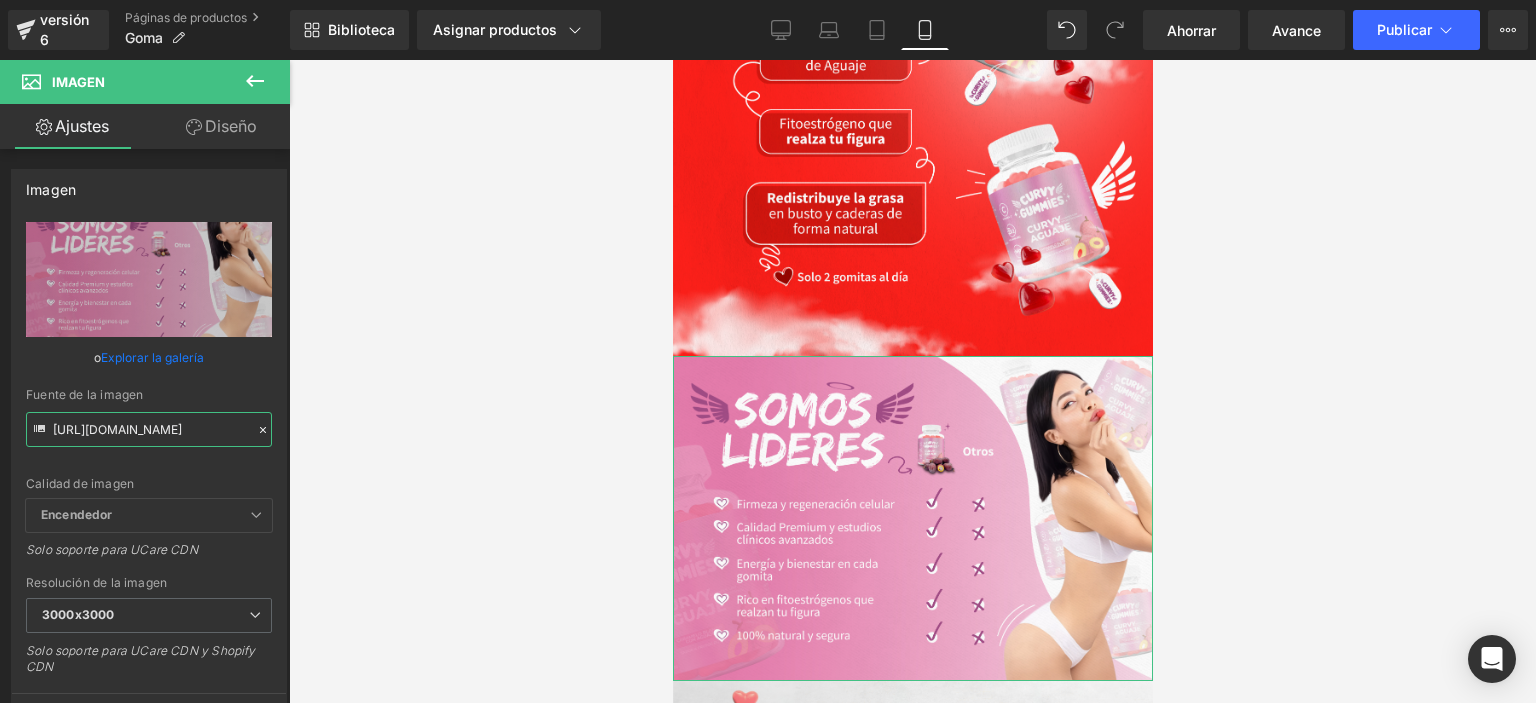 scroll, scrollTop: 0, scrollLeft: 226, axis: horizontal 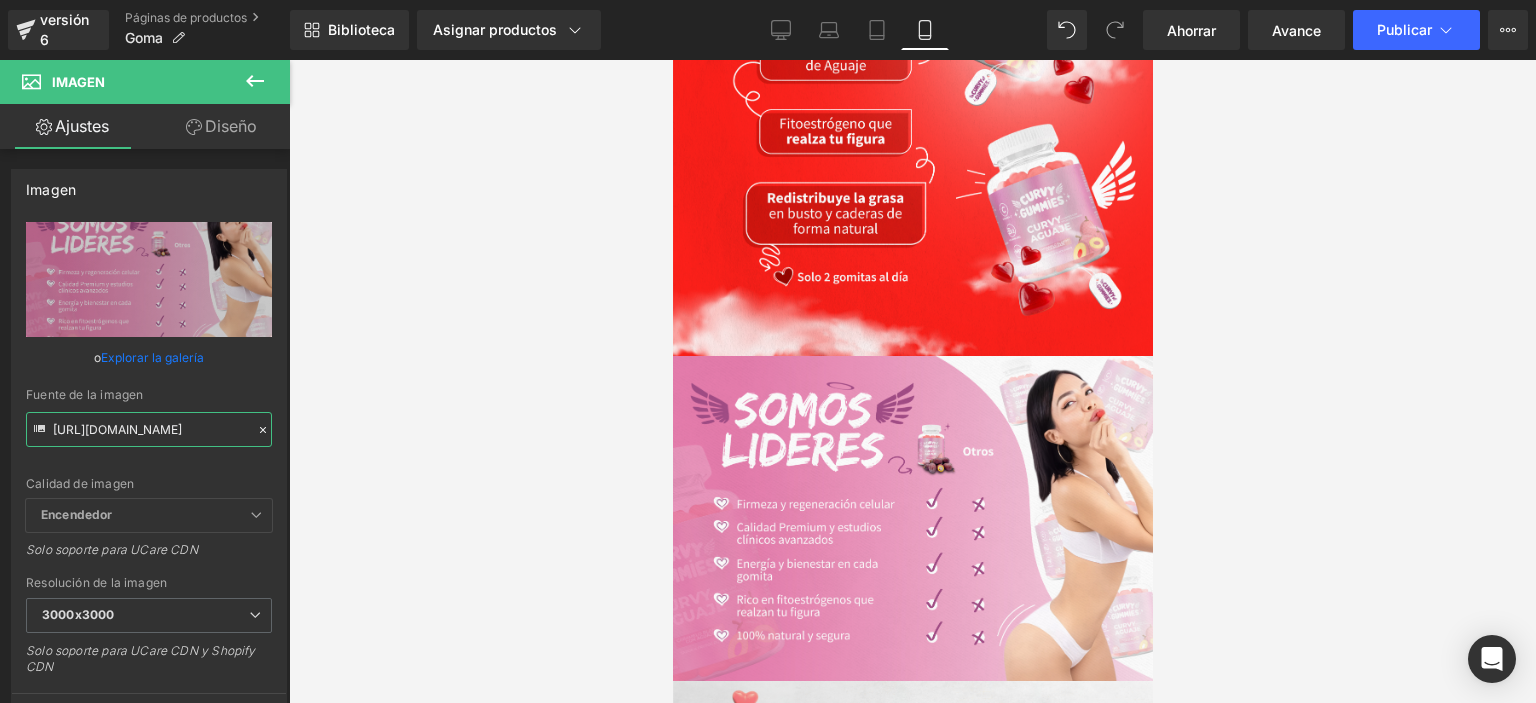drag, startPoint x: 52, startPoint y: 427, endPoint x: 304, endPoint y: 429, distance: 252.00793 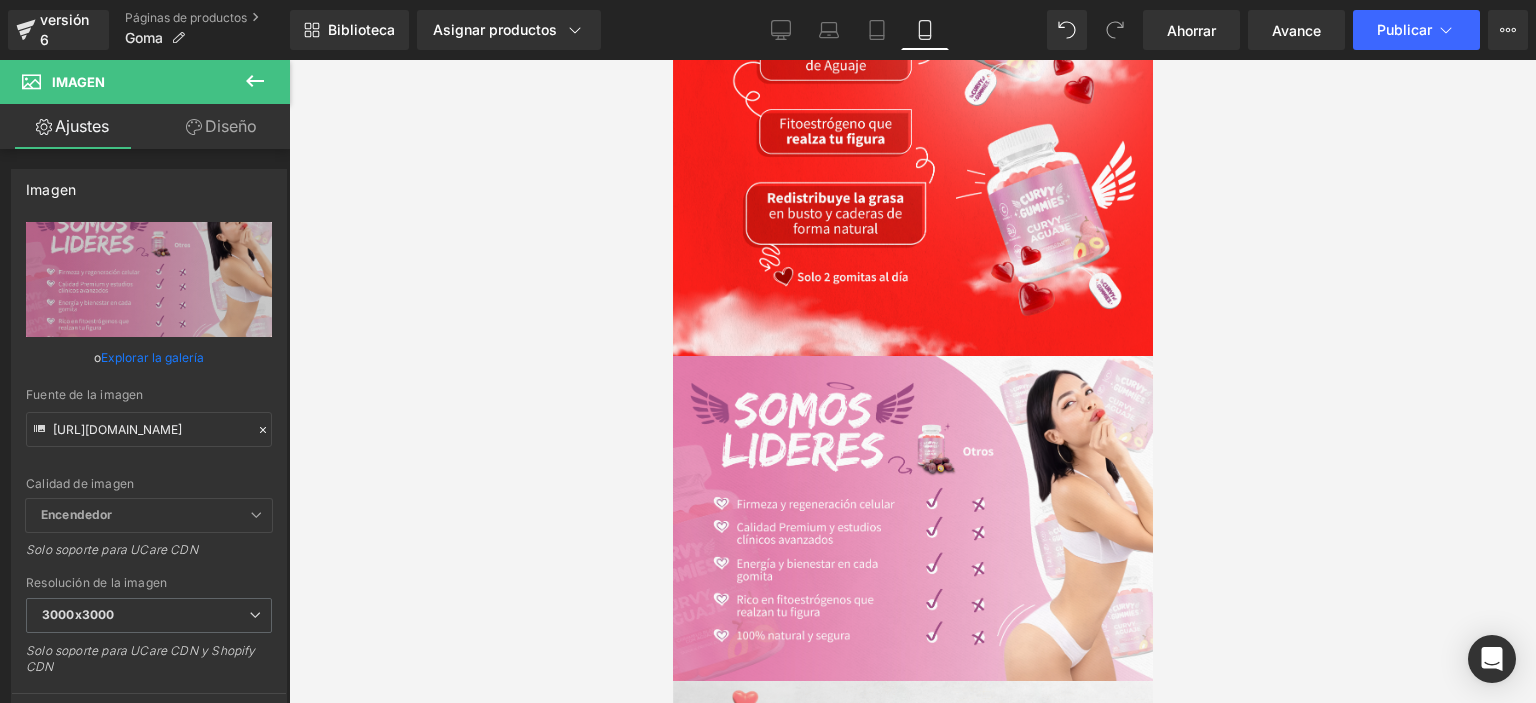 scroll, scrollTop: 0, scrollLeft: 0, axis: both 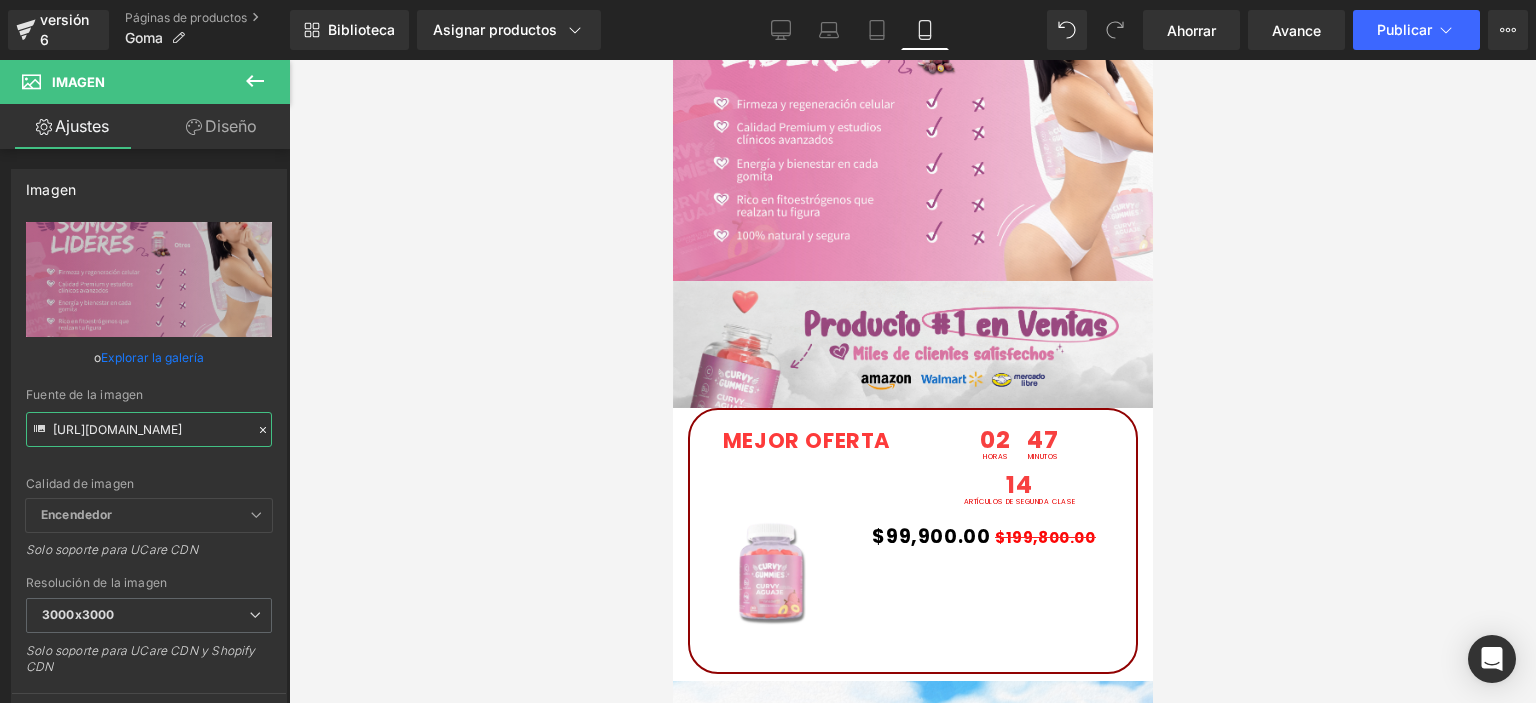 drag, startPoint x: 1145, startPoint y: 343, endPoint x: 1824, endPoint y: 443, distance: 686.3243 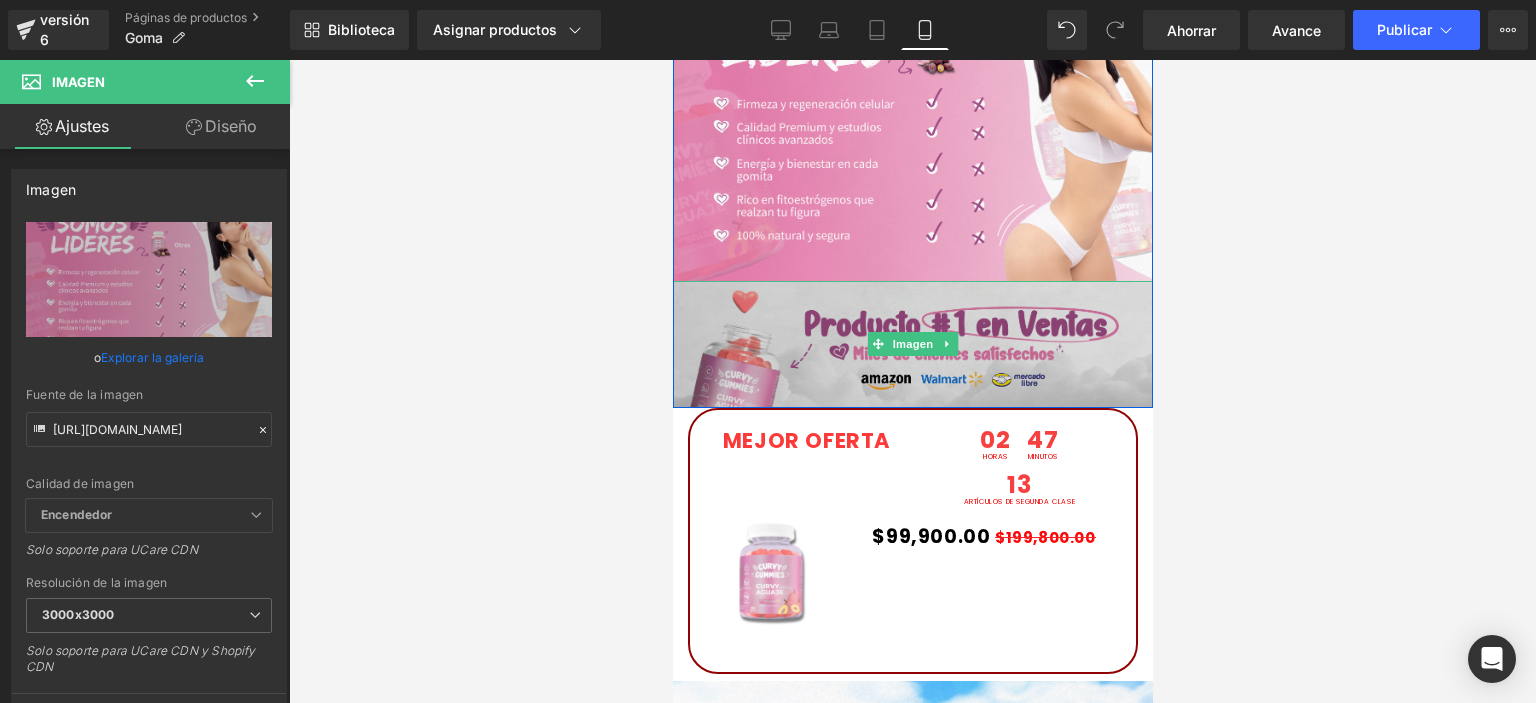 click at bounding box center (912, 344) 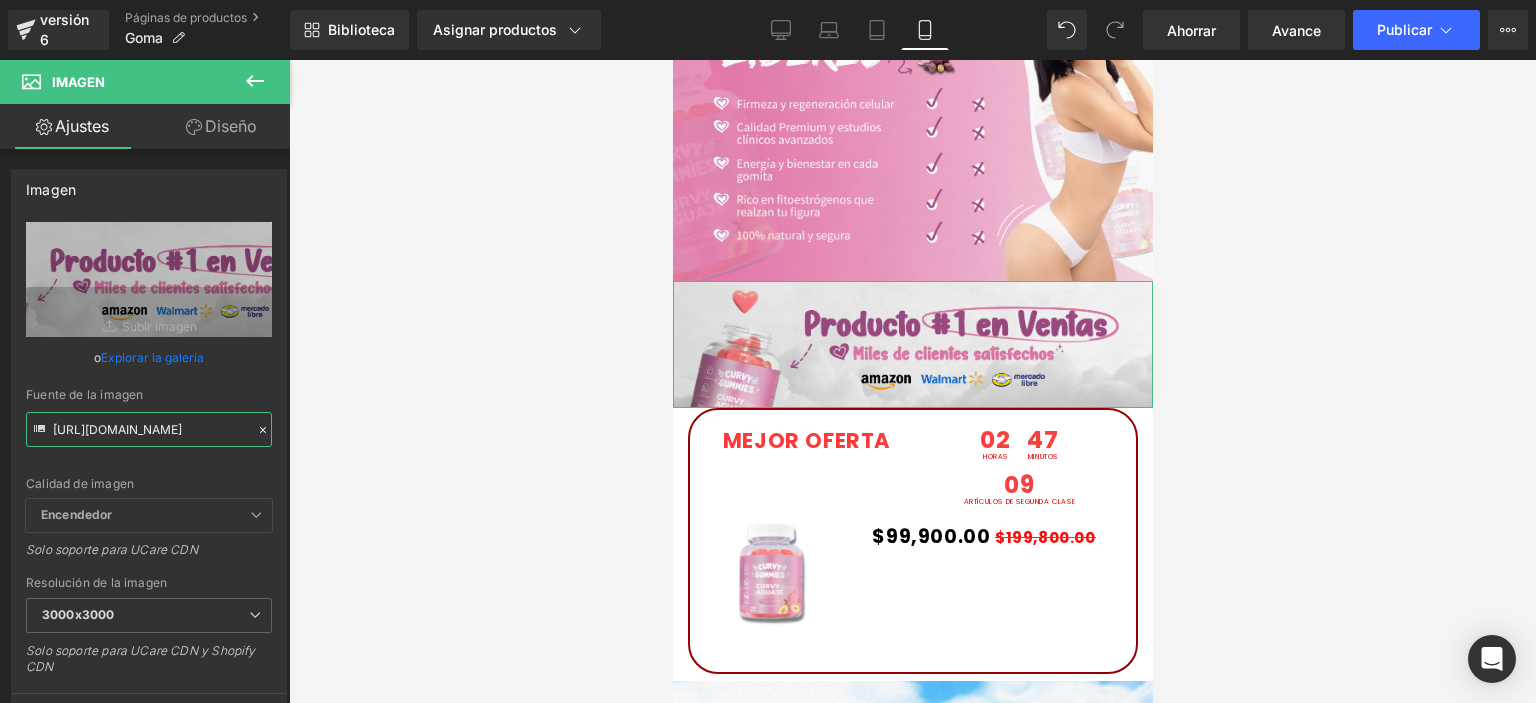 scroll, scrollTop: 0, scrollLeft: 99, axis: horizontal 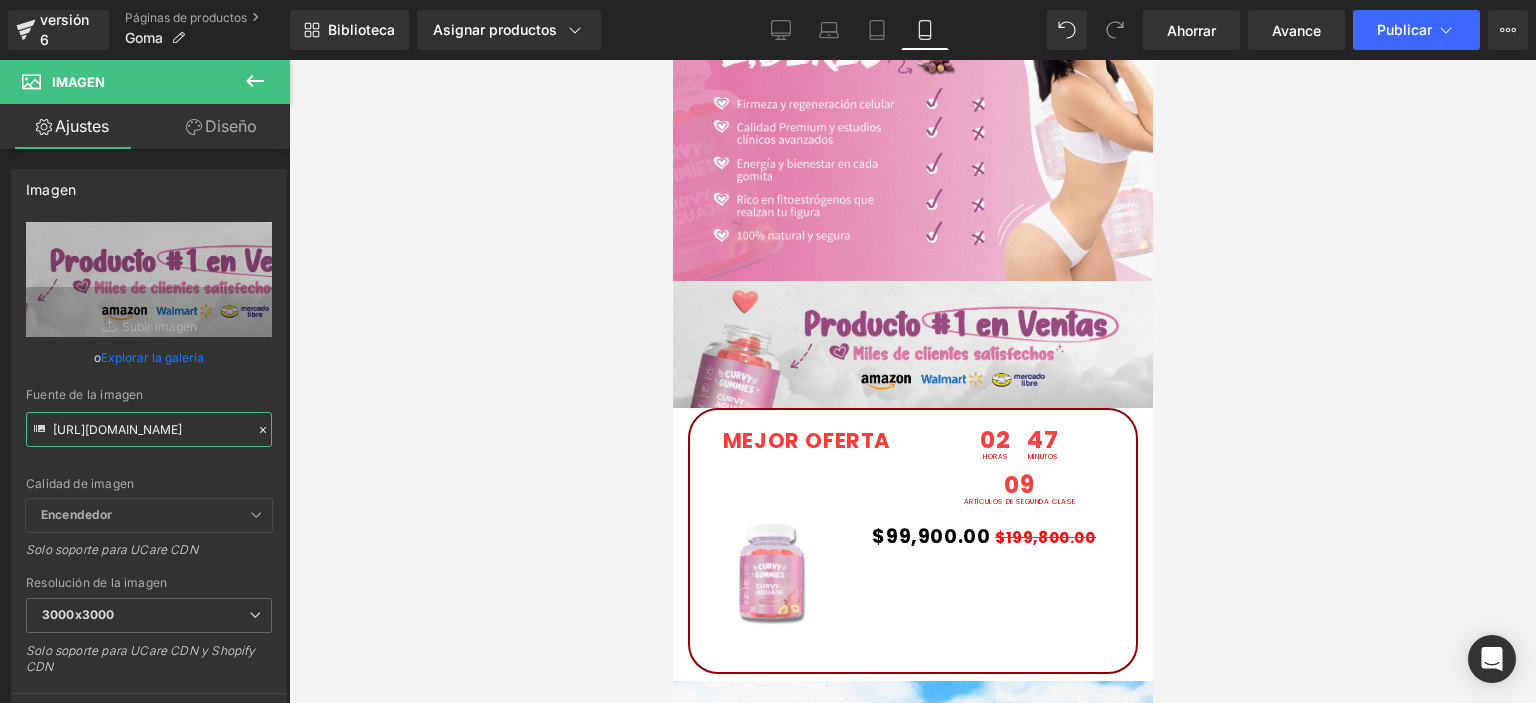 drag, startPoint x: 55, startPoint y: 425, endPoint x: 387, endPoint y: 428, distance: 332.01355 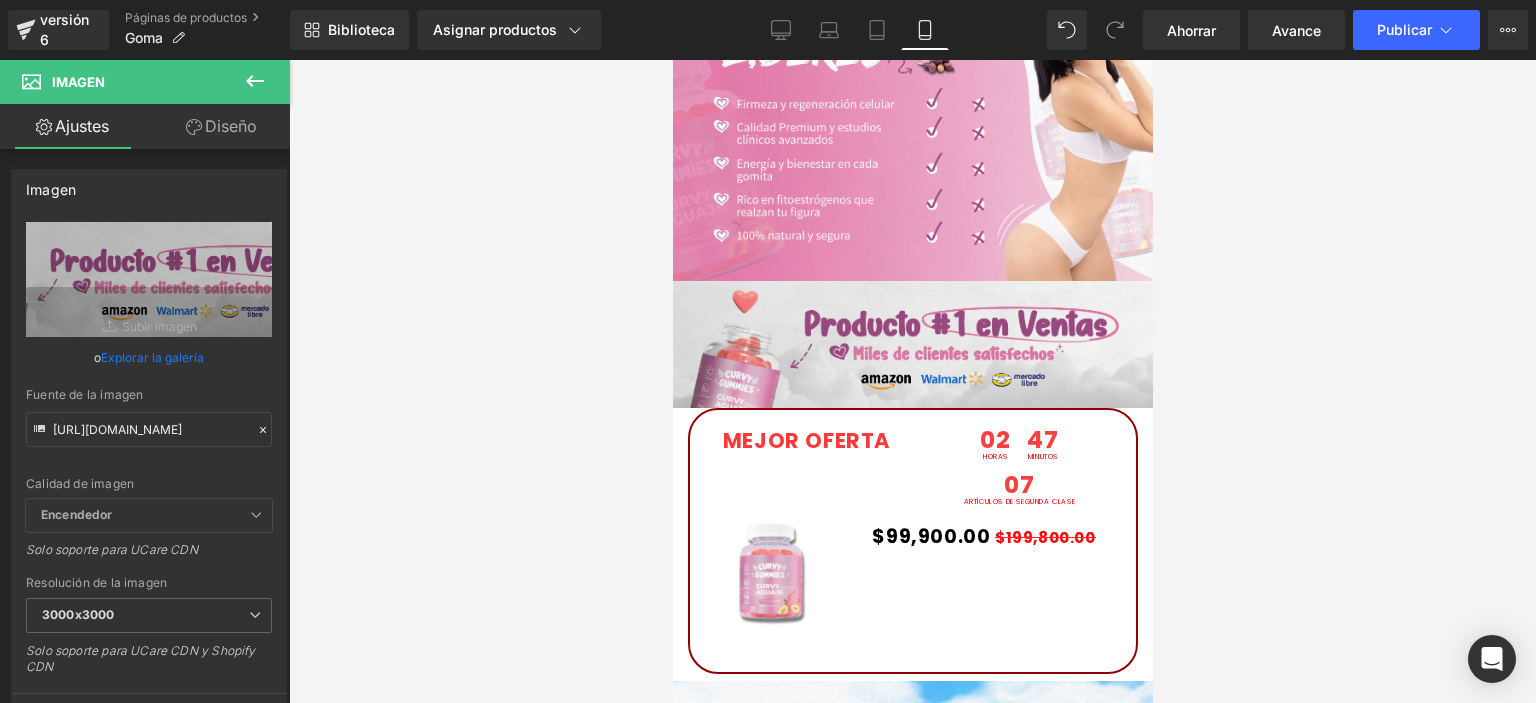scroll, scrollTop: 0, scrollLeft: 0, axis: both 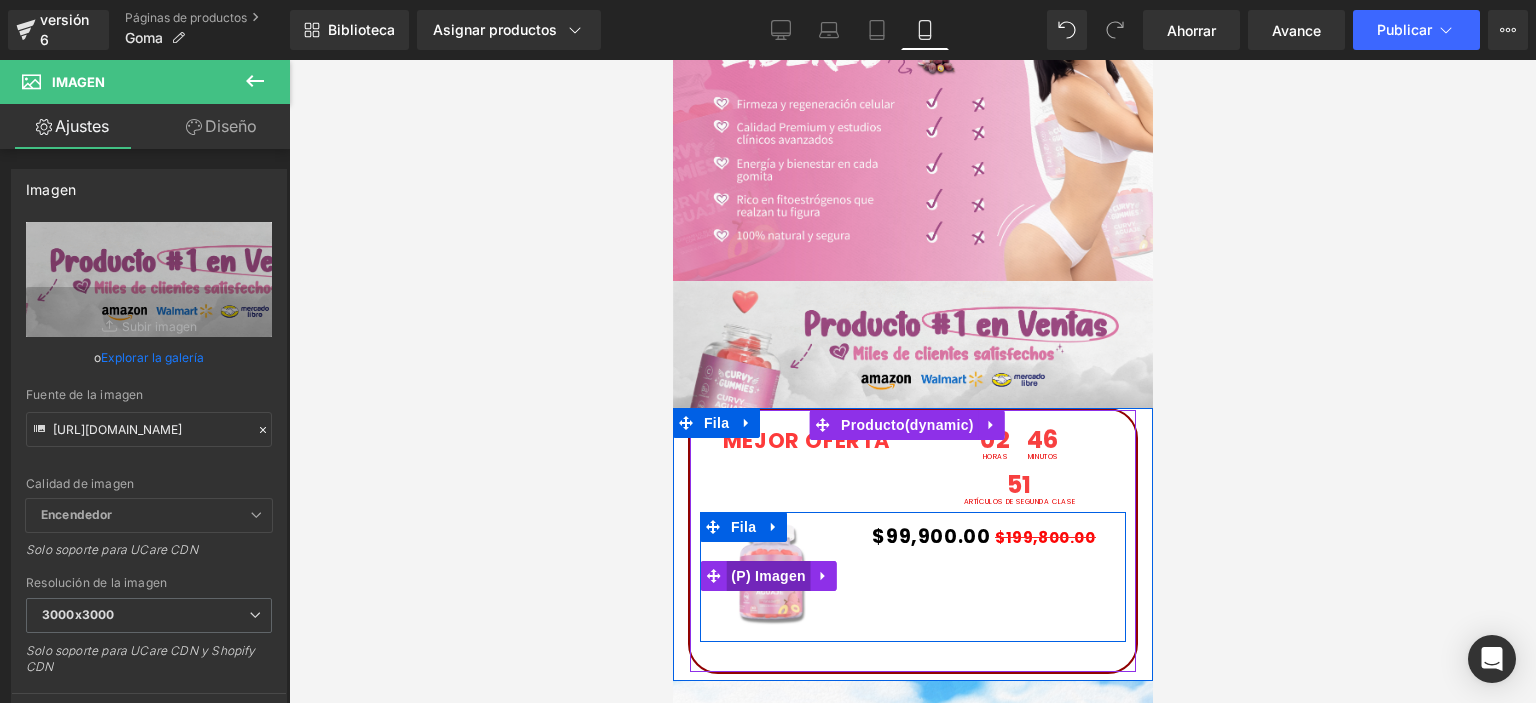 click on "(P) Imagen" at bounding box center [767, 576] 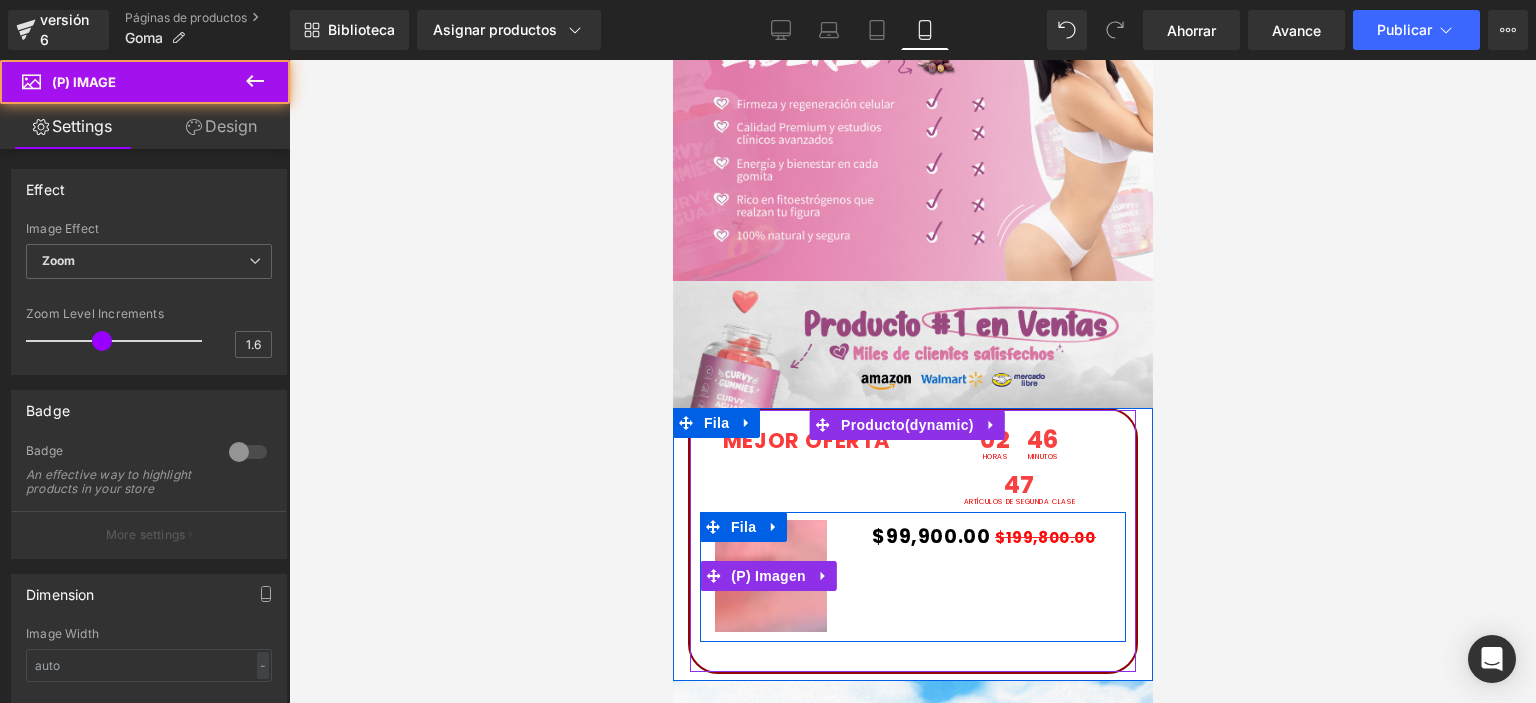 click at bounding box center [273, -370] 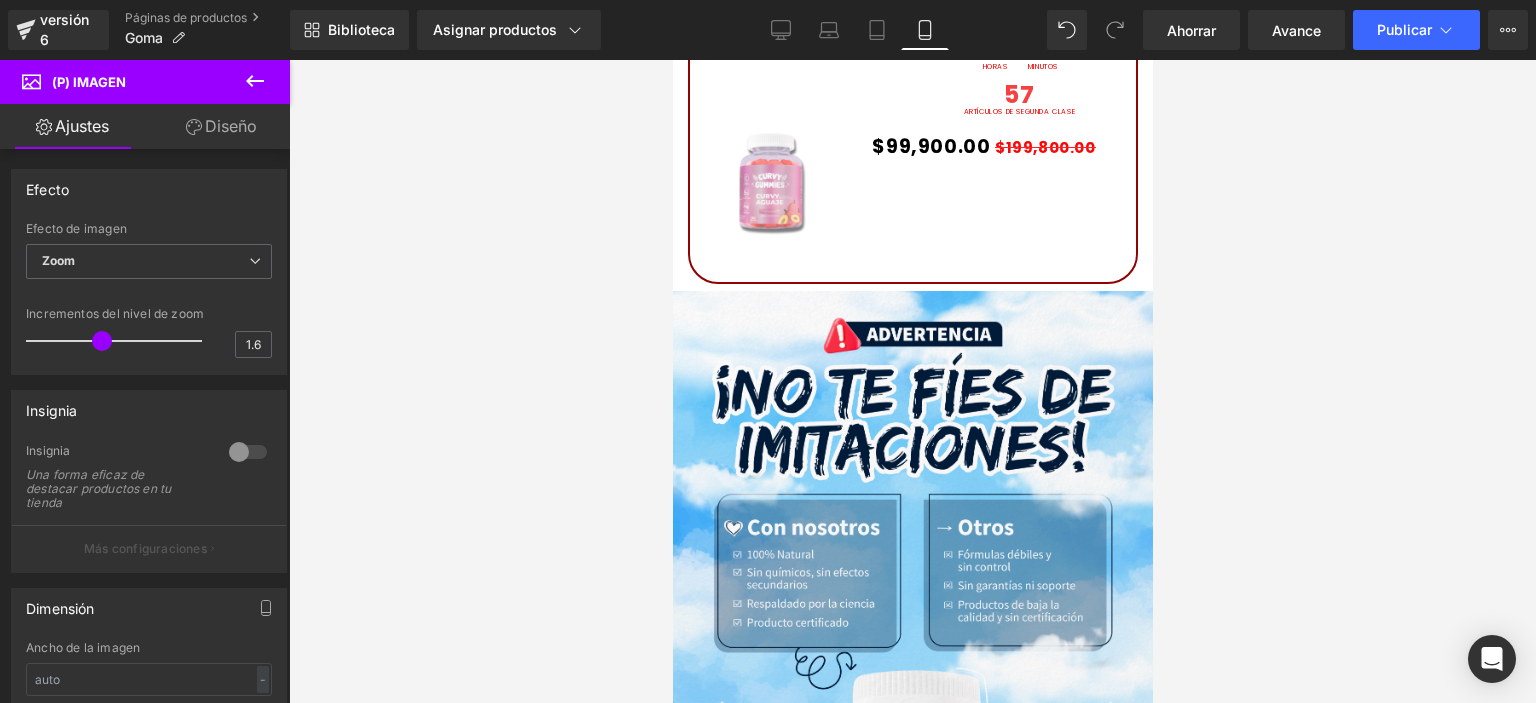 scroll, scrollTop: 3536, scrollLeft: 0, axis: vertical 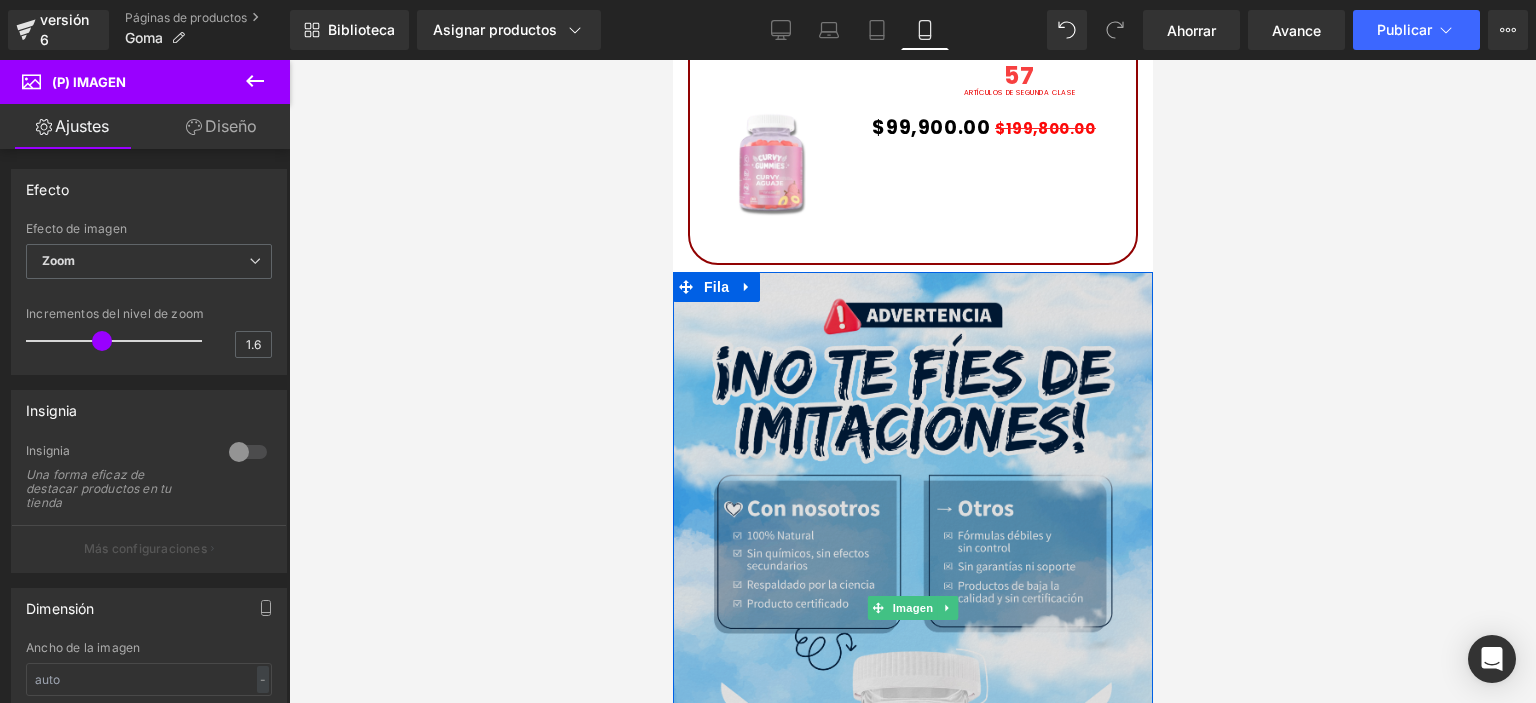 click at bounding box center (912, 609) 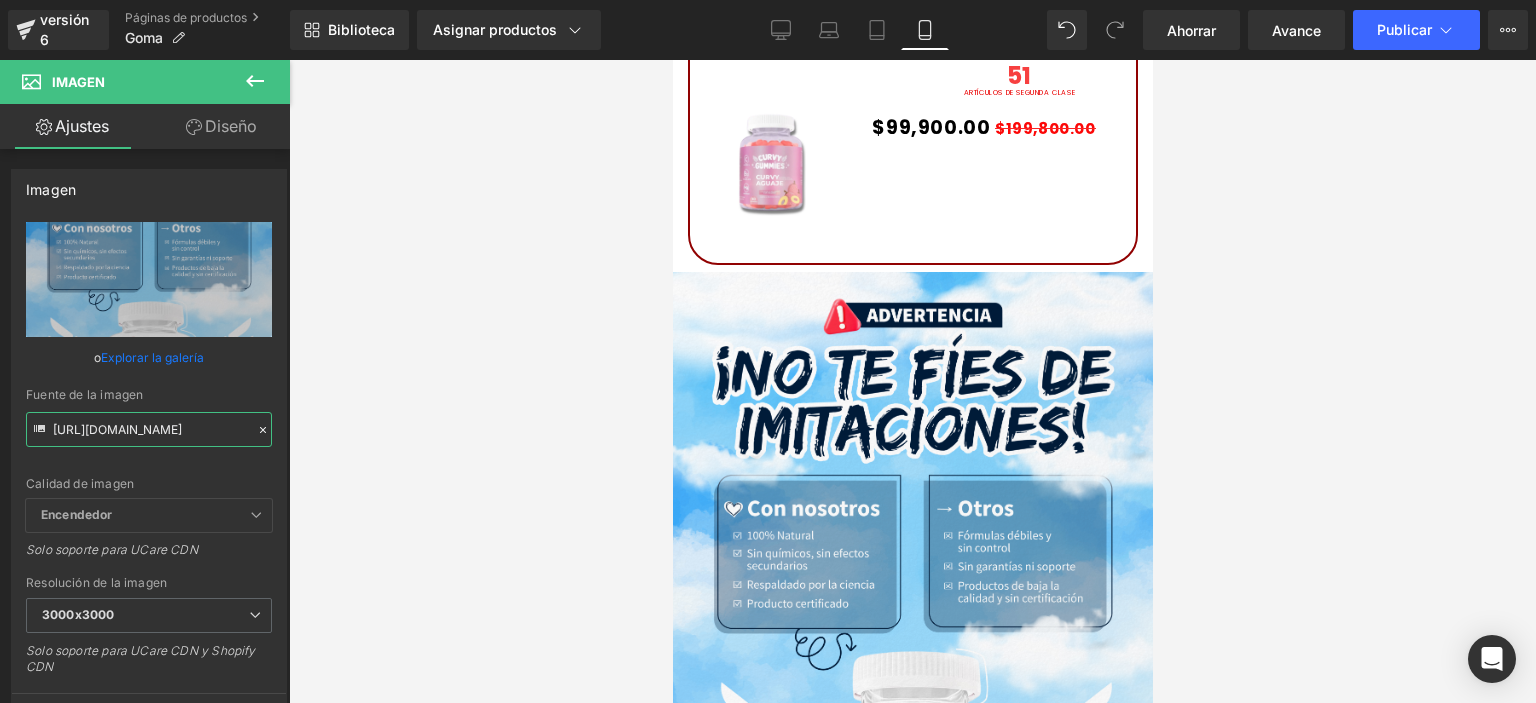 scroll, scrollTop: 0, scrollLeft: 192, axis: horizontal 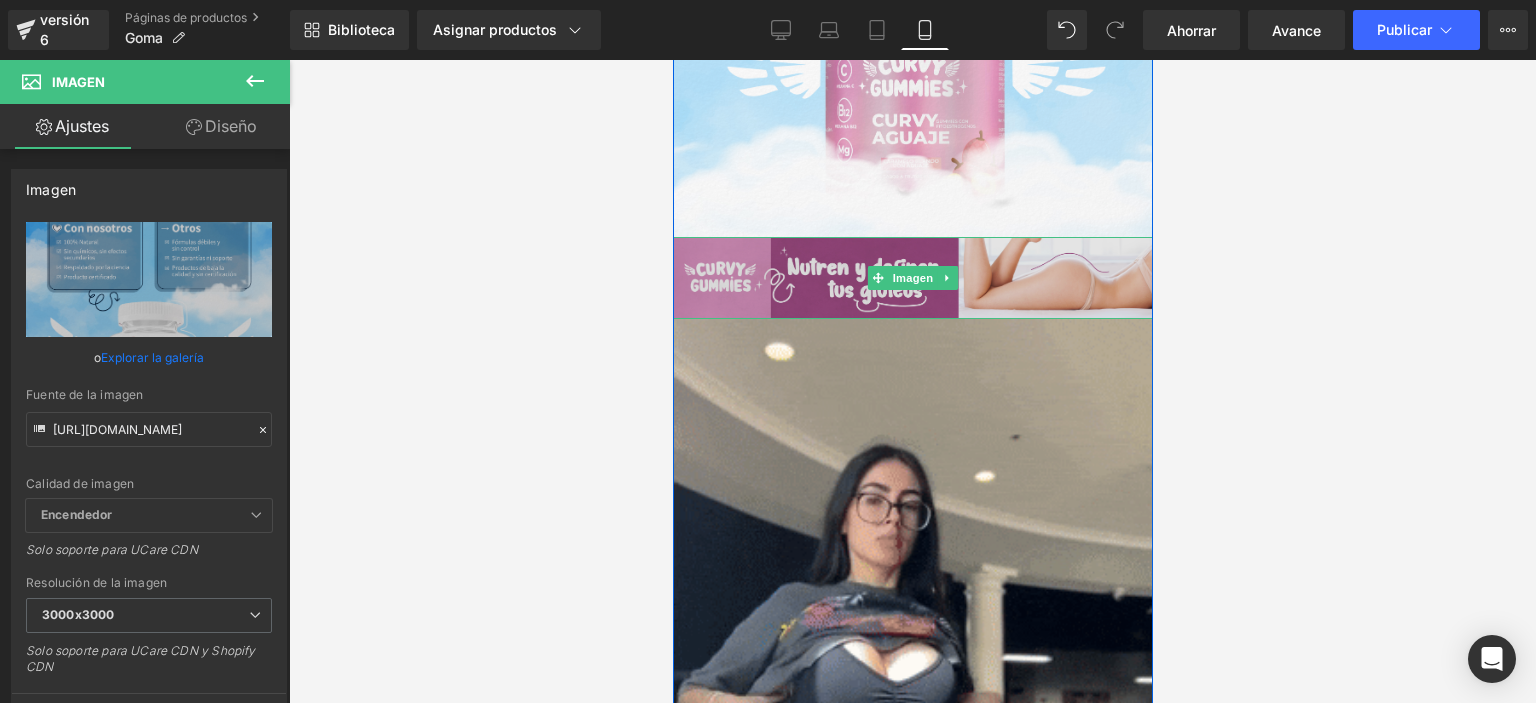 click at bounding box center [912, 278] 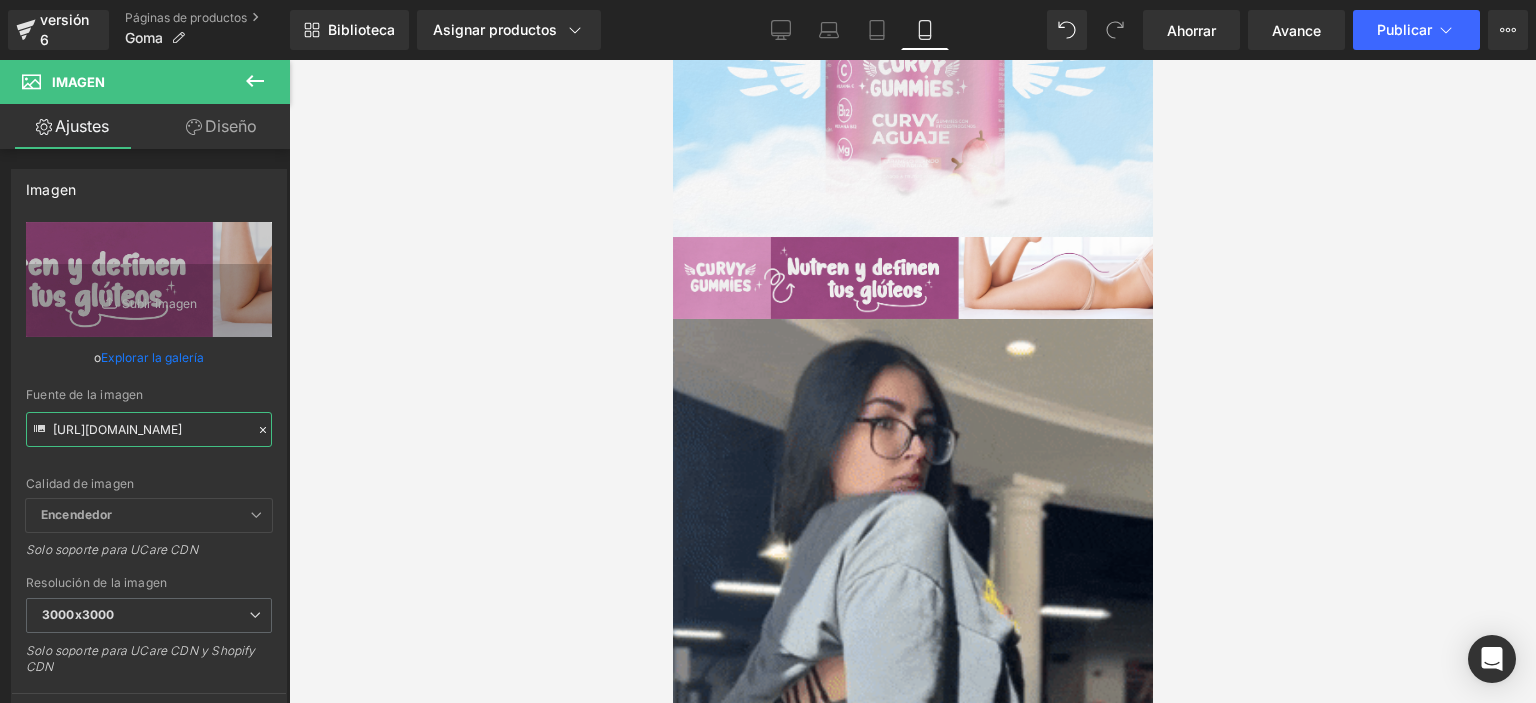 scroll, scrollTop: 0, scrollLeft: 90, axis: horizontal 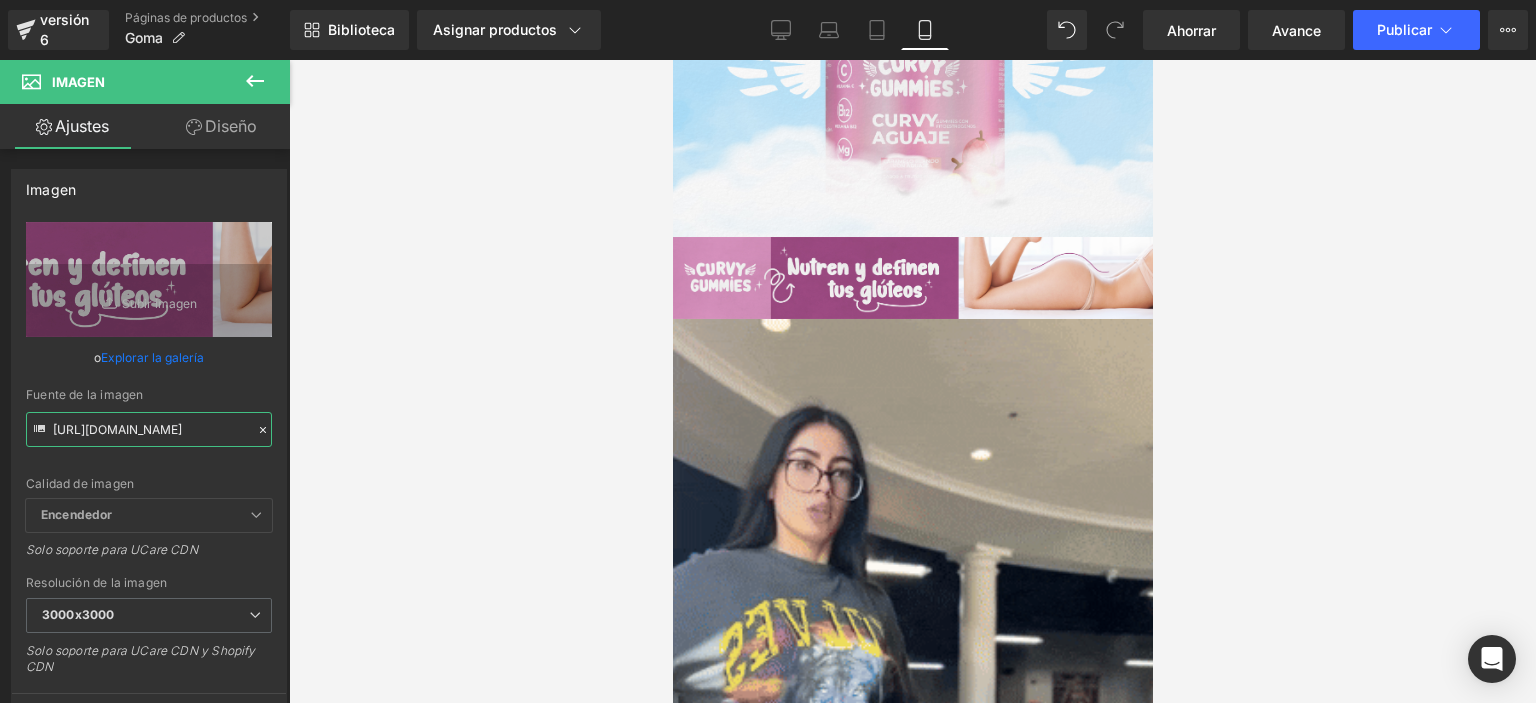 drag, startPoint x: 53, startPoint y: 425, endPoint x: 323, endPoint y: 427, distance: 270.00742 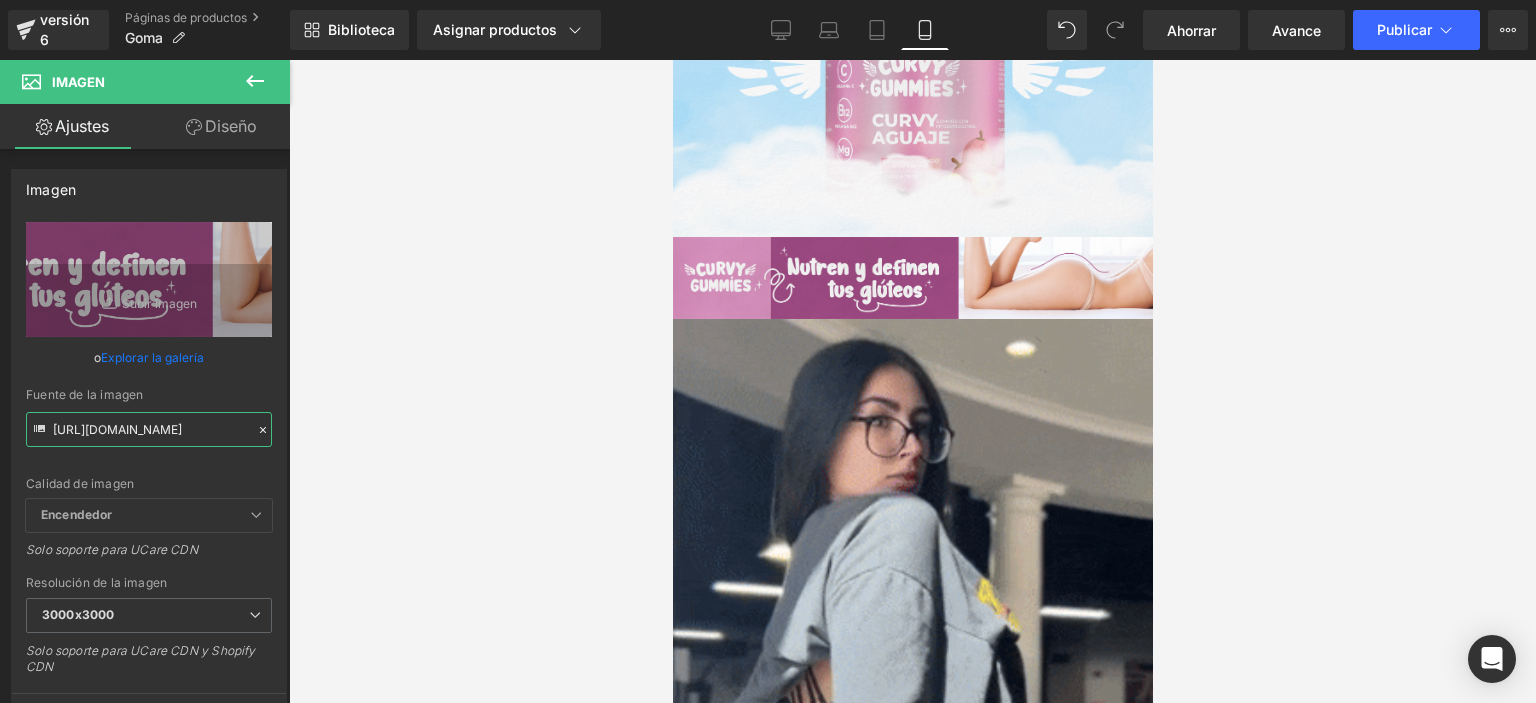 click on "(P) Imagen Estás previsualizando cómo funciona el Reestilizará tu página. No puedes editar elementos en el modo de vista previa preestablecida. versión 6 Páginas de productos Goma Biblioteca Asignar productos Vista previa del producto
Gomitas Bbl X 60® Administrar productos asignados Móvil De oficina Computadora portátil Tableta Móvil Ahorrar Avance Publicar Programado Plan de actualización Ver página en vivo Ver con plantilla actual Guardar plantilla en la biblioteca Programar publicación Optimizar Configuración de publicación Atajos Tu página no se puede publicar Has alcanzado el número máximo de páginas publicadas en tu plan (1/1).  Necesitas mejorar tu plan o cancelar la publicación de todas tus páginas para obtener un espacio de publicación. Anular la publicación de páginas Plan de actualización Elementos Estilo global Base Fila filas, columnas, diseños, div Título encabezados, títulos, h1,h2,h3,h4,h5,h6 Bloque de texto textos, párrafos, contenidos, bloques Imagen" at bounding box center (768, 368) 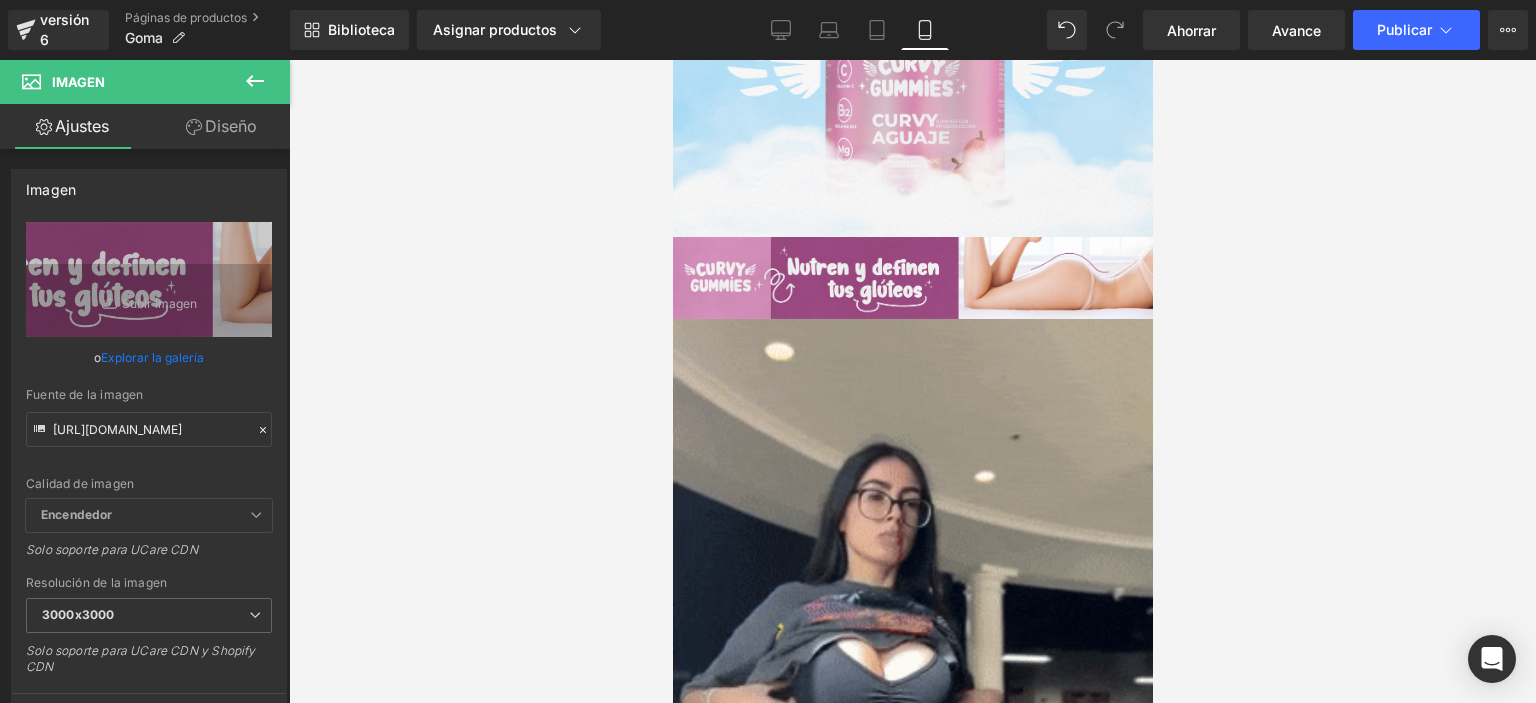 scroll, scrollTop: 0, scrollLeft: 0, axis: both 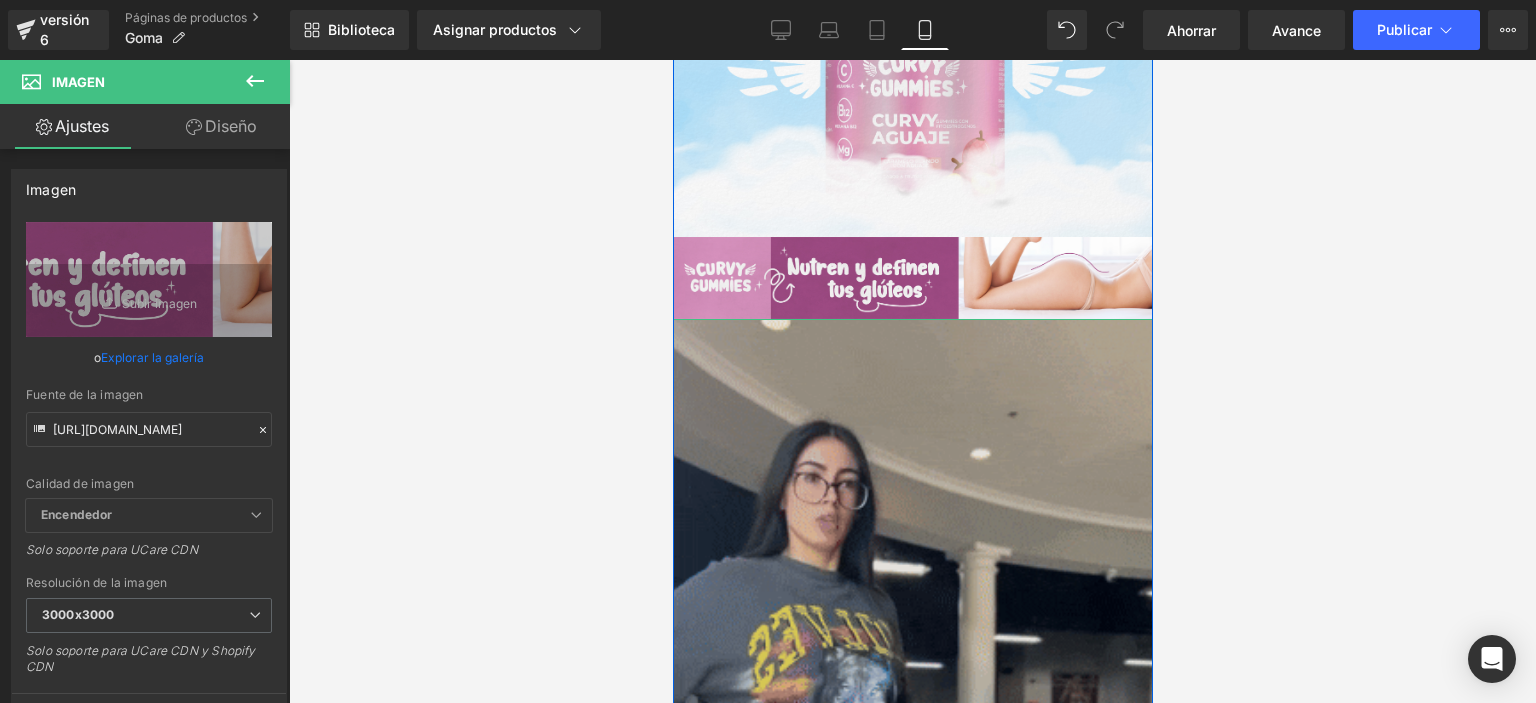 click at bounding box center (912, 745) 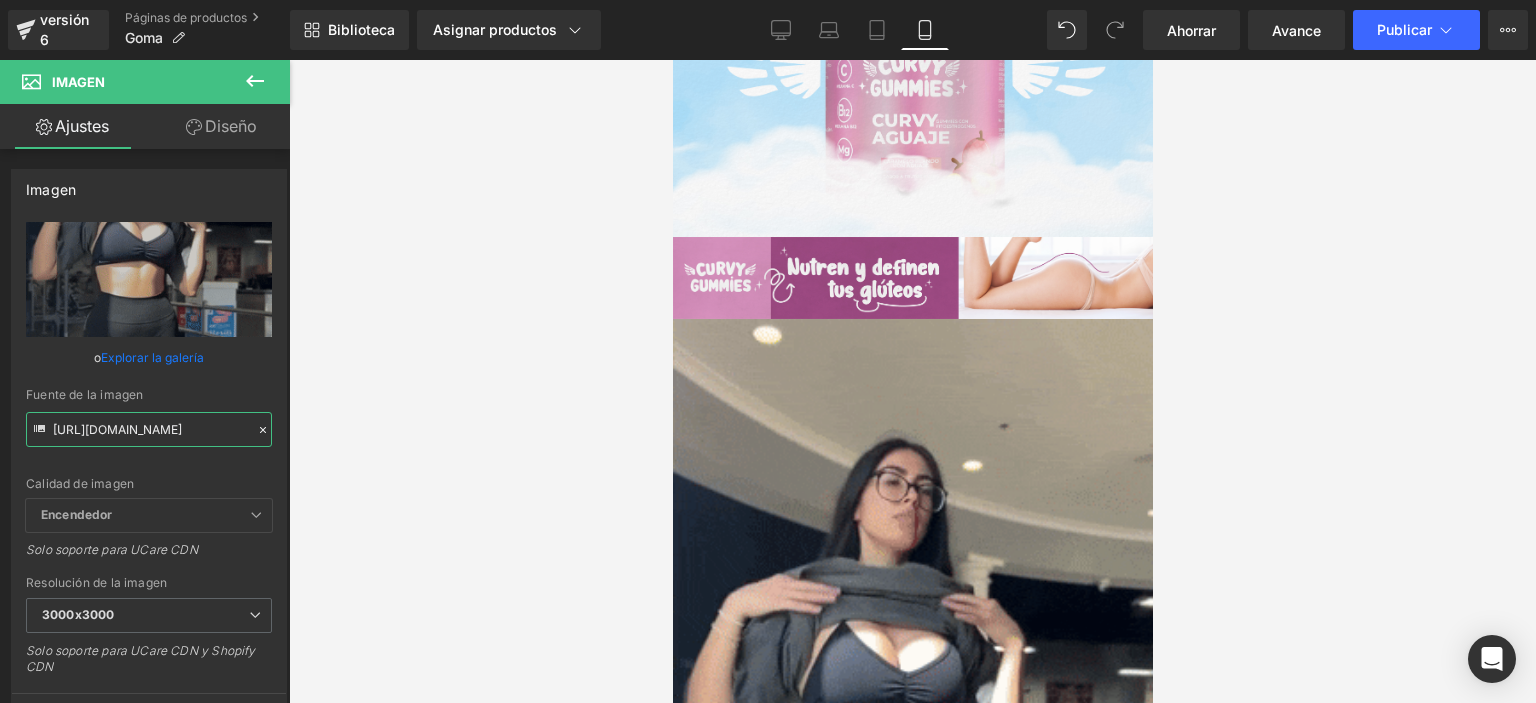 scroll, scrollTop: 0, scrollLeft: 1024, axis: horizontal 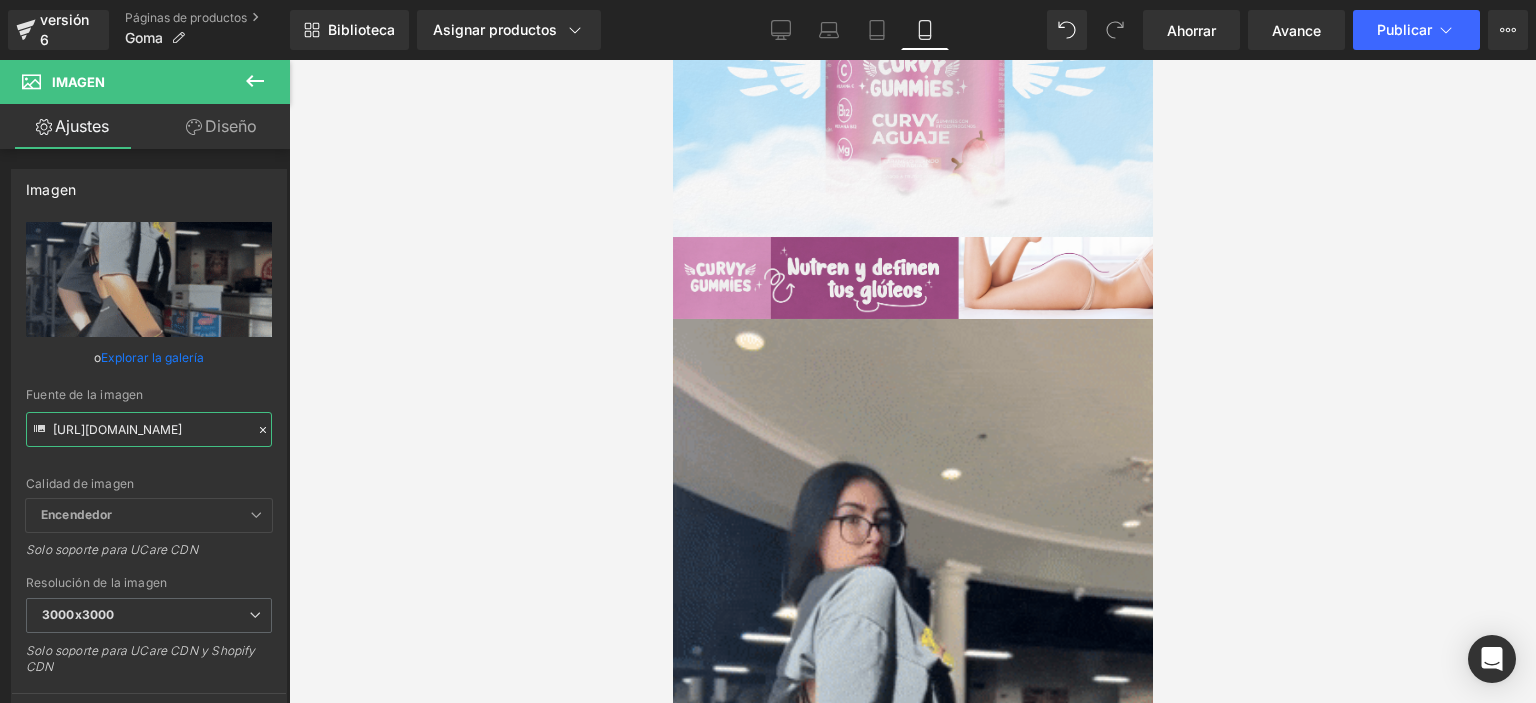 drag, startPoint x: 54, startPoint y: 427, endPoint x: 362, endPoint y: 439, distance: 308.23367 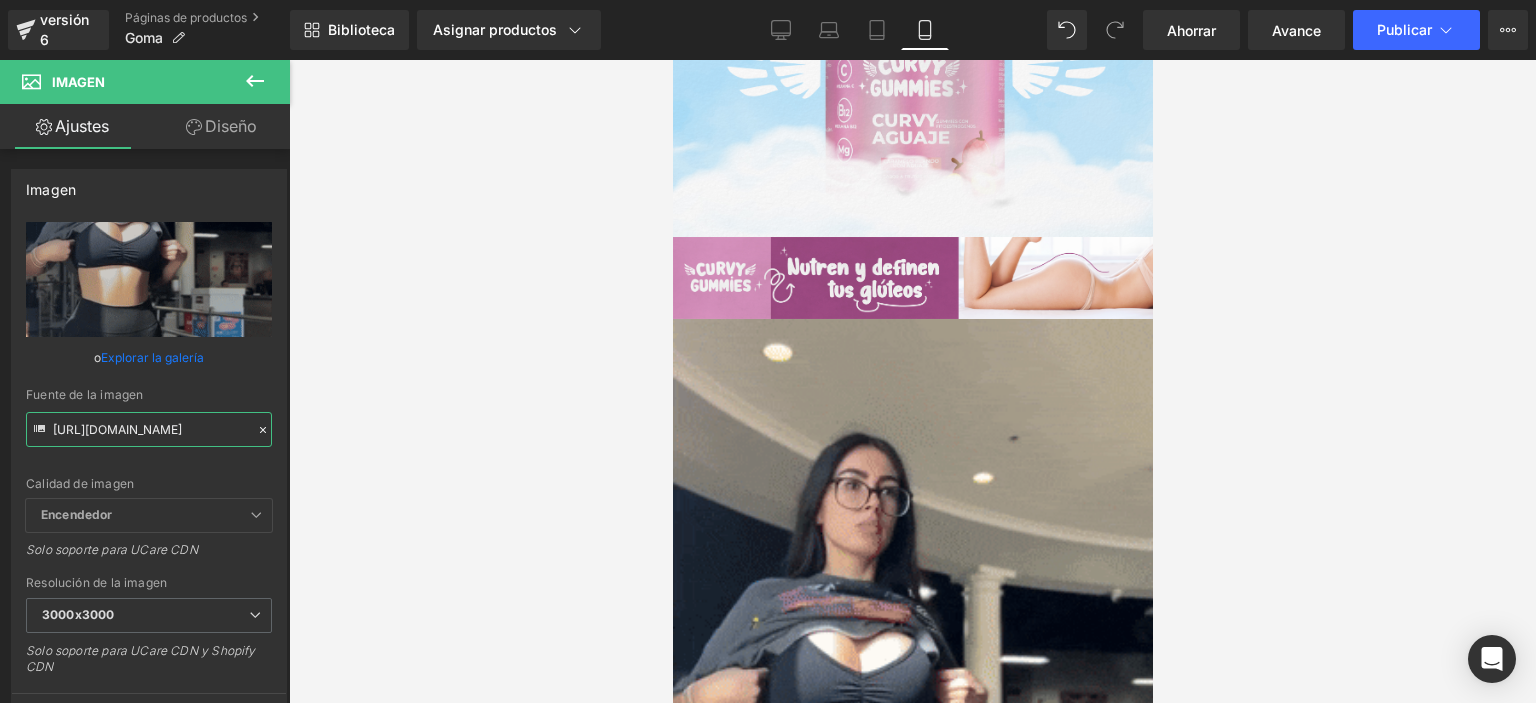 click on "(P) Imagen Estás previsualizando cómo funciona el Reestilizará tu página. No puedes editar elementos en el modo de vista previa preestablecida. versión 6 Páginas de productos Goma Biblioteca Asignar productos Vista previa del producto
Gomitas Bbl X 60® Administrar productos asignados Móvil De oficina Computadora portátil Tableta Móvil Ahorrar Avance Publicar Programado Plan de actualización Ver página en vivo Ver con plantilla actual Guardar plantilla en la biblioteca Programar publicación Optimizar Configuración de publicación Atajos Tu página no se puede publicar Has alcanzado el número máximo de páginas publicadas en tu plan (1/1).  Necesitas mejorar tu plan o cancelar la publicación de todas tus páginas para obtener un espacio de publicación. Anular la publicación de páginas Plan de actualización Elementos Estilo global Base Fila filas, columnas, diseños, div Título encabezados, títulos, h1,h2,h3,h4,h5,h6 Bloque de texto textos, párrafos, contenidos, bloques Imagen" at bounding box center (768, 368) 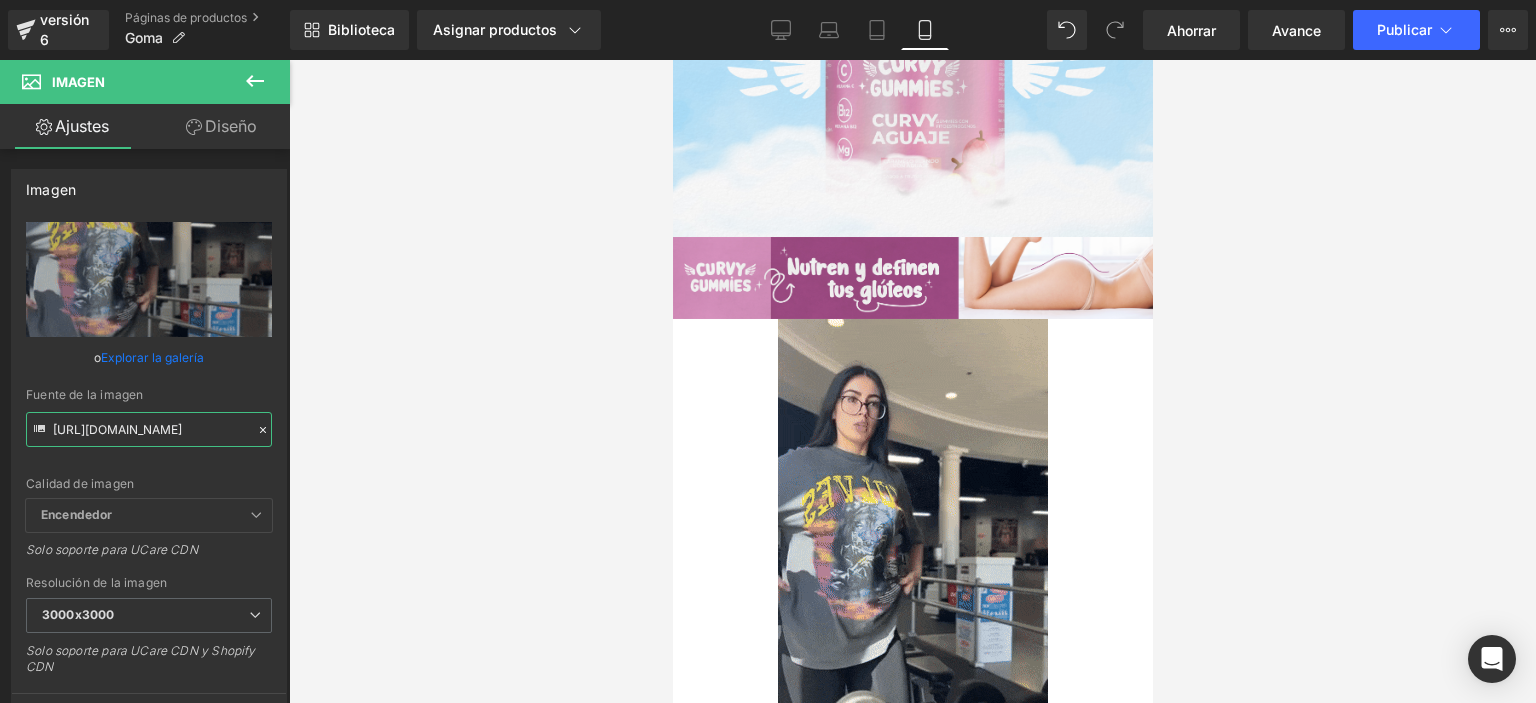 scroll, scrollTop: 0, scrollLeft: 0, axis: both 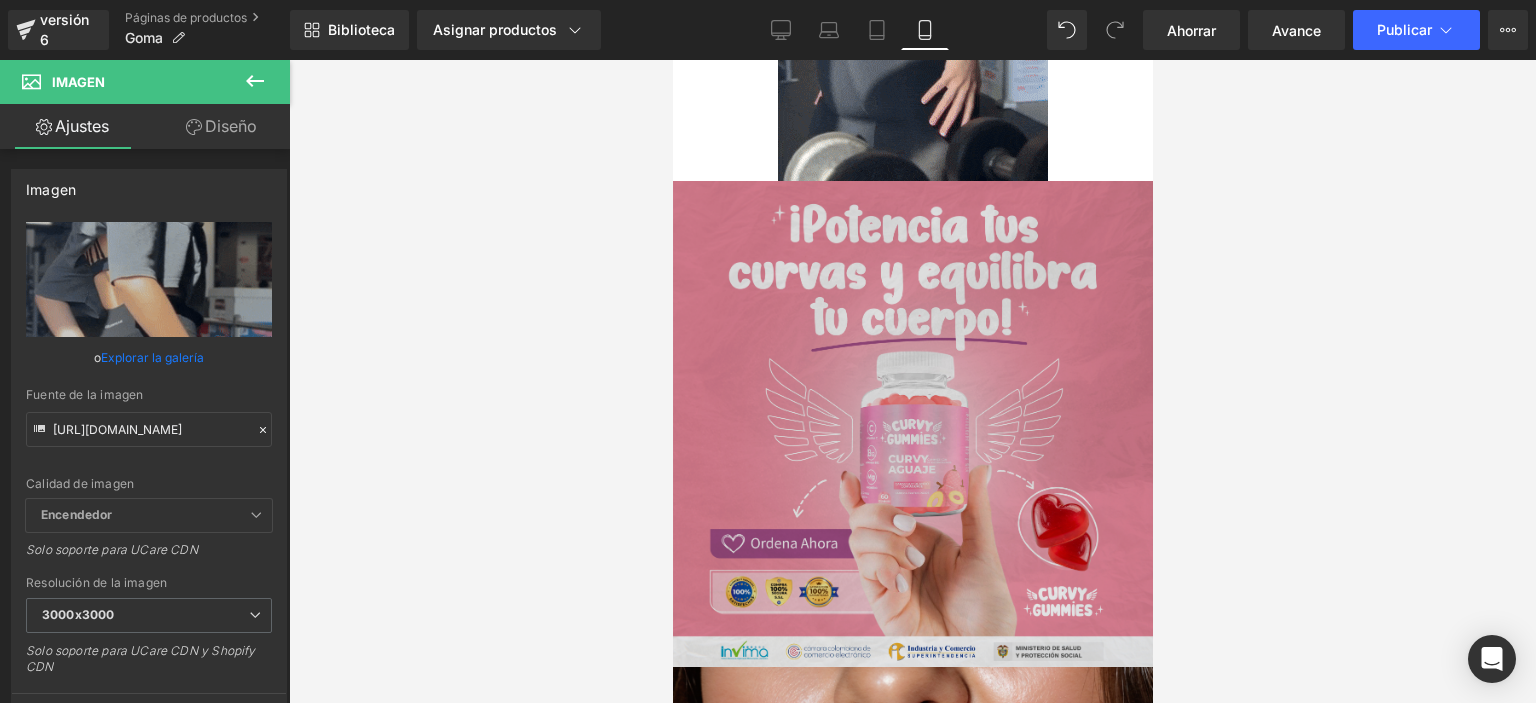 click at bounding box center [912, 424] 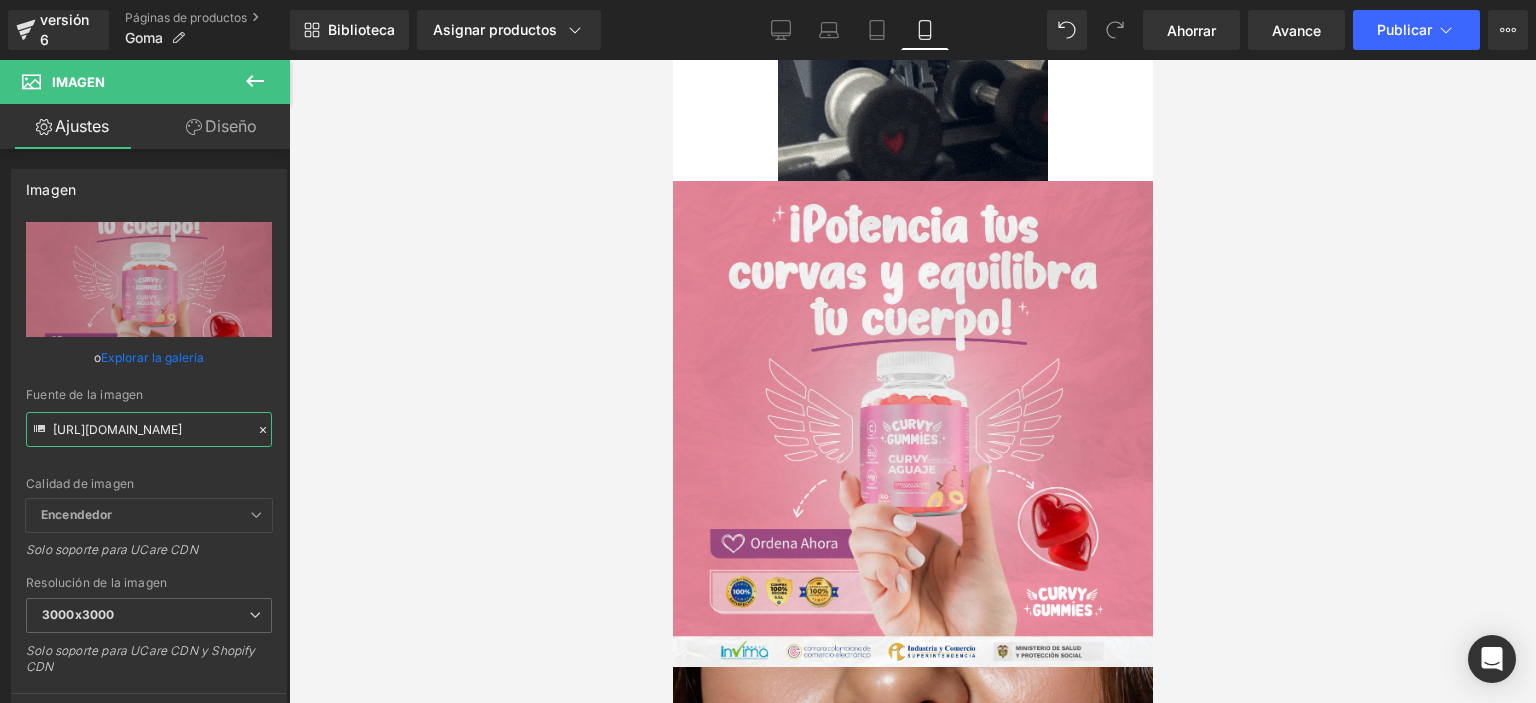 scroll, scrollTop: 0, scrollLeft: 237, axis: horizontal 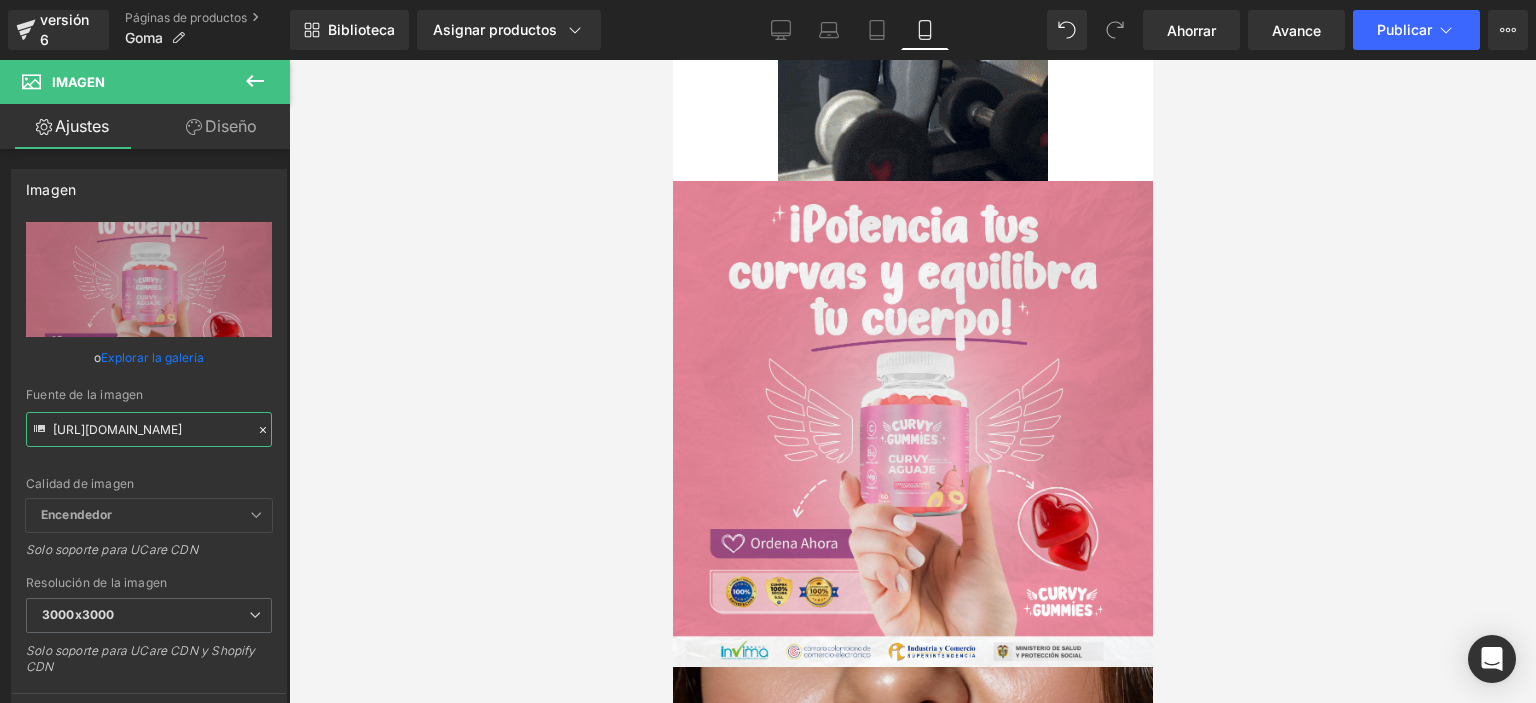 drag, startPoint x: 53, startPoint y: 427, endPoint x: 401, endPoint y: 430, distance: 348.01294 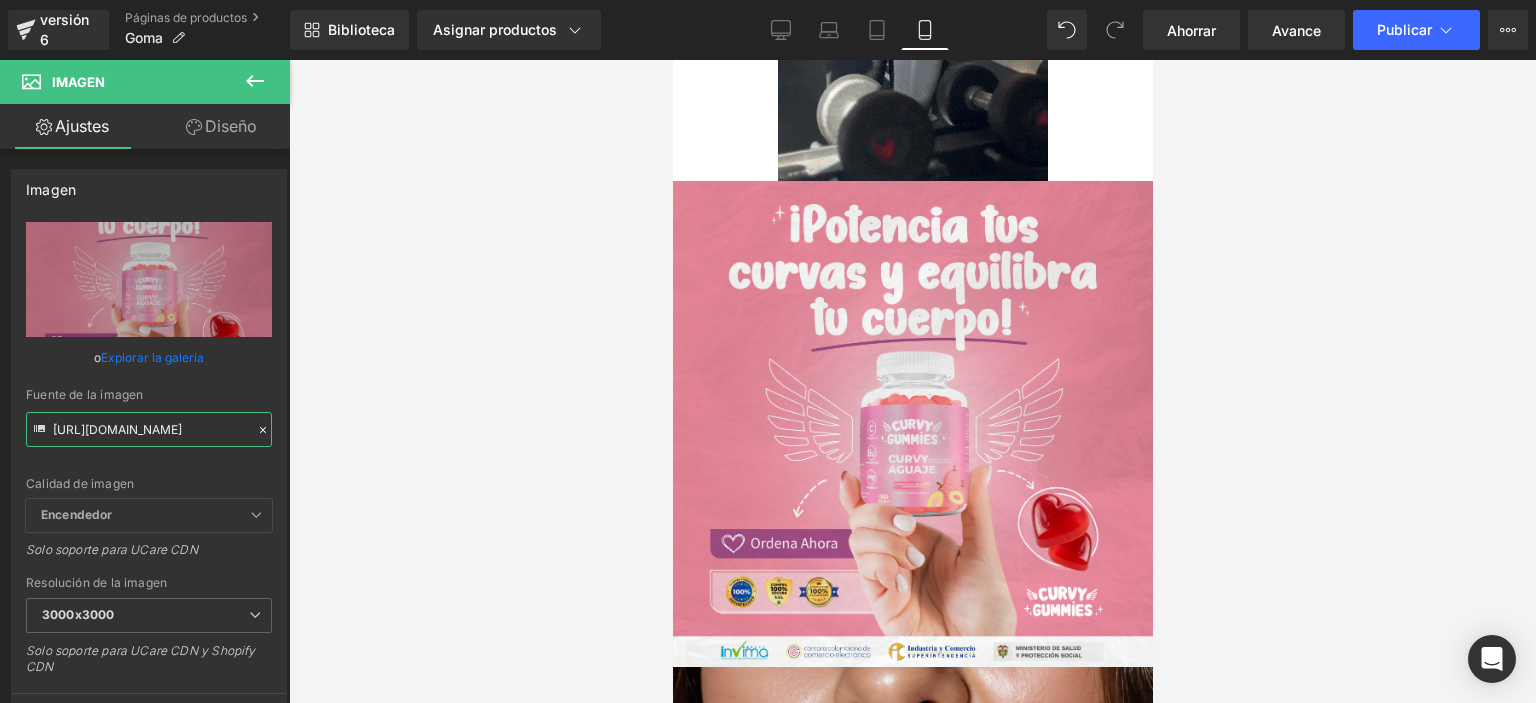 click on "(P) Imagen Estás previsualizando cómo funciona el Reestilizará tu página. No puedes editar elementos en el modo de vista previa preestablecida. versión 6 Páginas de productos Goma Biblioteca Asignar productos Vista previa del producto
Gomitas Bbl X 60® Administrar productos asignados Móvil De oficina Computadora portátil Tableta Móvil Ahorrar Avance Publicar Programado Plan de actualización Ver página en vivo Ver con plantilla actual Guardar plantilla en la biblioteca Programar publicación Optimizar Configuración de publicación Atajos Tu página no se puede publicar Has alcanzado el número máximo de páginas publicadas en tu plan (1/1).  Necesitas mejorar tu plan o cancelar la publicación de todas tus páginas para obtener un espacio de publicación. Anular la publicación de páginas Plan de actualización Elementos Estilo global Base Fila filas, columnas, diseños, div Título encabezados, títulos, h1,h2,h3,h4,h5,h6 Bloque de texto textos, párrafos, contenidos, bloques Imagen" at bounding box center (768, 368) 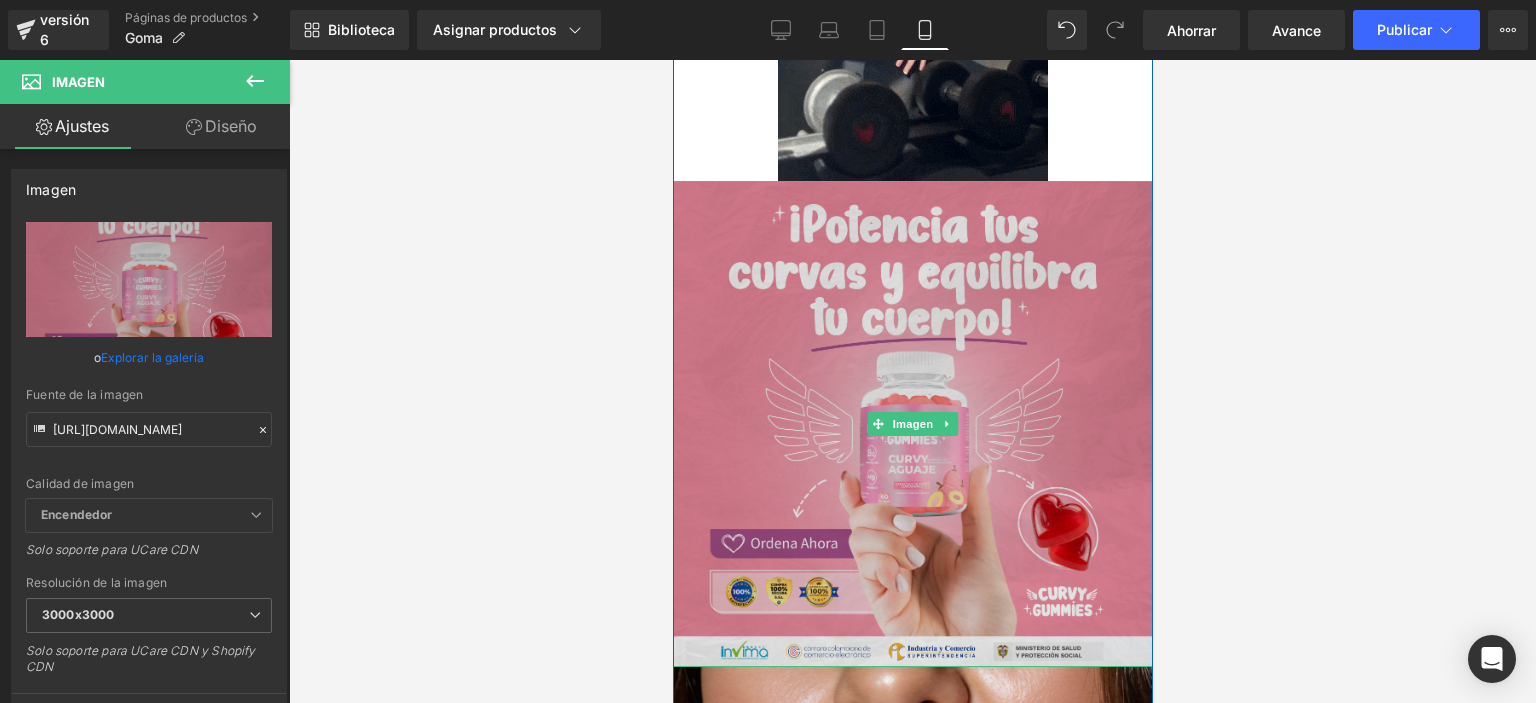 scroll, scrollTop: 0, scrollLeft: 0, axis: both 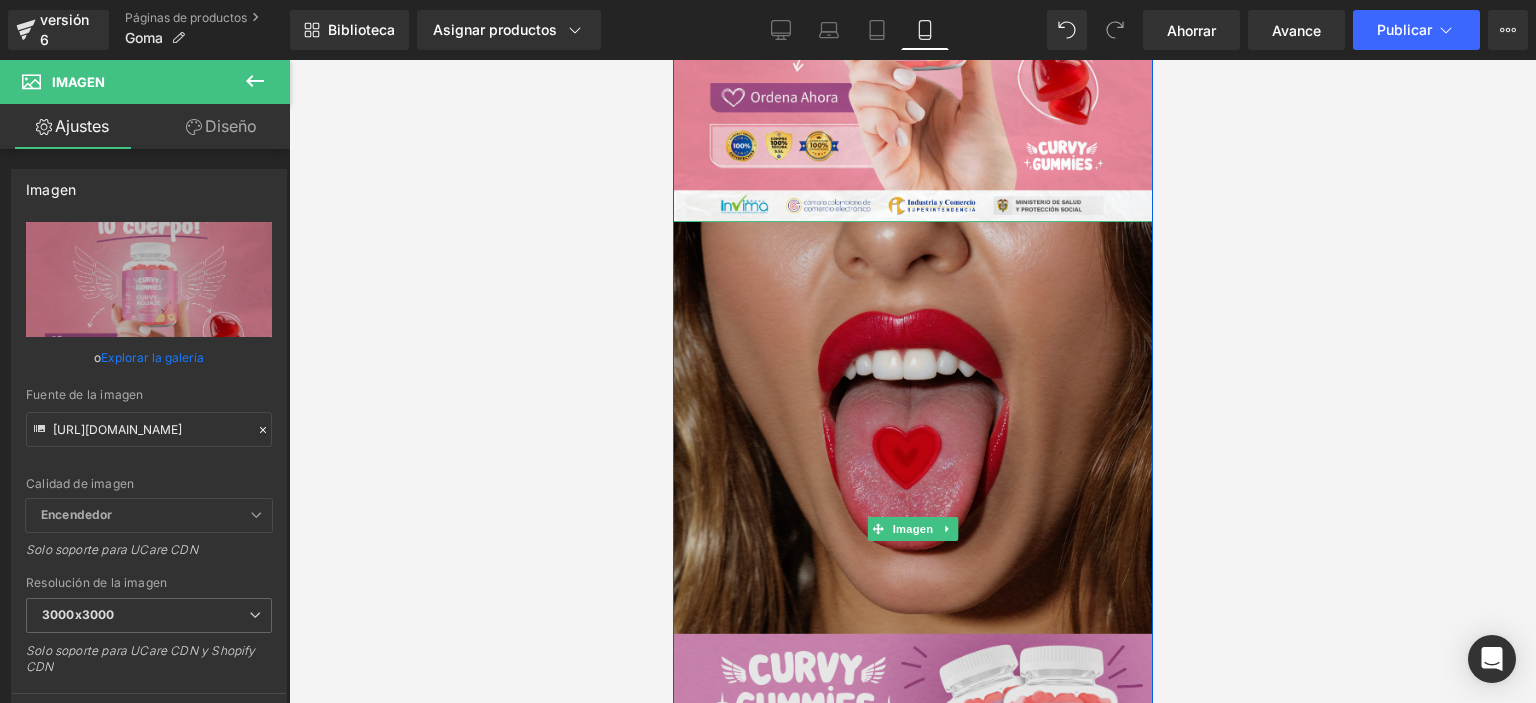 click at bounding box center [912, 528] 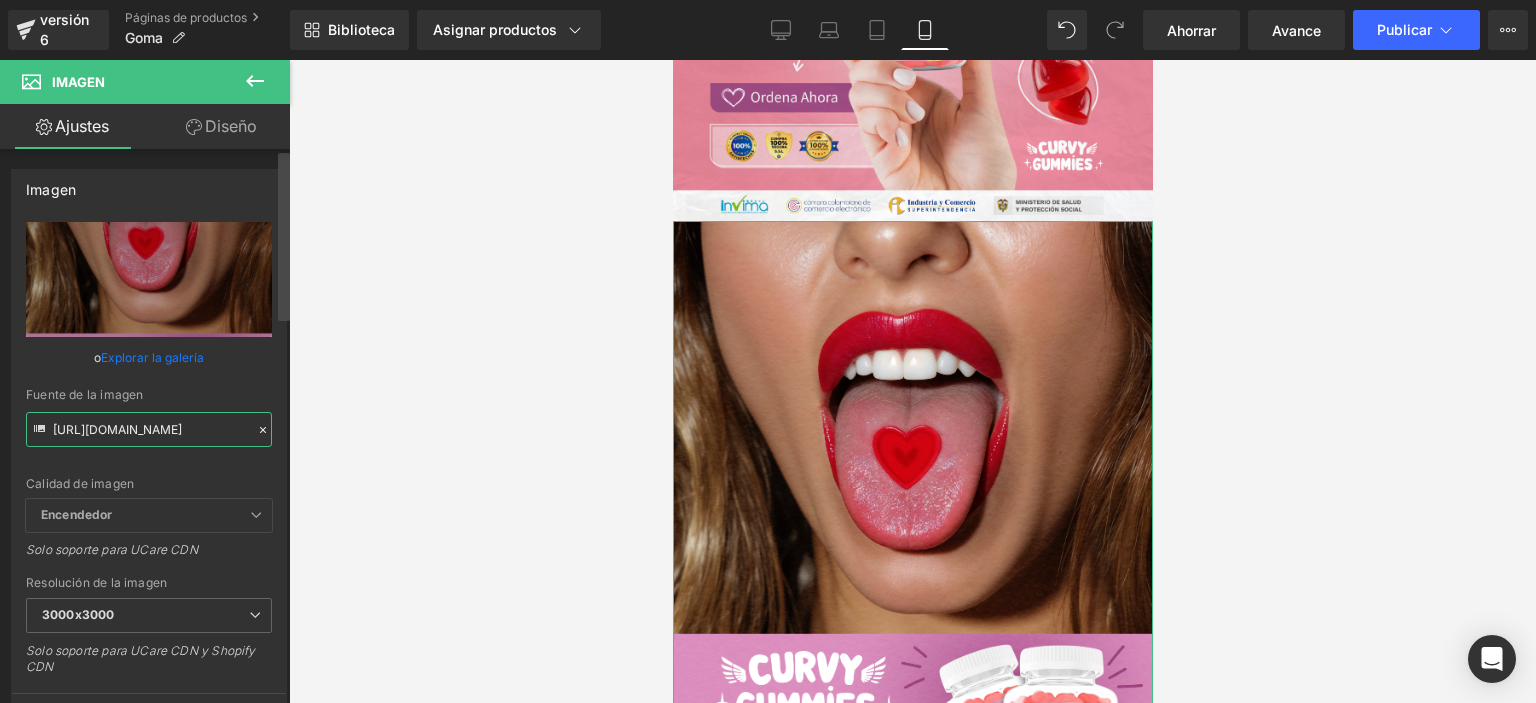 scroll, scrollTop: 0, scrollLeft: 240, axis: horizontal 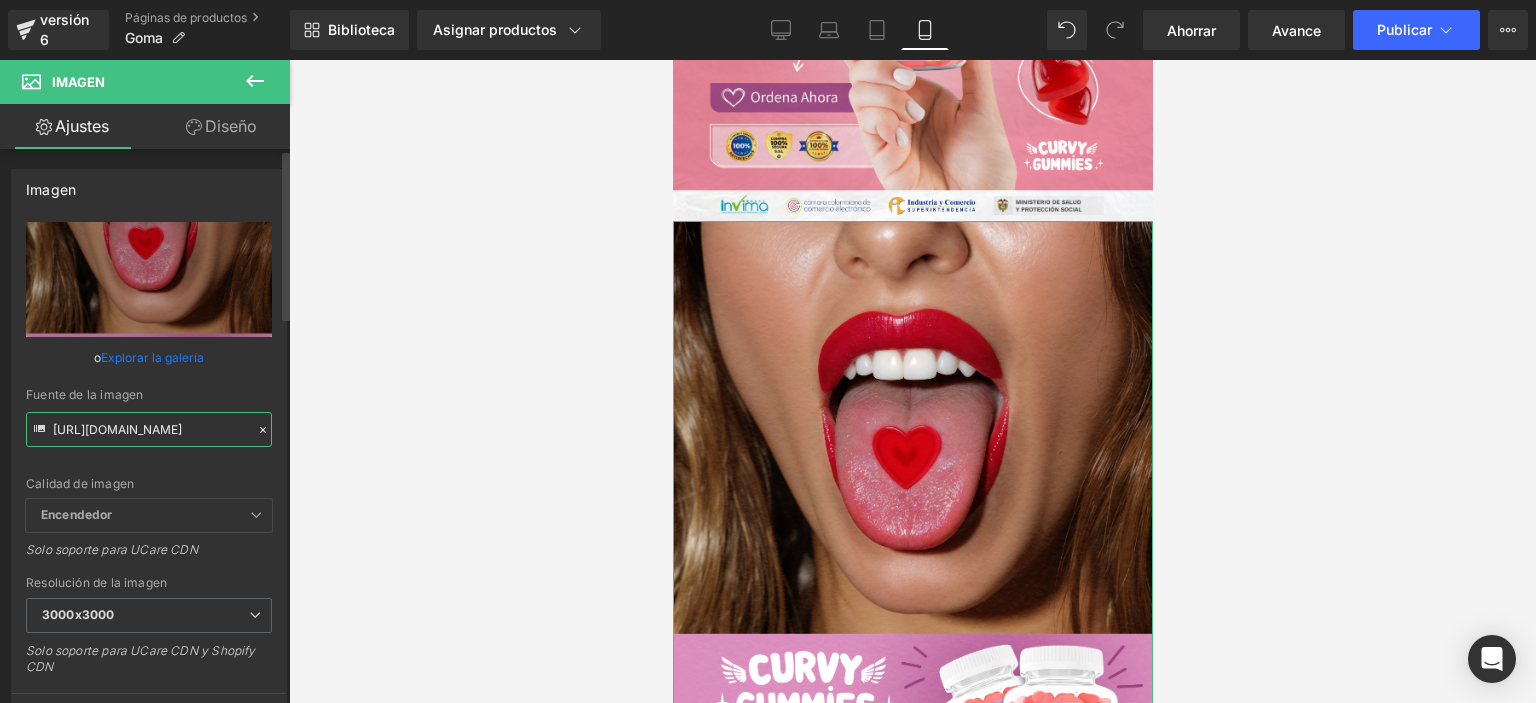 click on "[URL][DOMAIN_NAME]" at bounding box center [149, 429] 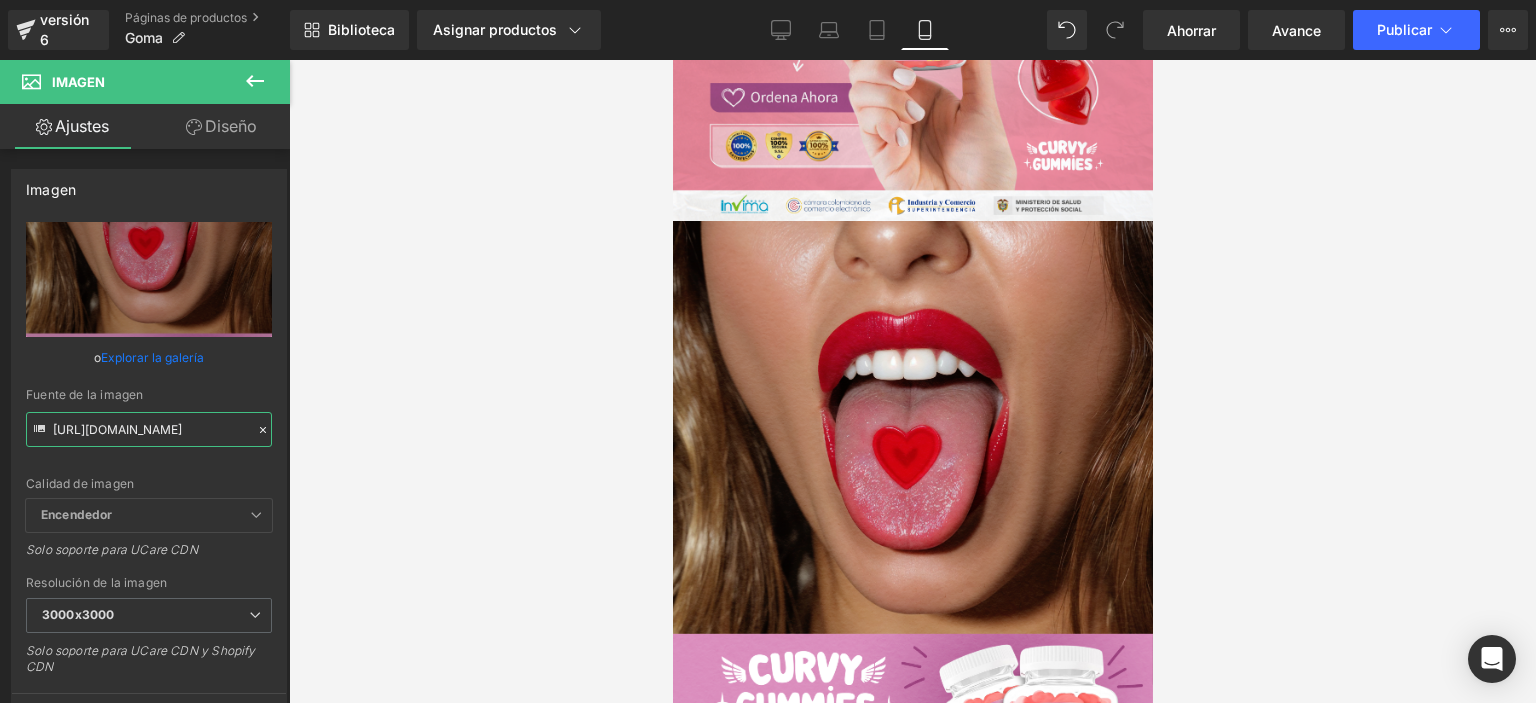 scroll, scrollTop: 0, scrollLeft: 240, axis: horizontal 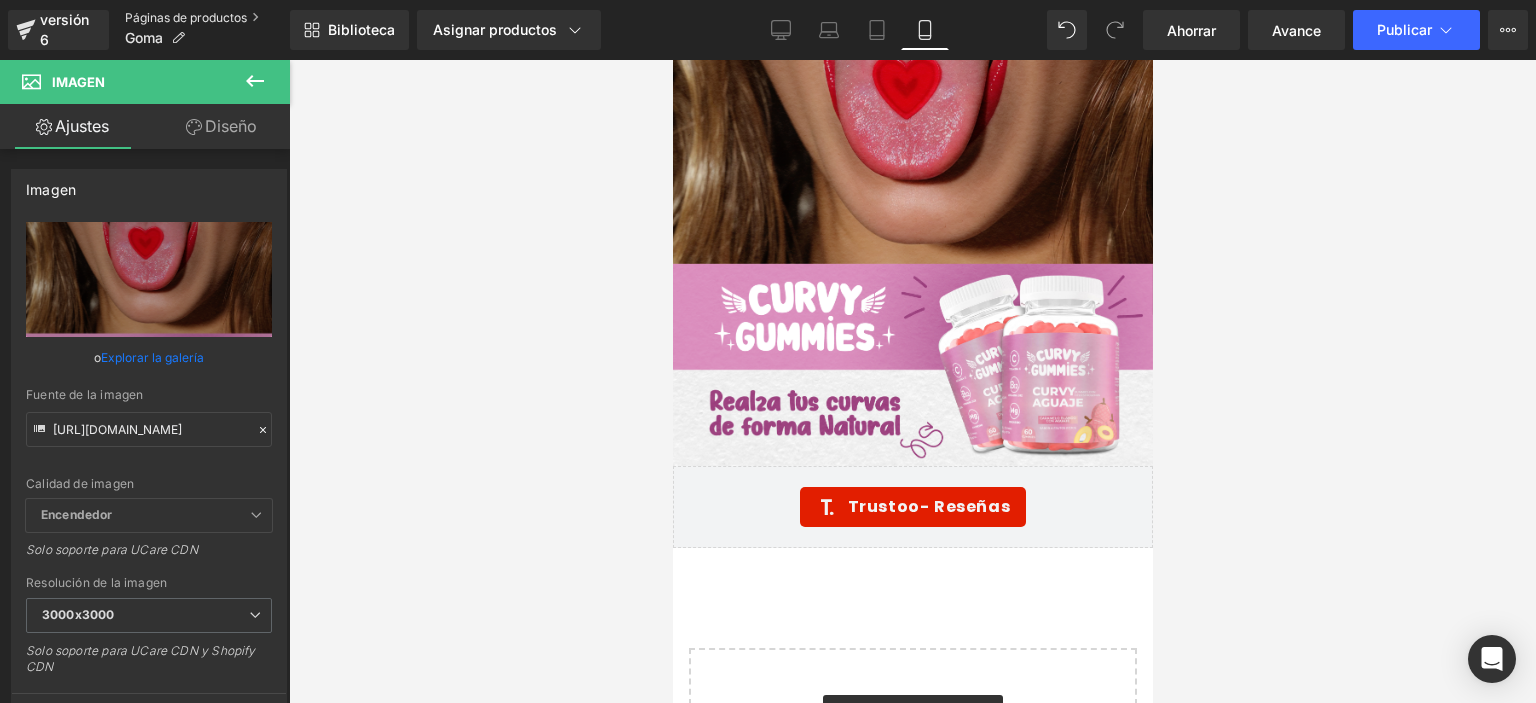 click on "Páginas de productos" at bounding box center (186, 17) 